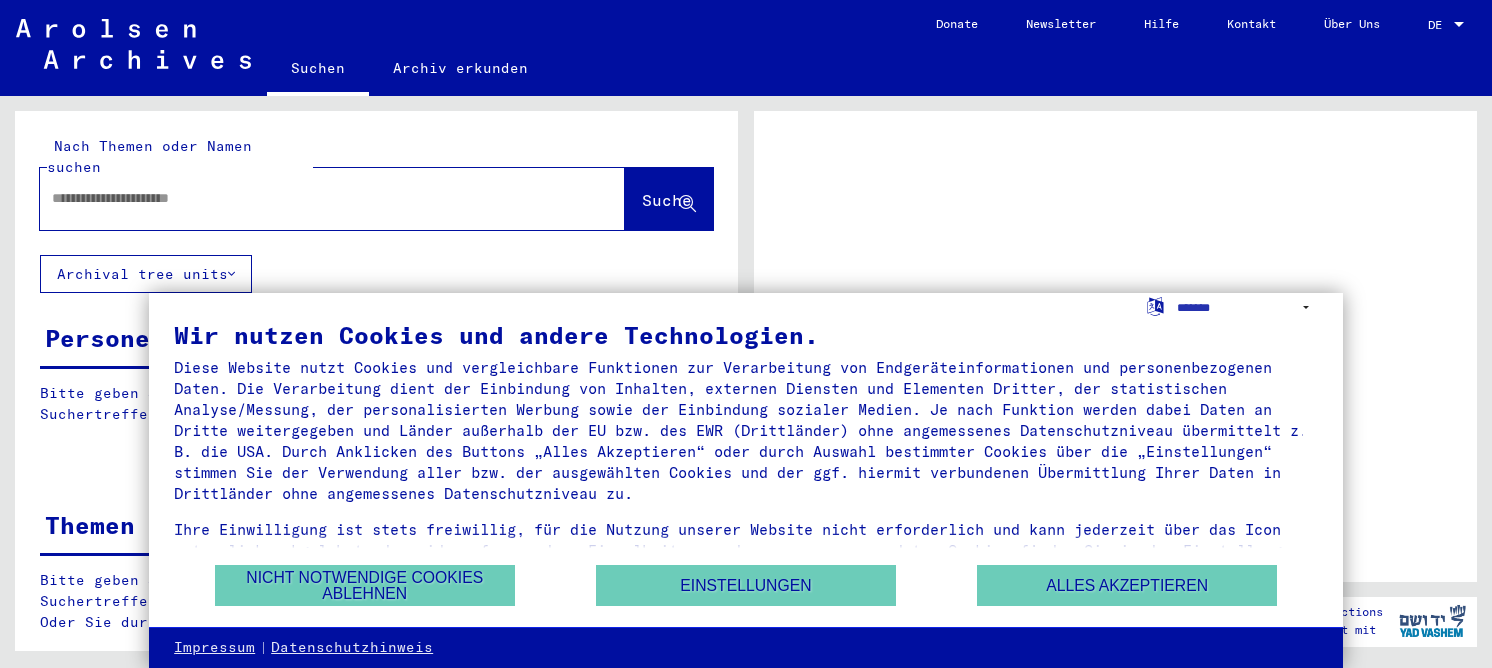 scroll, scrollTop: 0, scrollLeft: 0, axis: both 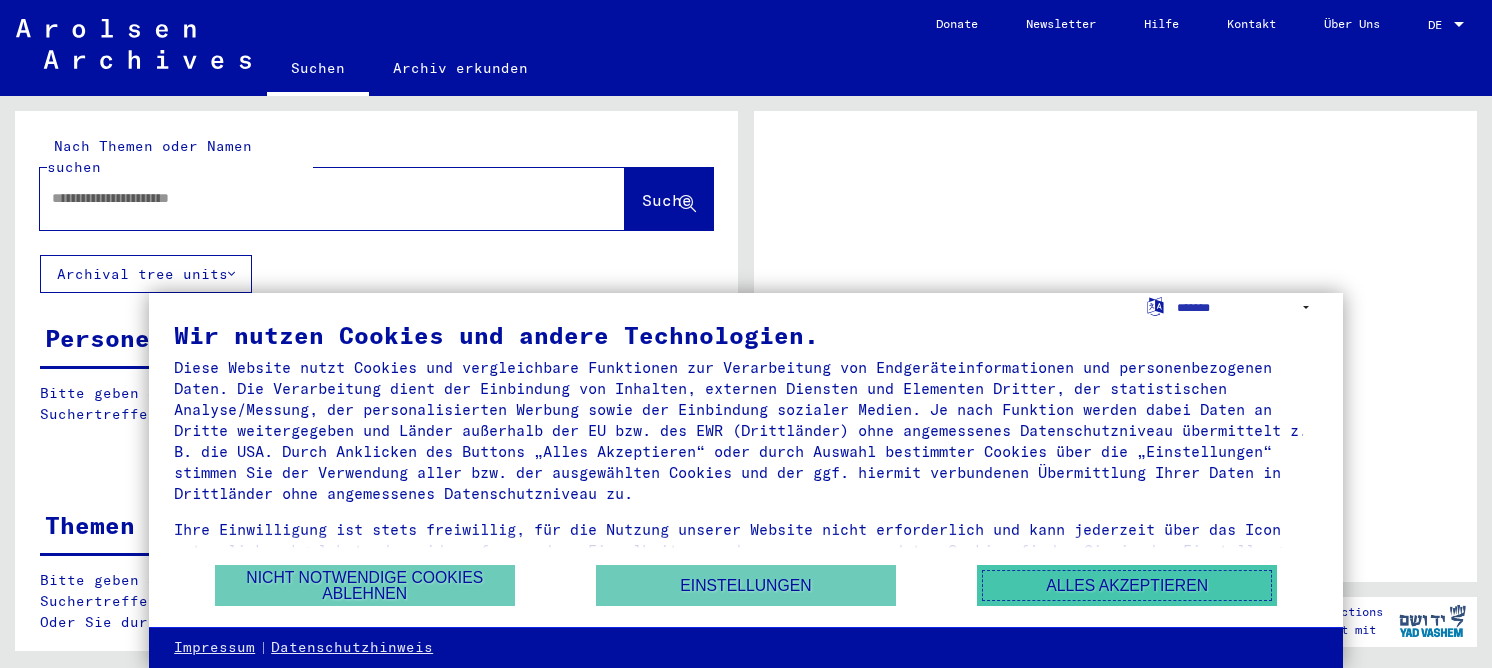 click on "Alles akzeptieren" at bounding box center (1127, 585) 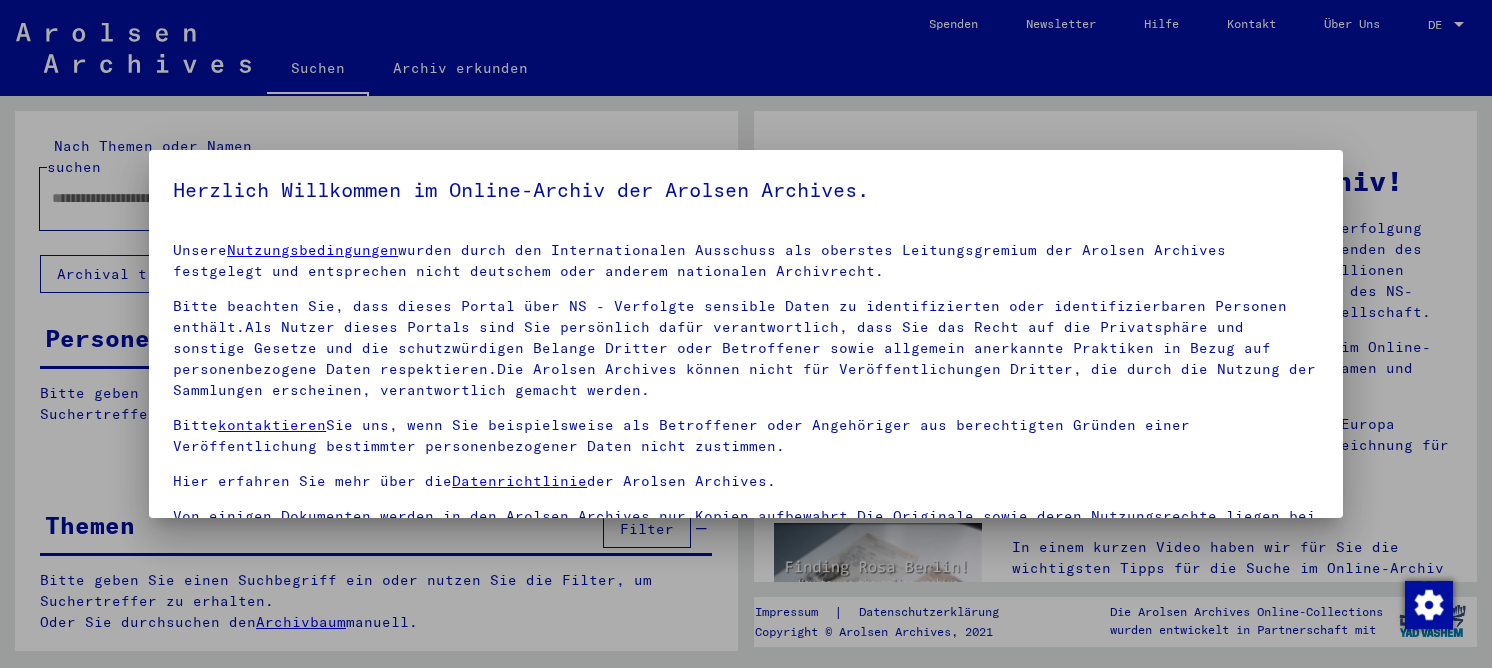 scroll, scrollTop: 46, scrollLeft: 0, axis: vertical 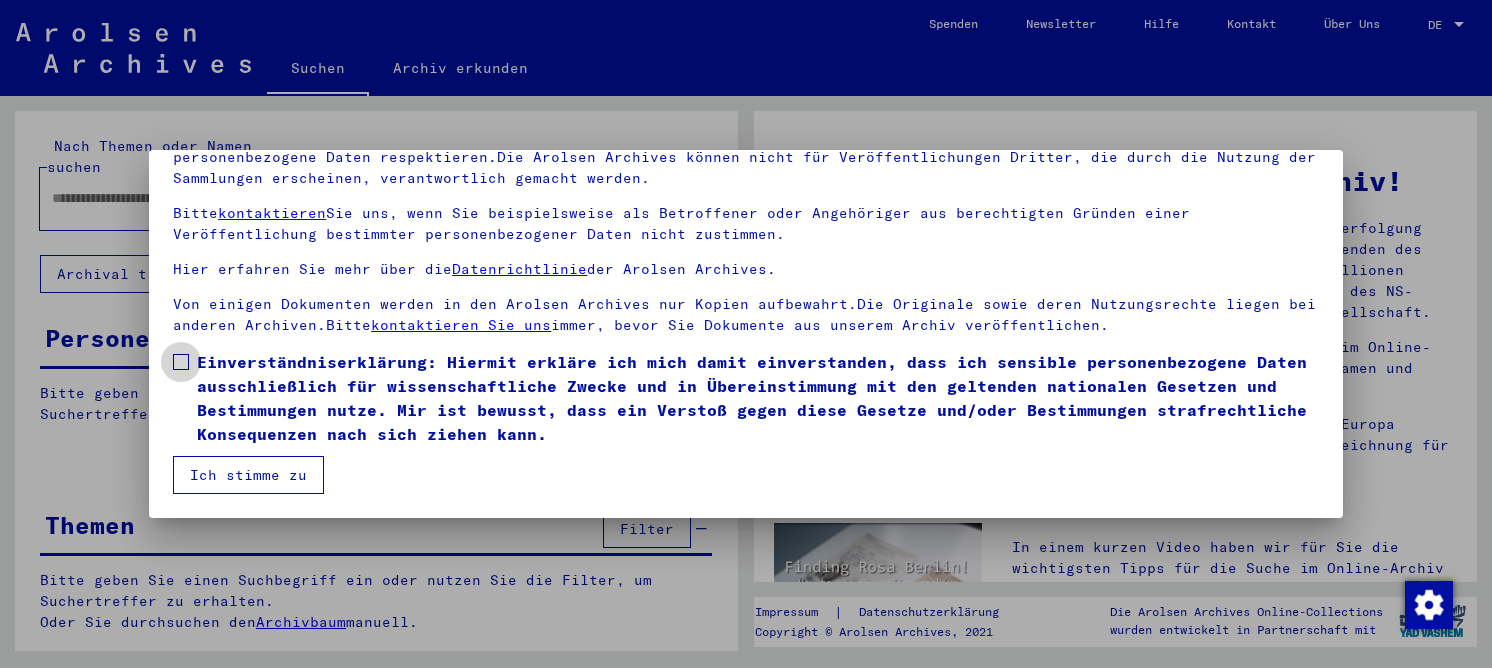 click on "Einverständniserklärung: Hiermit erkläre ich mich damit einverstanden, dass ich sensible personenbezogene Daten ausschließlich für wissenschaftliche Zwecke und in Übereinstimmung mit den geltenden nationalen Gesetzen und Bestimmungen nutze. Mir ist bewusst, dass ein Verstoß gegen diese Gesetze und/oder Bestimmungen strafrechtliche Konsequenzen nach sich ziehen kann." at bounding box center (758, 398) 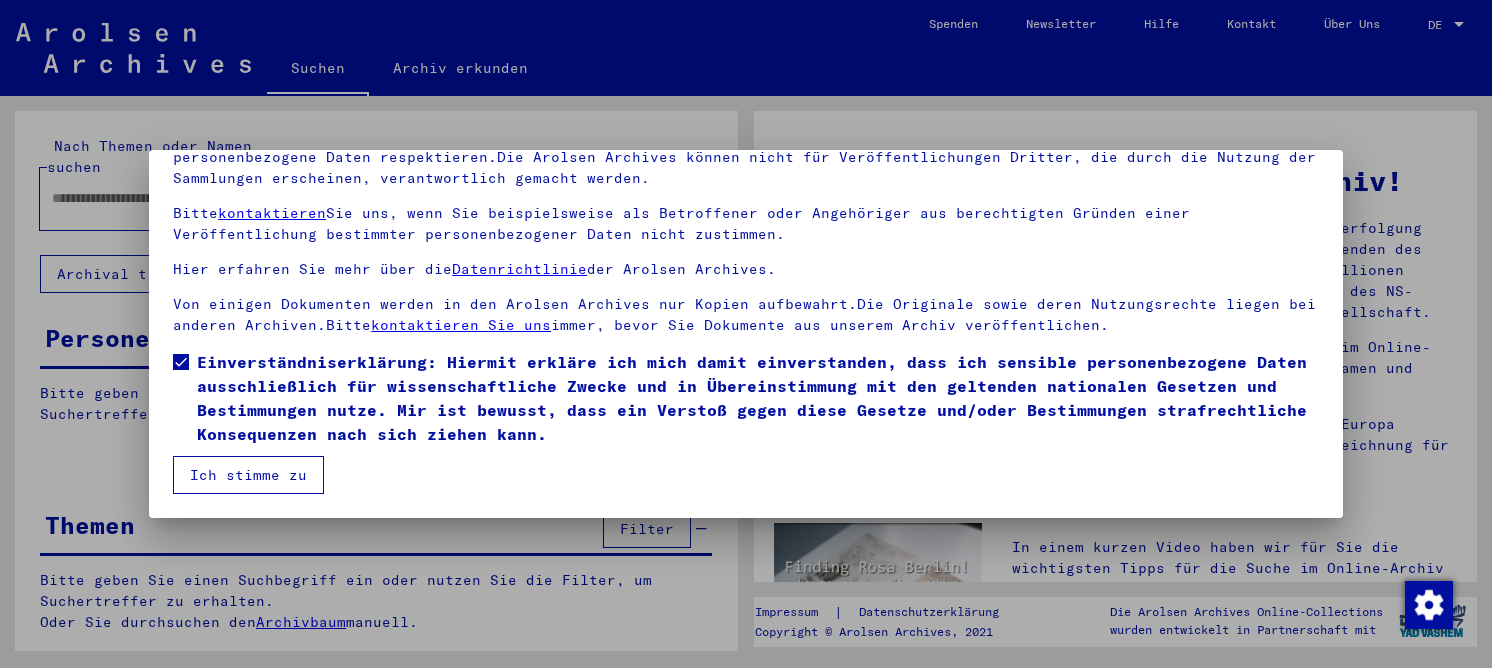 click on "Ich stimme zu" at bounding box center (248, 475) 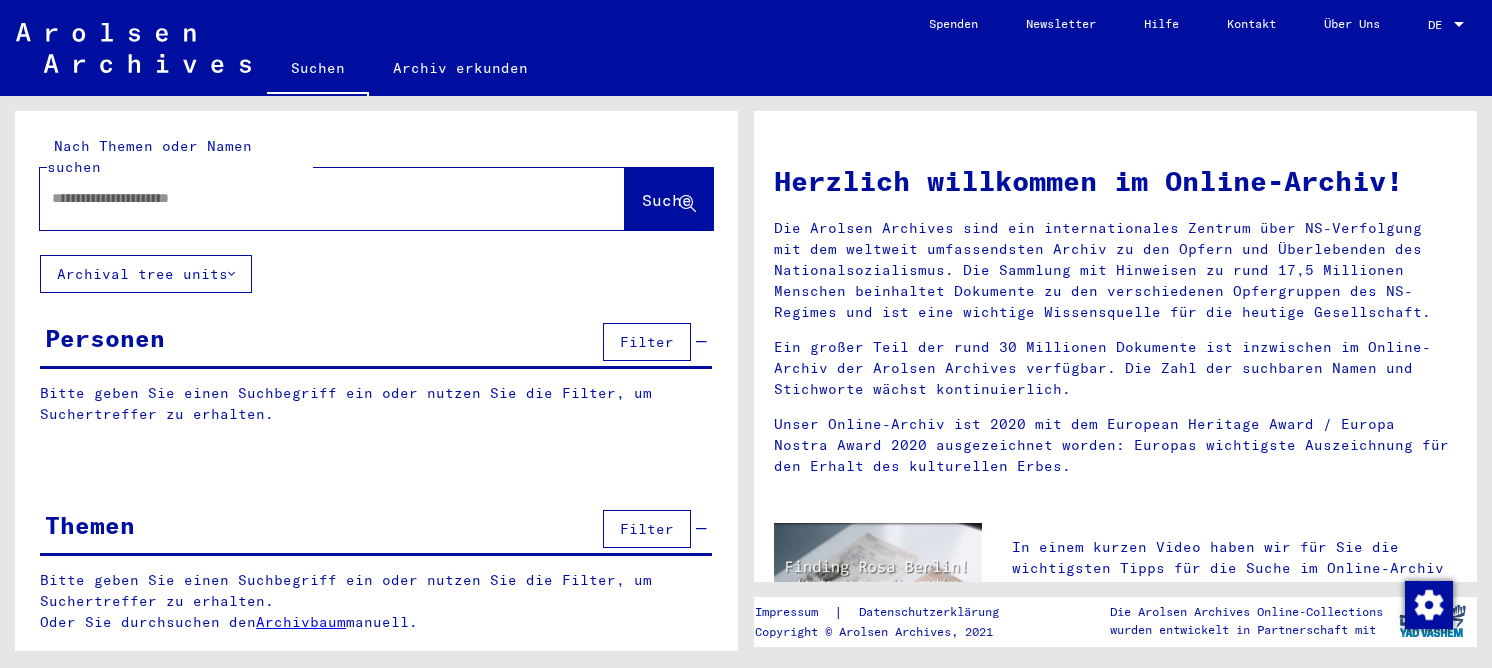 click at bounding box center [308, 198] 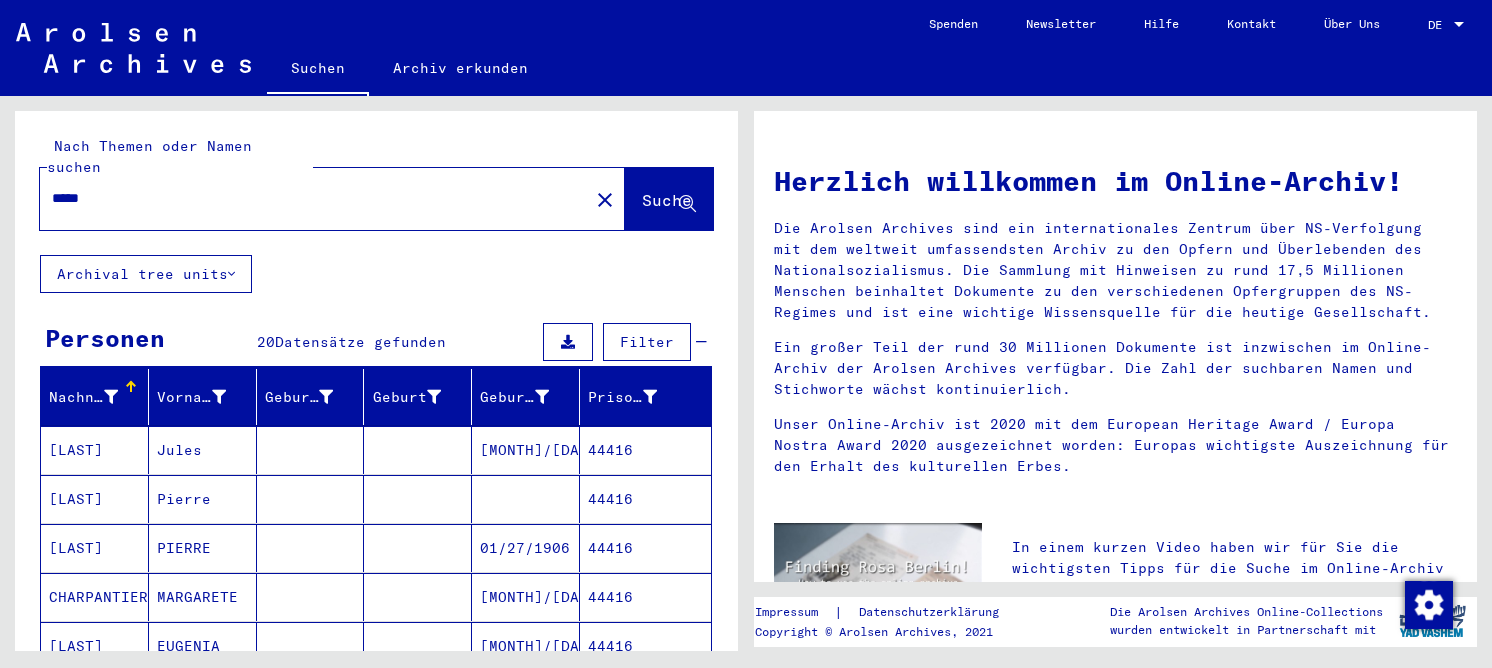 click at bounding box center (311, 548) 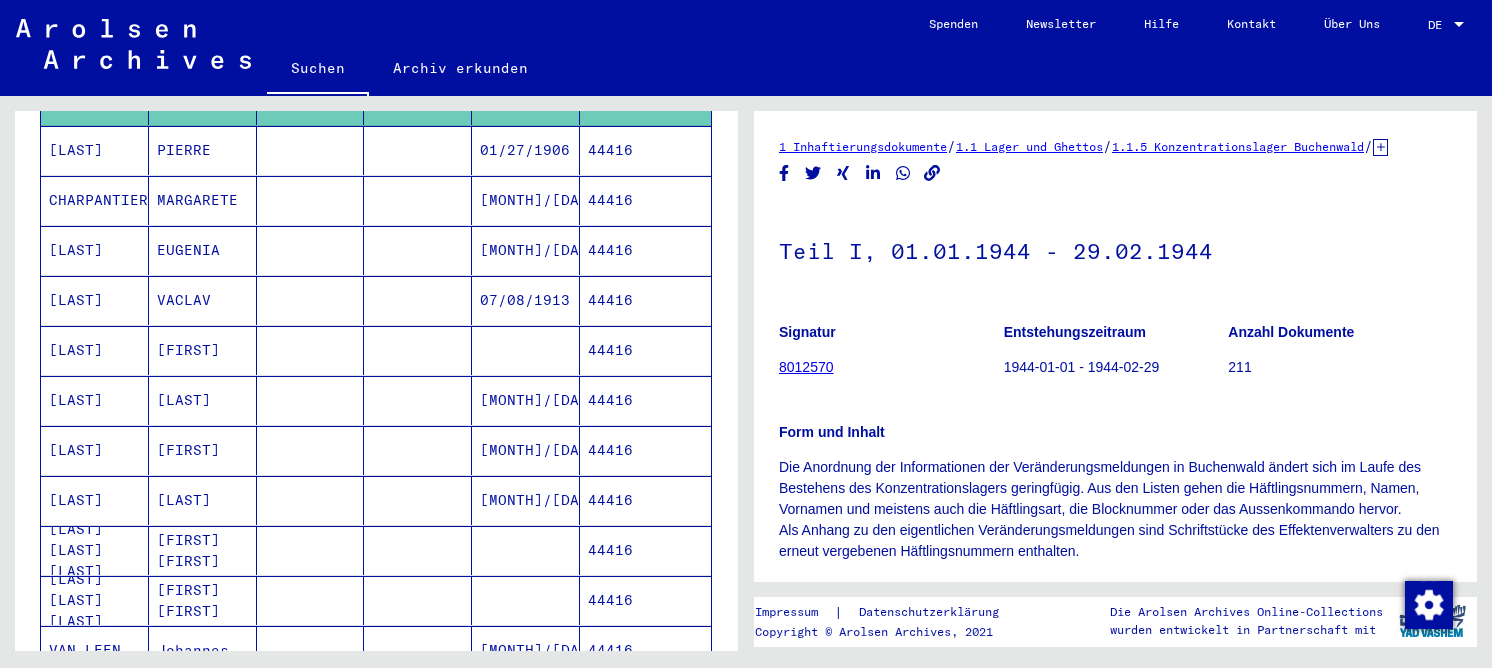 scroll, scrollTop: 500, scrollLeft: 0, axis: vertical 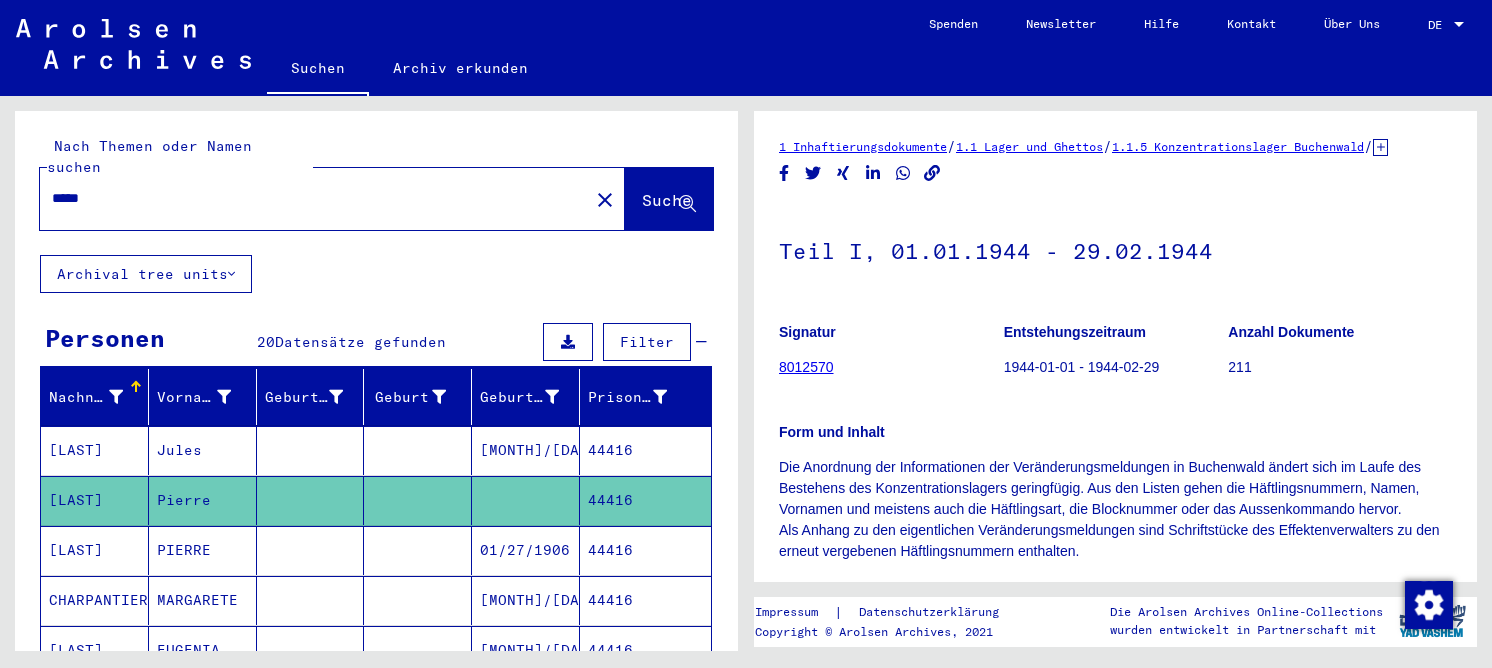 drag, startPoint x: 143, startPoint y: 172, endPoint x: 27, endPoint y: 182, distance: 116.43024 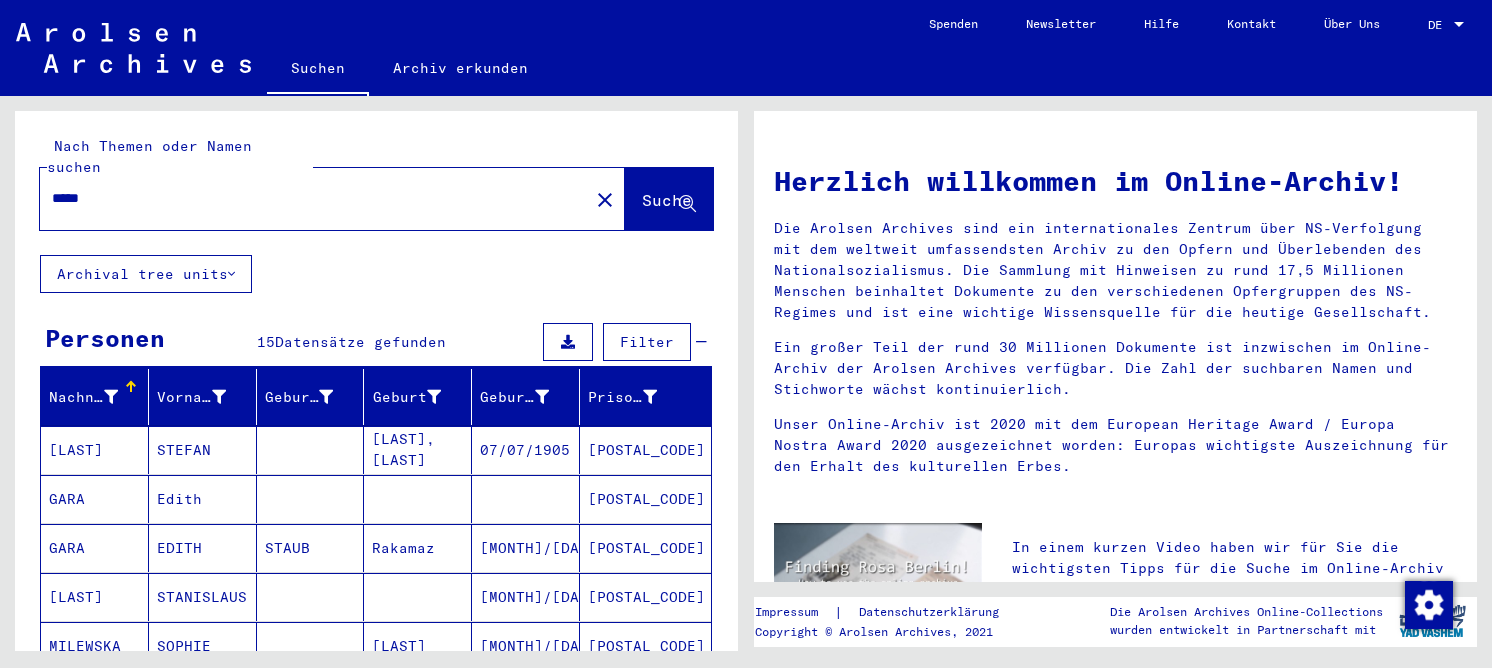 drag, startPoint x: 108, startPoint y: 177, endPoint x: 30, endPoint y: 163, distance: 79.24645 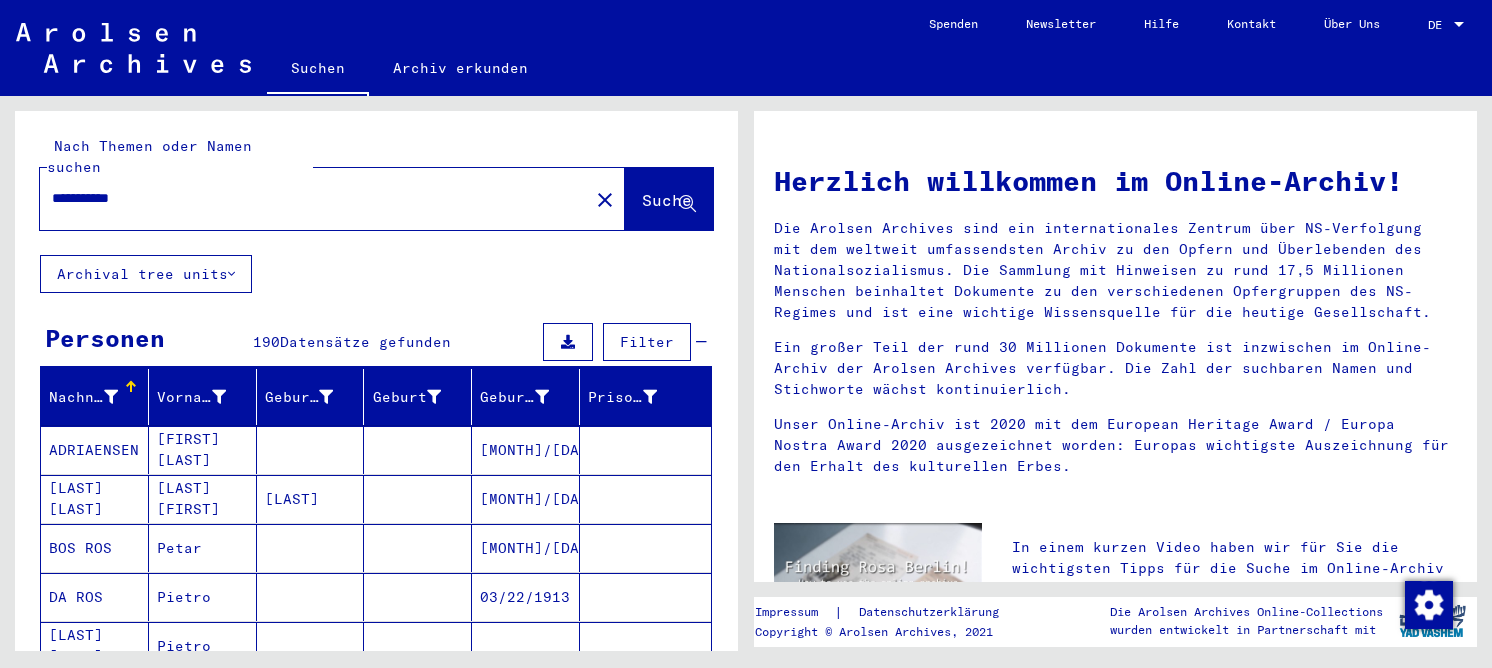 click on "Petar" at bounding box center (203, 597) 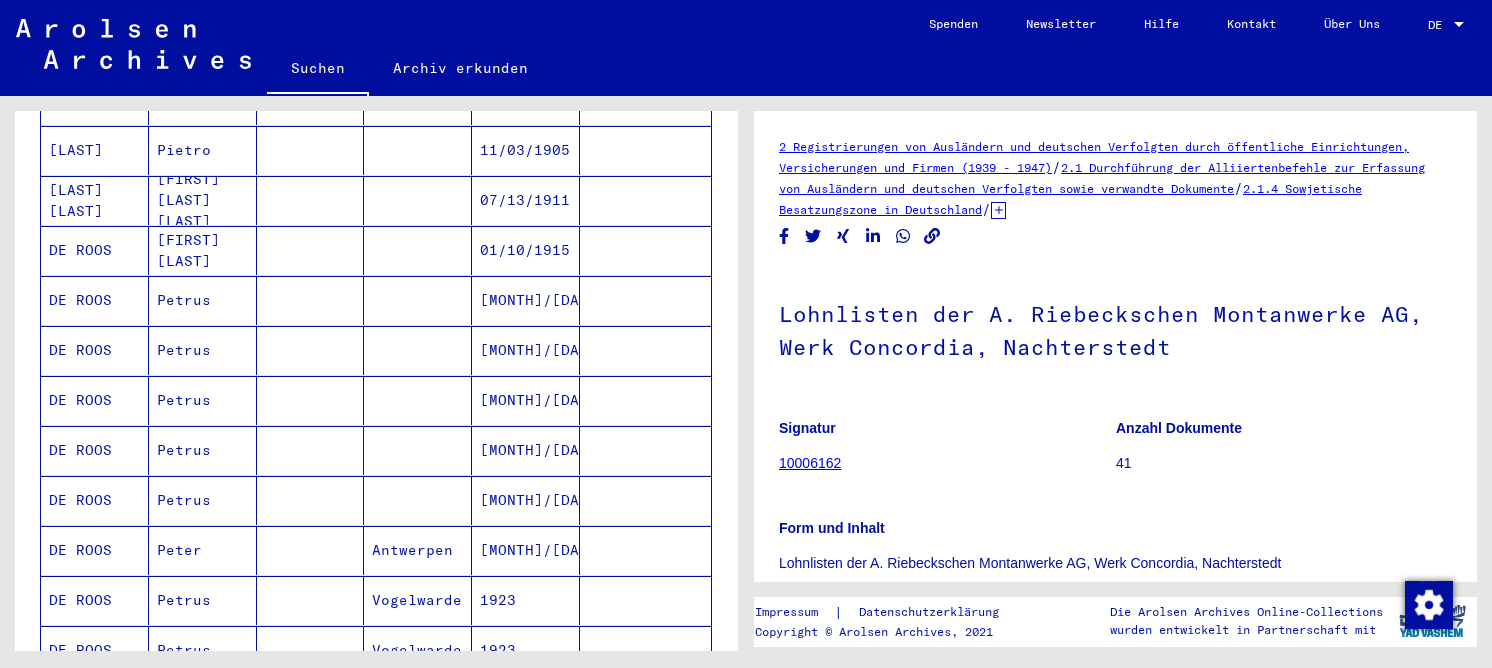 scroll, scrollTop: 0, scrollLeft: 0, axis: both 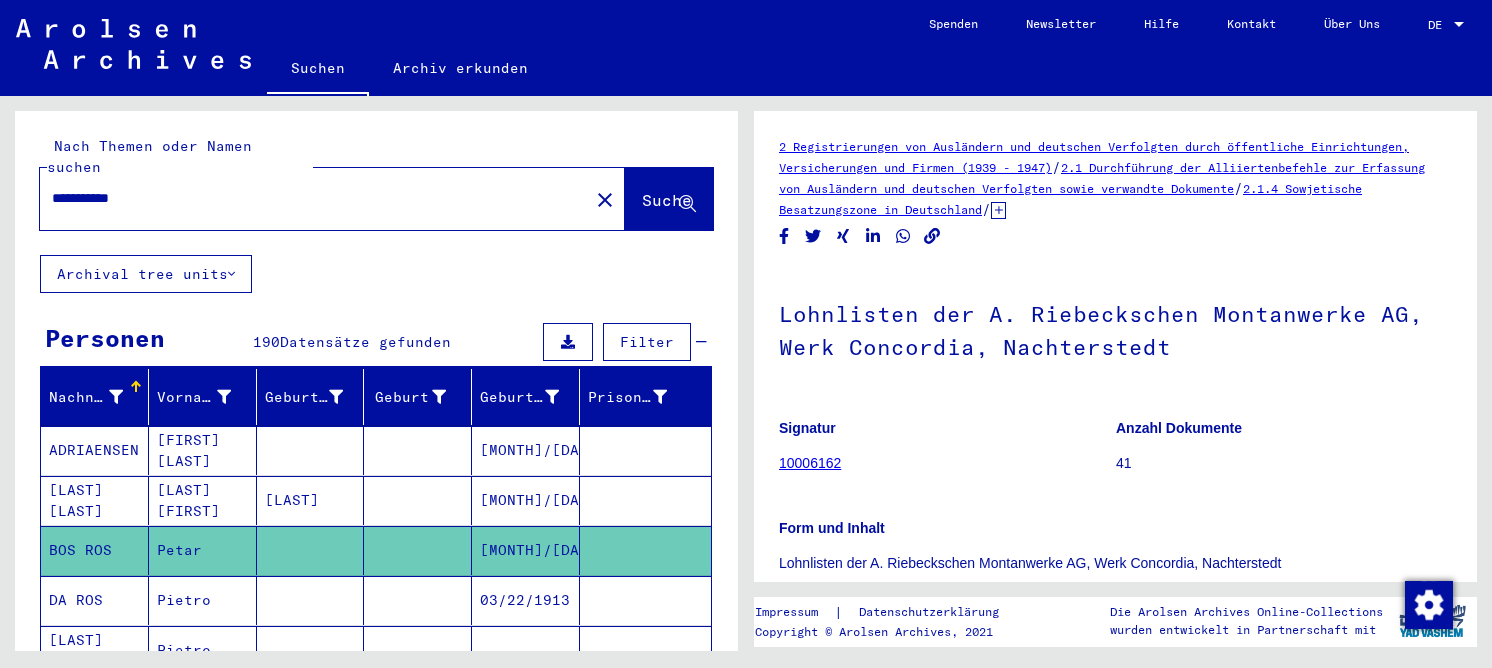 click on "**********" at bounding box center (314, 198) 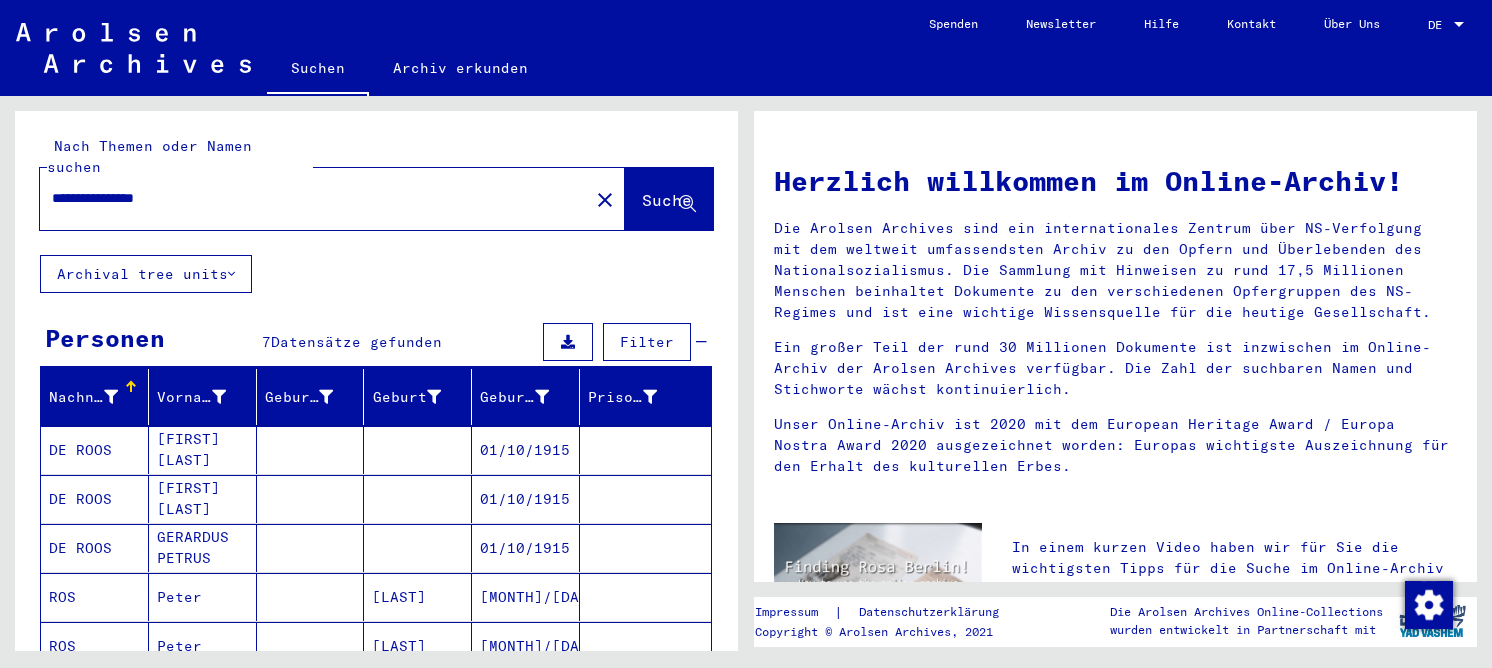 click on "Peter" at bounding box center [203, 646] 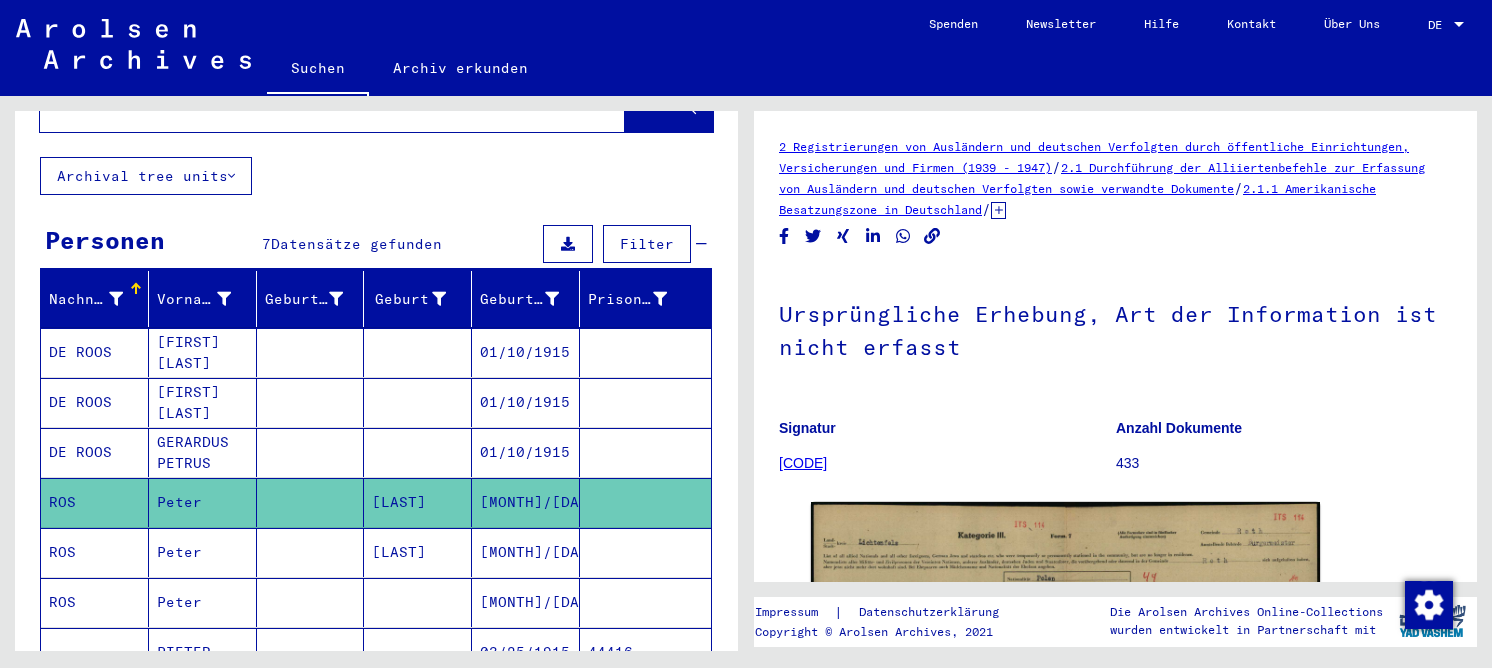 scroll, scrollTop: 288, scrollLeft: 0, axis: vertical 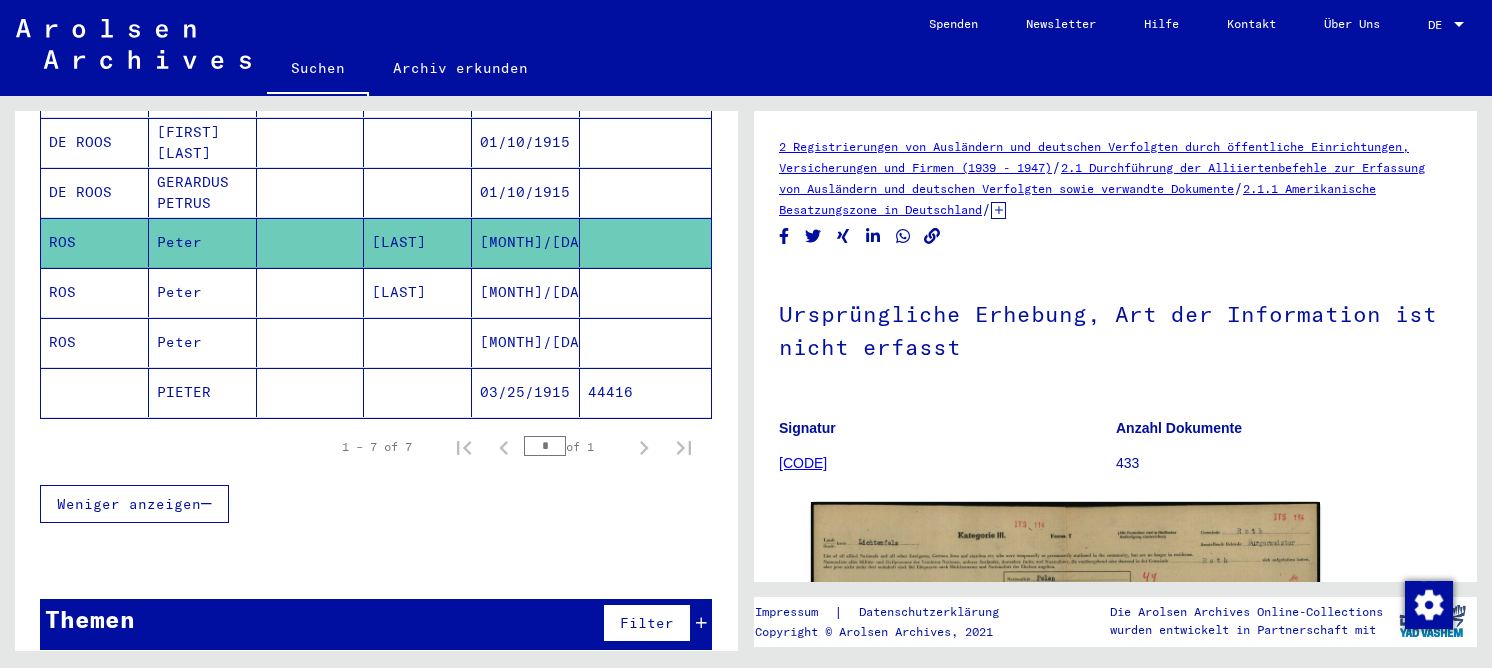 click on "PIETER" 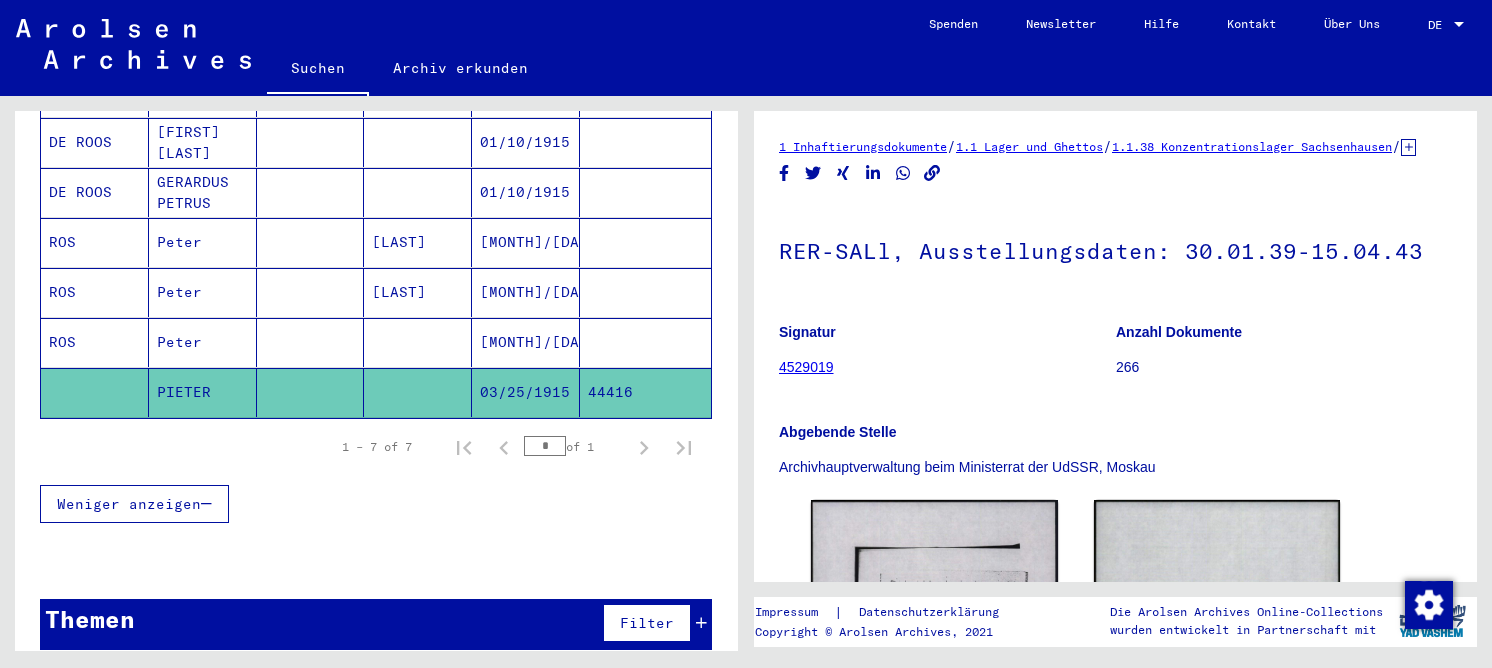 scroll, scrollTop: 0, scrollLeft: 0, axis: both 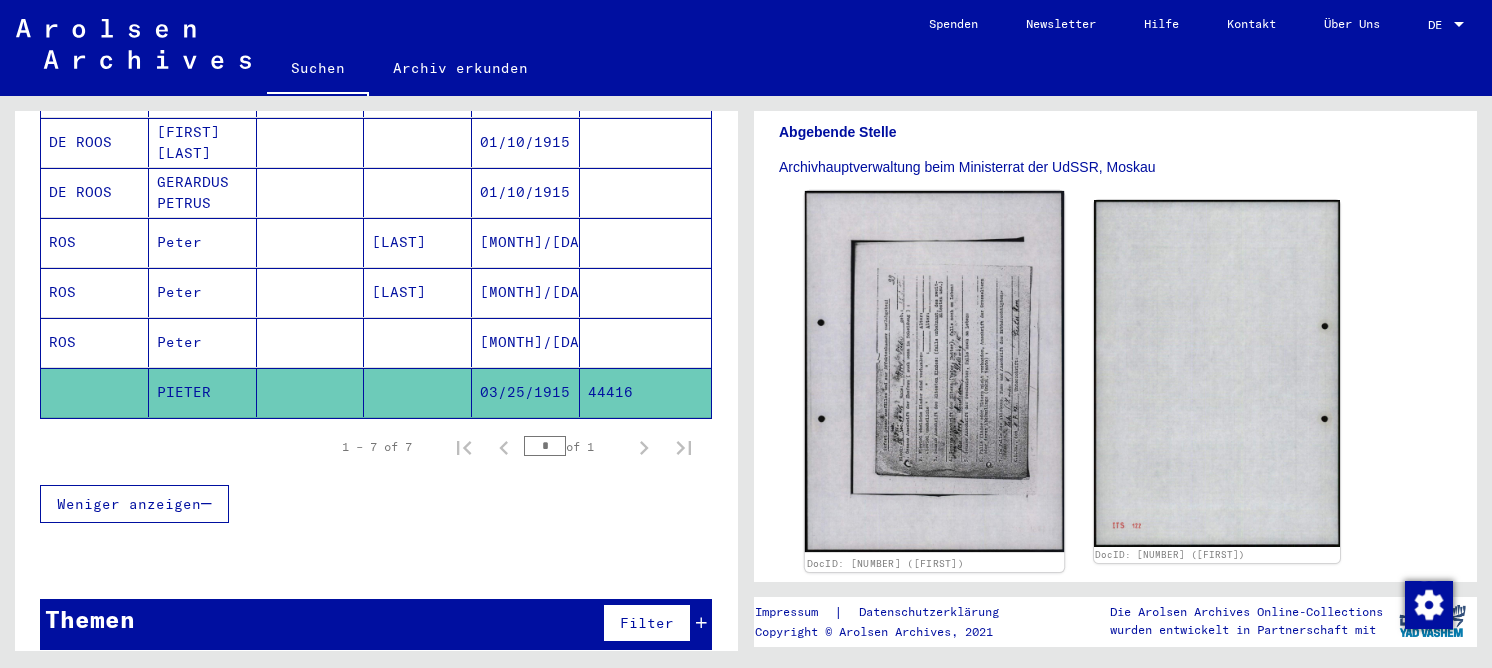click 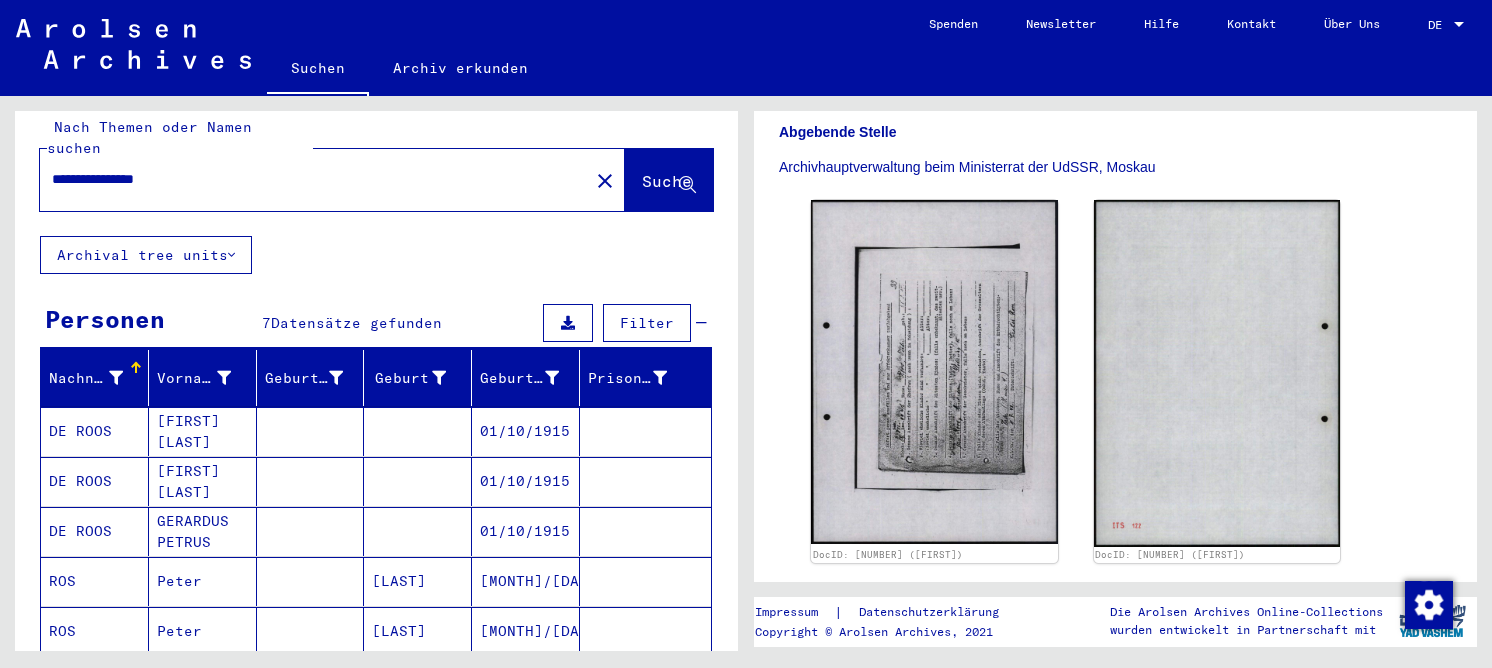 scroll, scrollTop: 0, scrollLeft: 0, axis: both 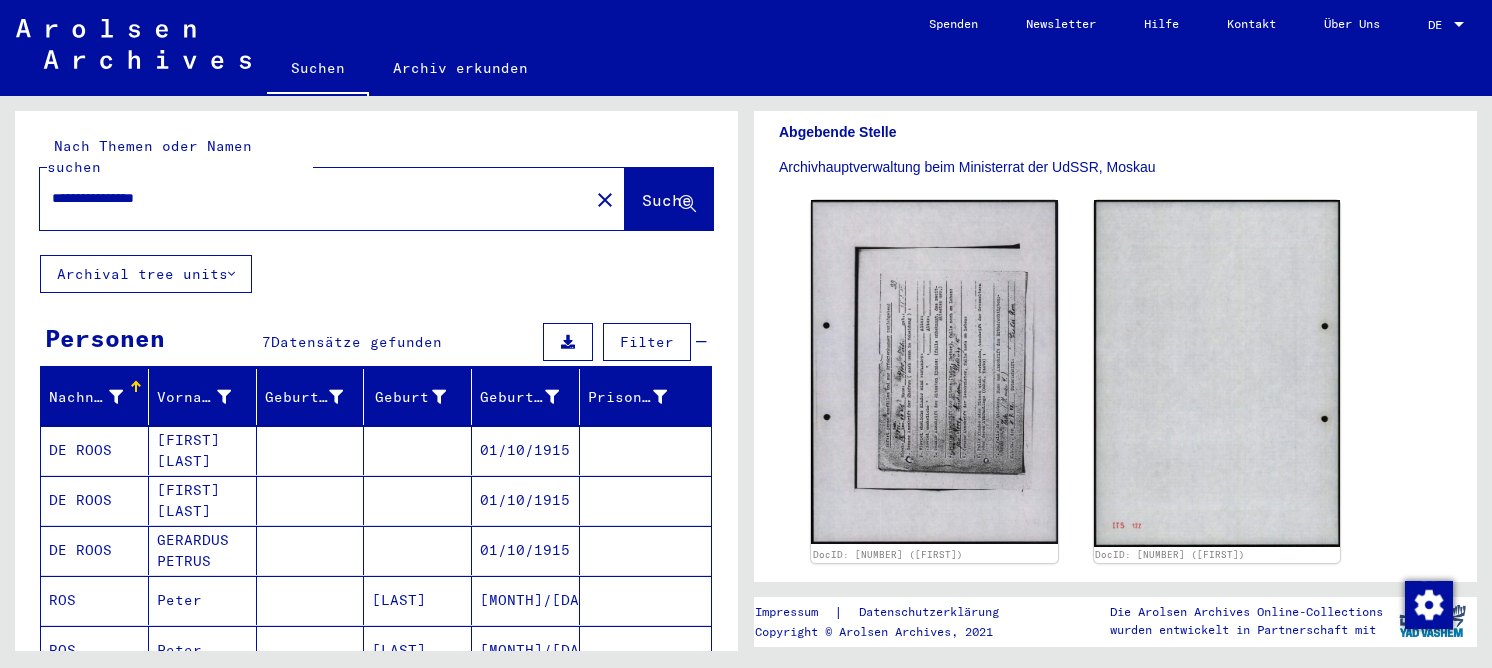 drag, startPoint x: 238, startPoint y: 182, endPoint x: 5, endPoint y: 173, distance: 233.17375 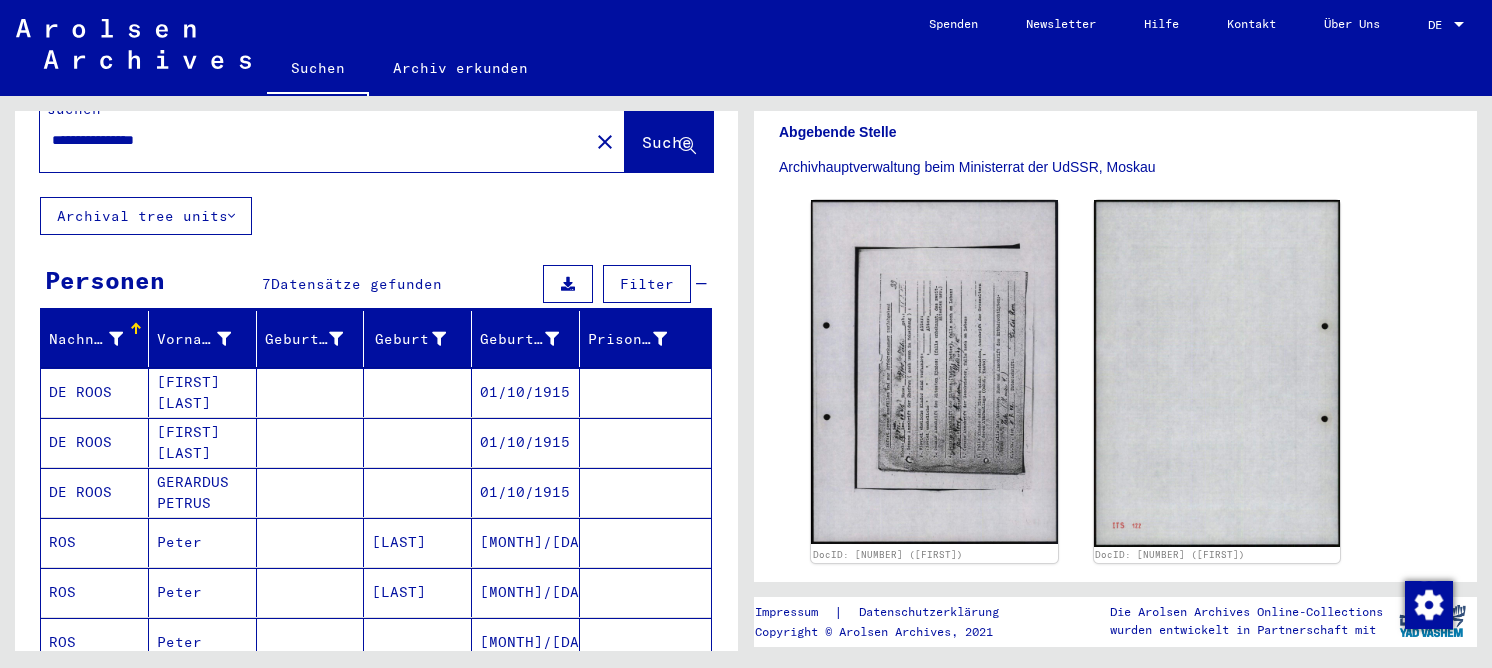 scroll, scrollTop: 358, scrollLeft: 0, axis: vertical 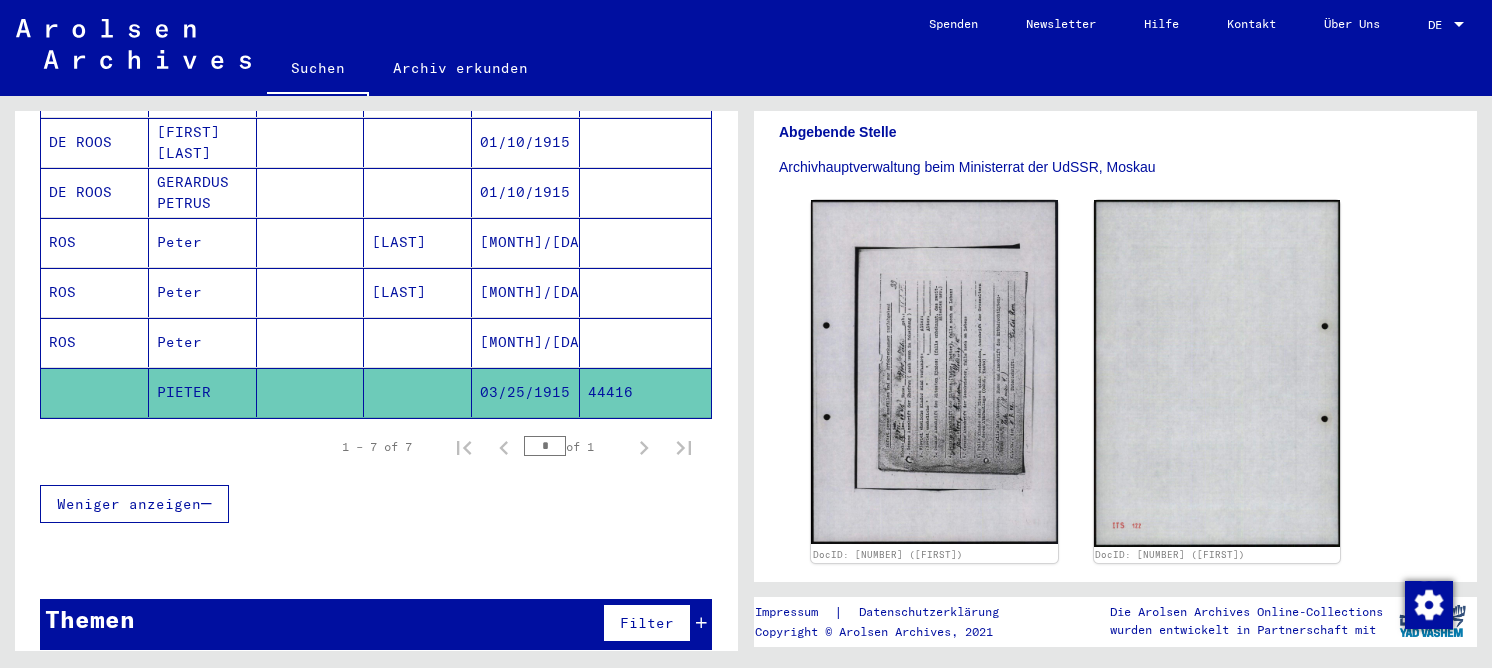 click on "[MONTH]/[DAY]/[YEAR]" at bounding box center (526, 392) 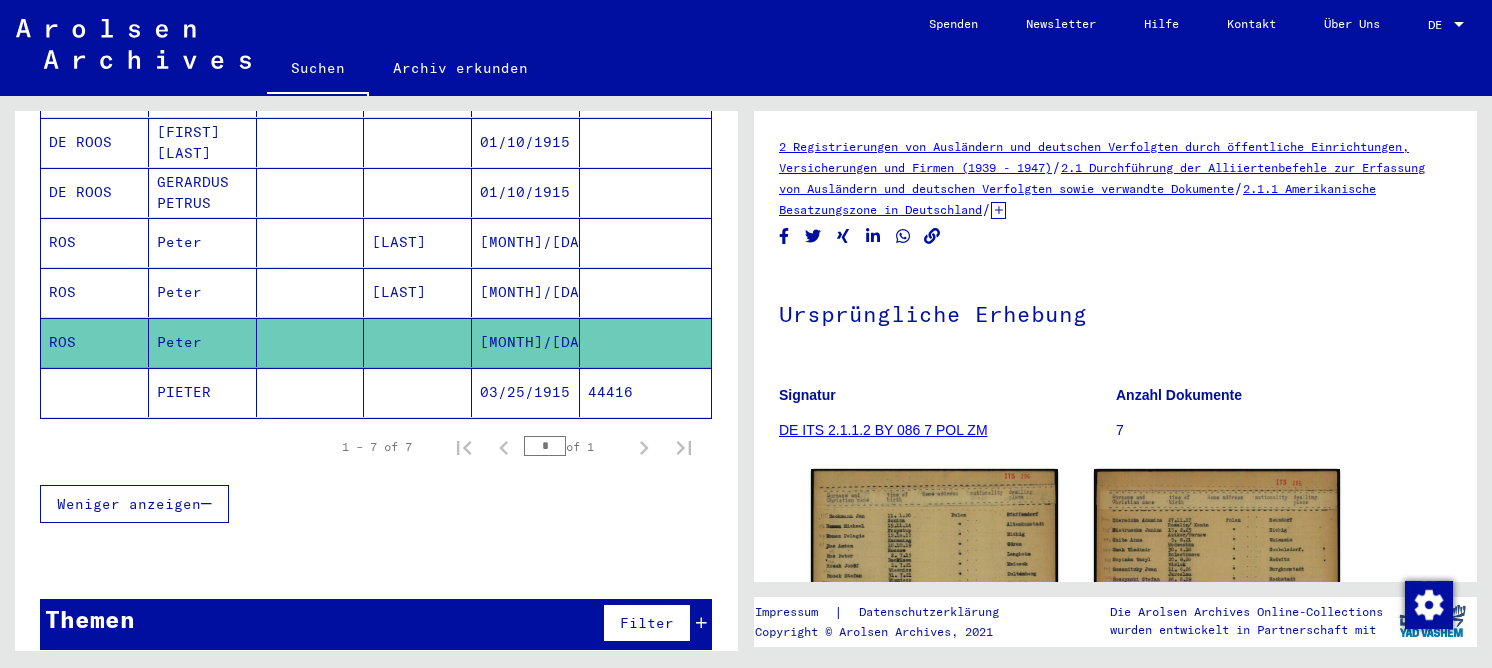 scroll, scrollTop: 0, scrollLeft: 0, axis: both 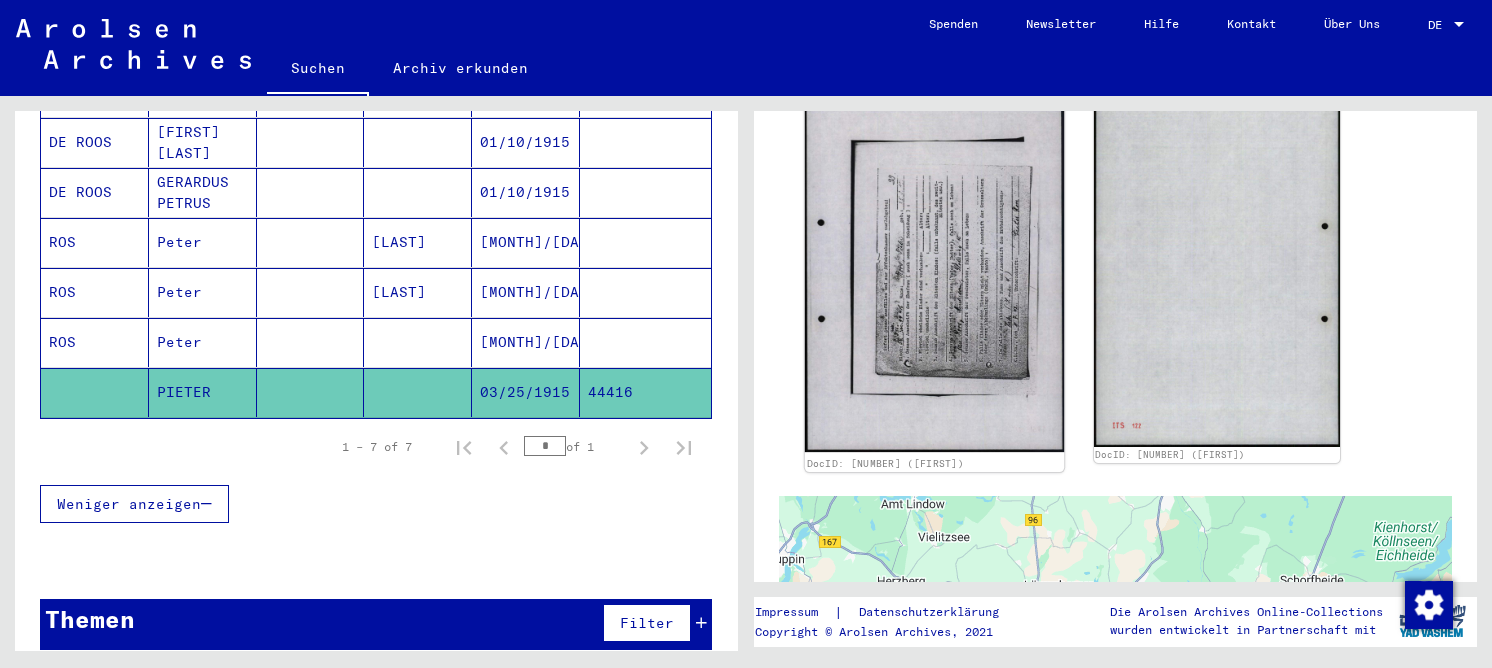 click 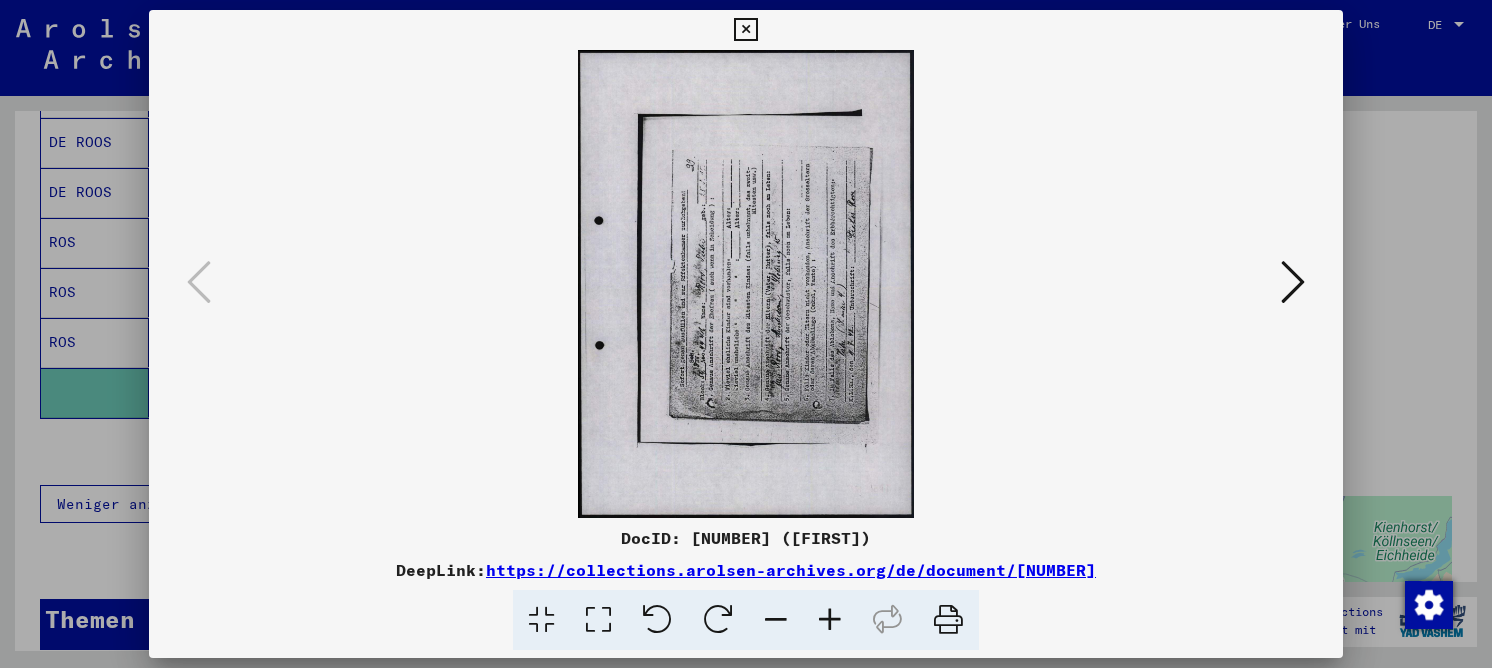 click at bounding box center [598, 620] 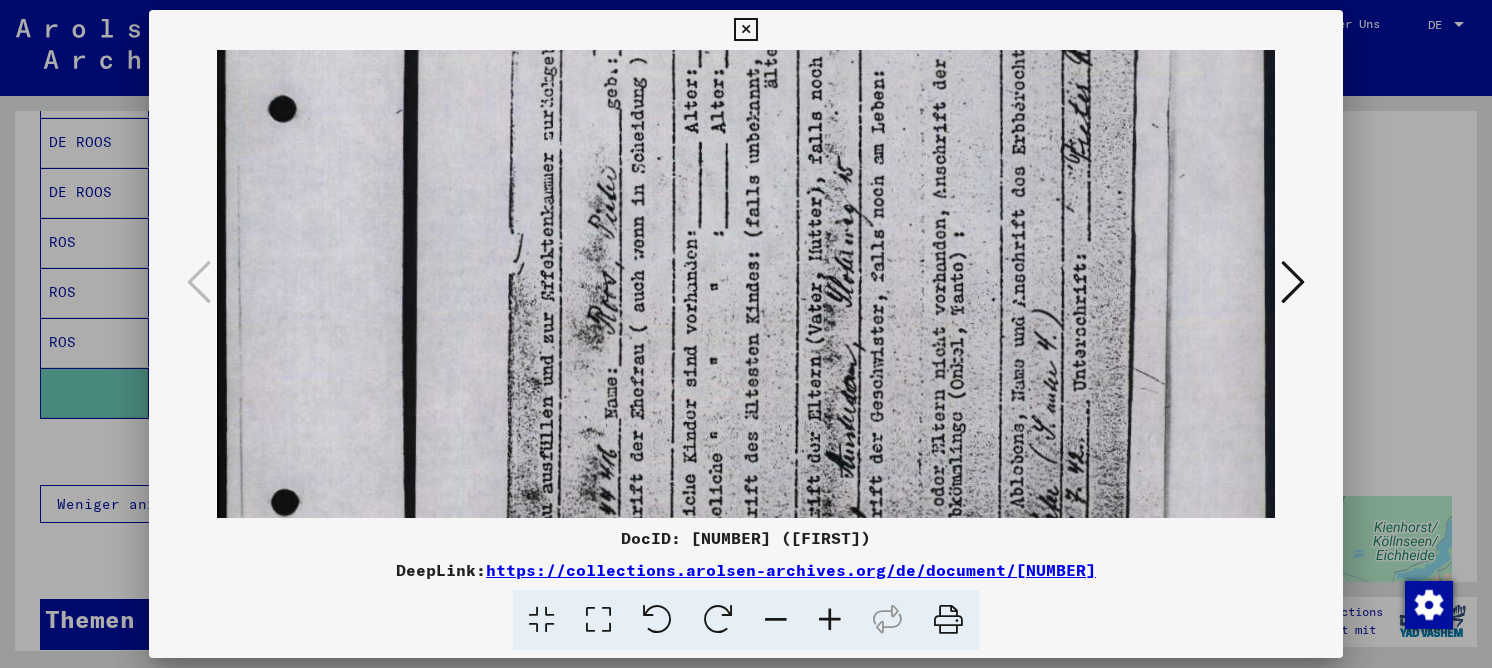 drag, startPoint x: 672, startPoint y: 378, endPoint x: 682, endPoint y: 55, distance: 323.15475 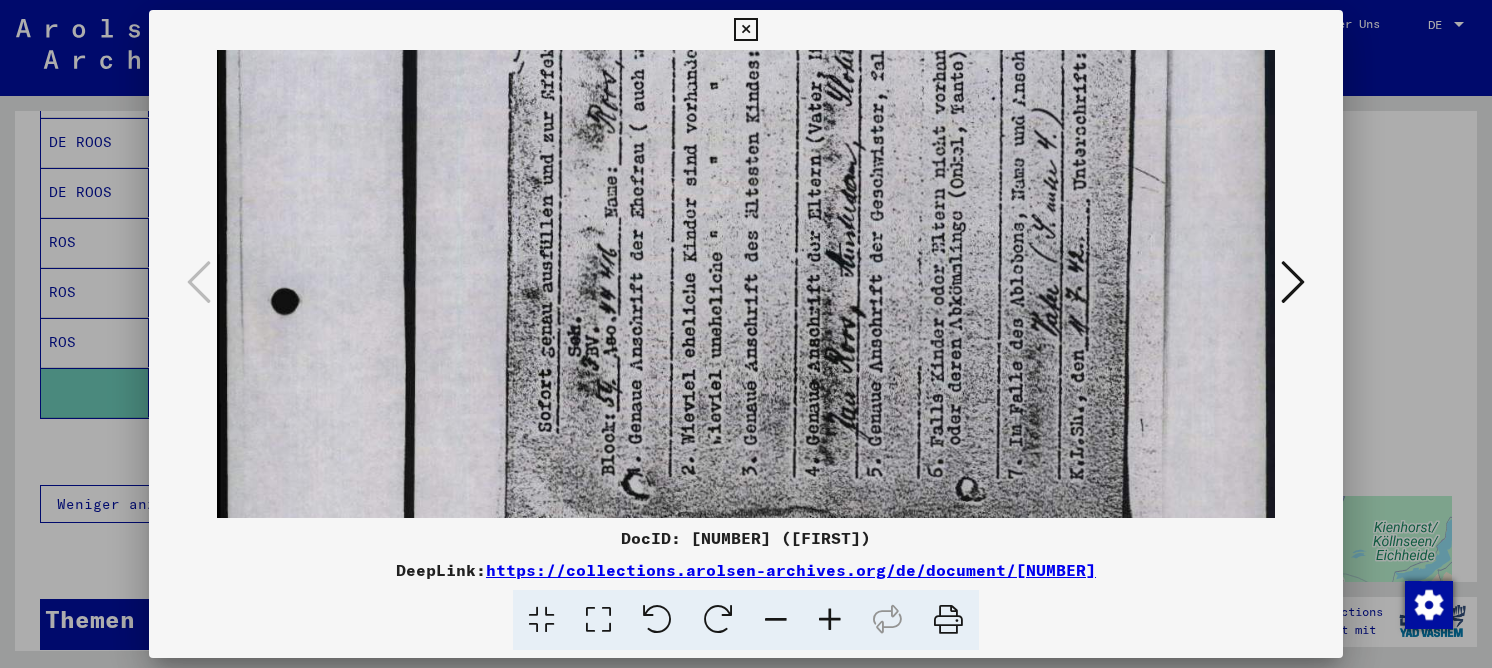 drag, startPoint x: 631, startPoint y: 367, endPoint x: 673, endPoint y: 188, distance: 183.86136 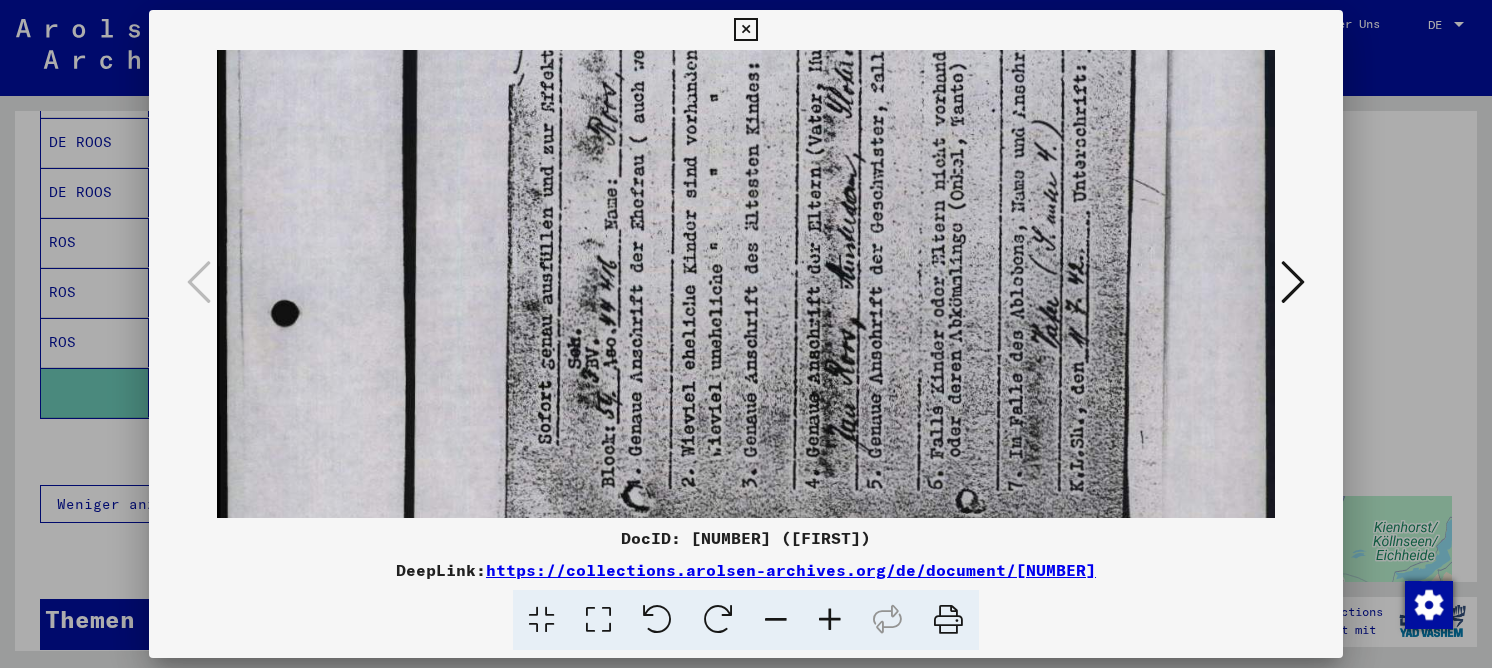 click at bounding box center (718, 620) 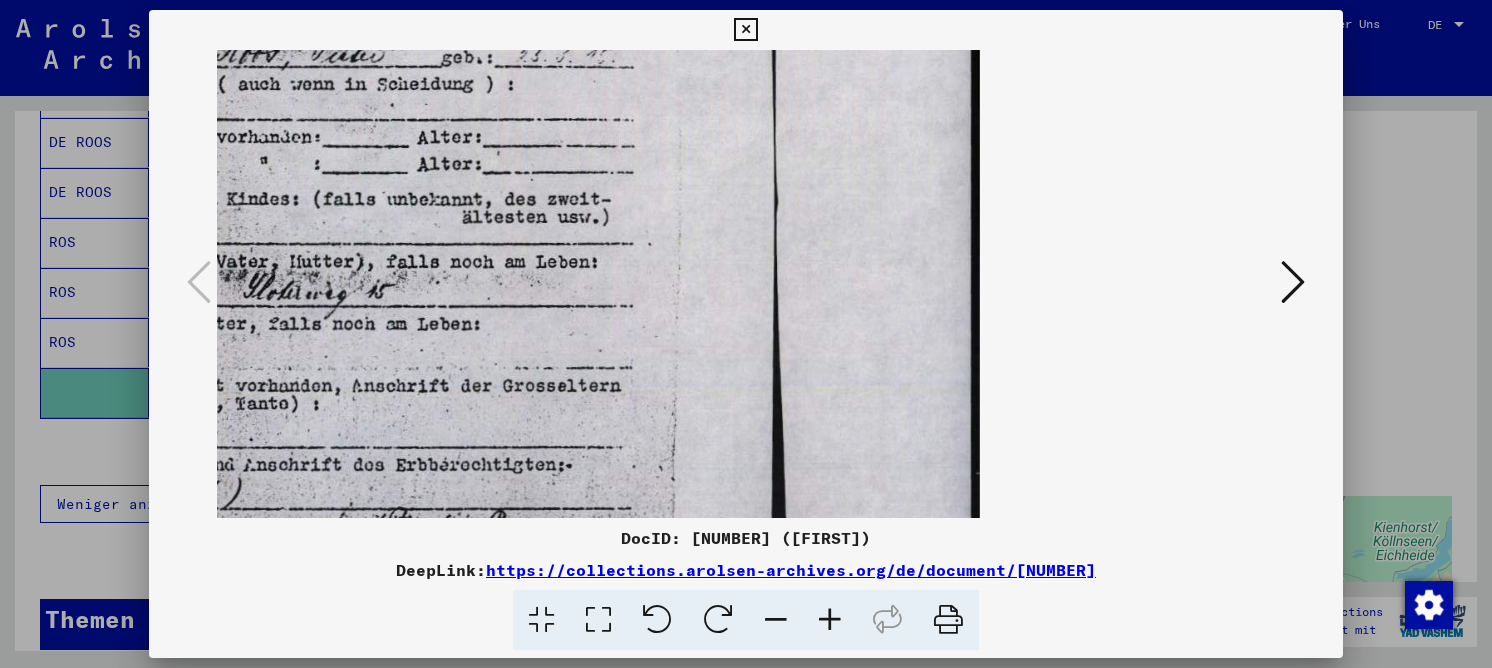 drag, startPoint x: 602, startPoint y: 241, endPoint x: 756, endPoint y: 242, distance: 154.00325 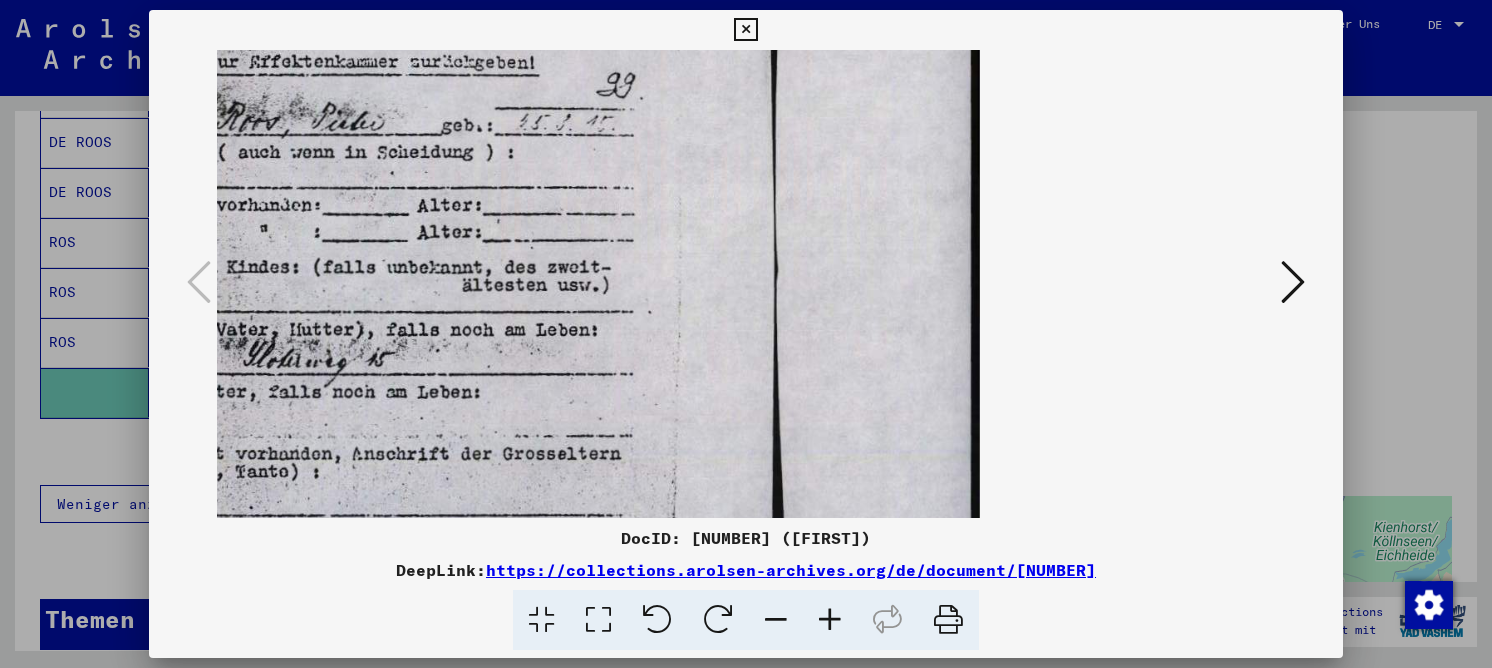 scroll, scrollTop: 0, scrollLeft: 0, axis: both 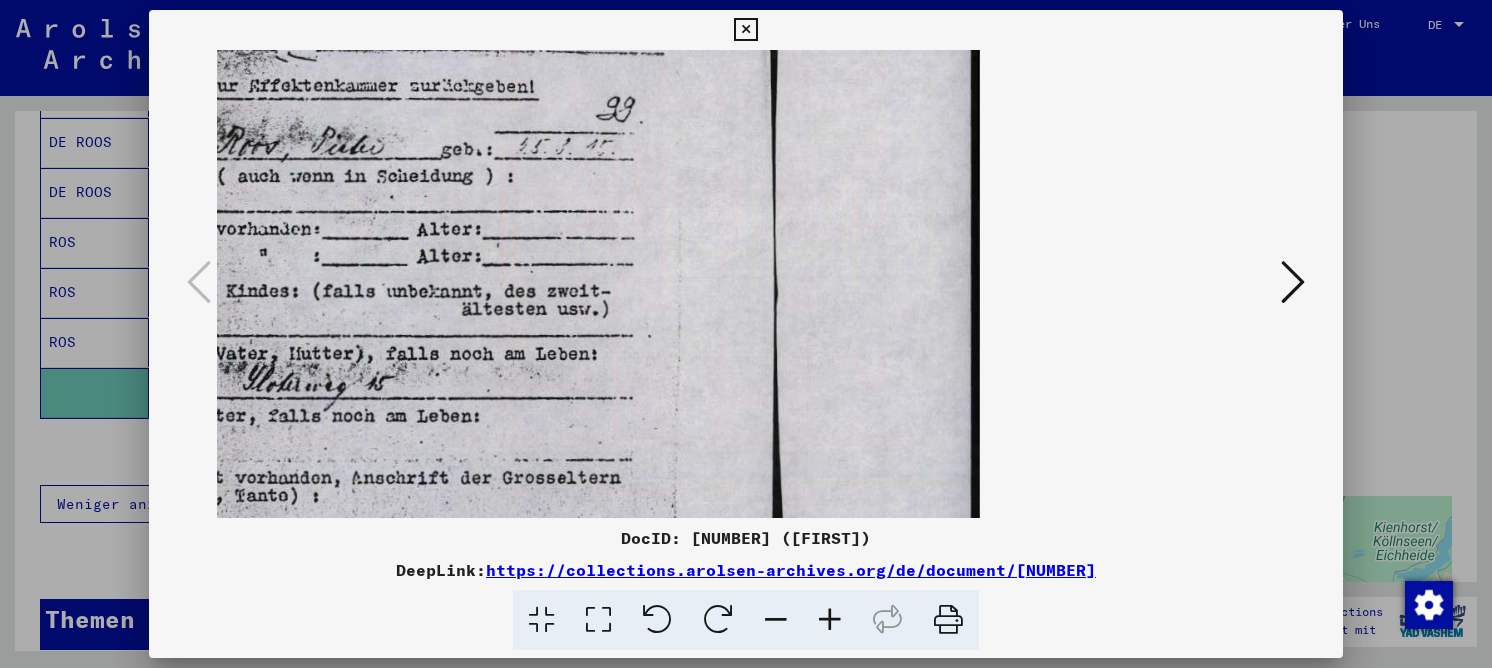 drag, startPoint x: 689, startPoint y: 200, endPoint x: 649, endPoint y: 347, distance: 152.345 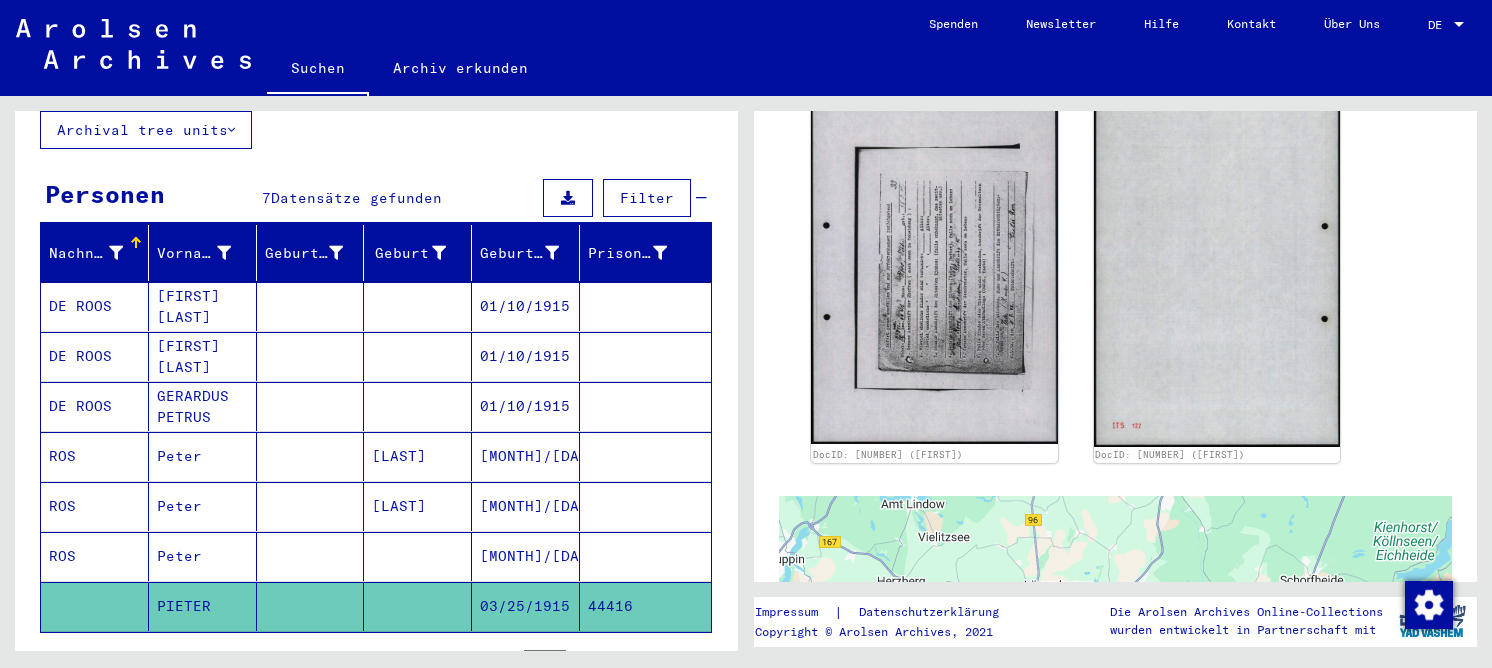 scroll, scrollTop: 0, scrollLeft: 0, axis: both 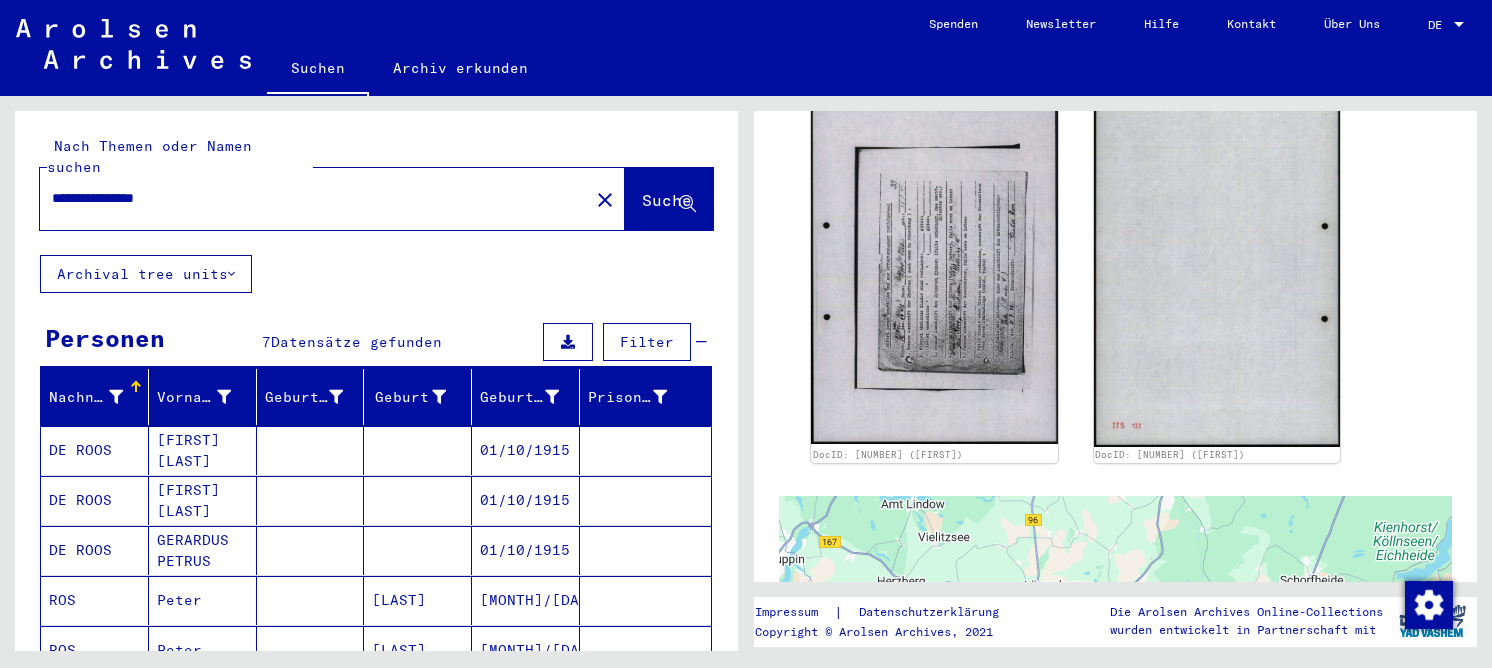drag, startPoint x: 203, startPoint y: 182, endPoint x: 26, endPoint y: 181, distance: 177.00282 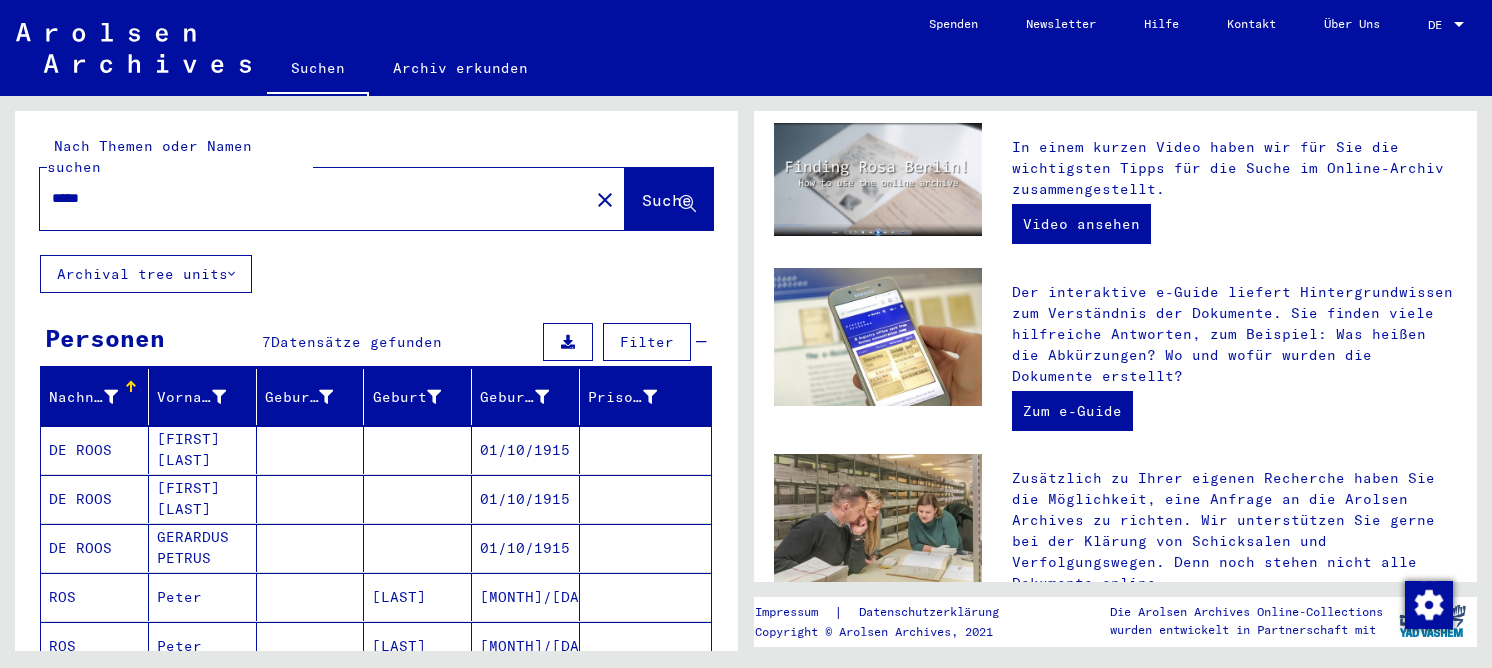 scroll, scrollTop: 0, scrollLeft: 0, axis: both 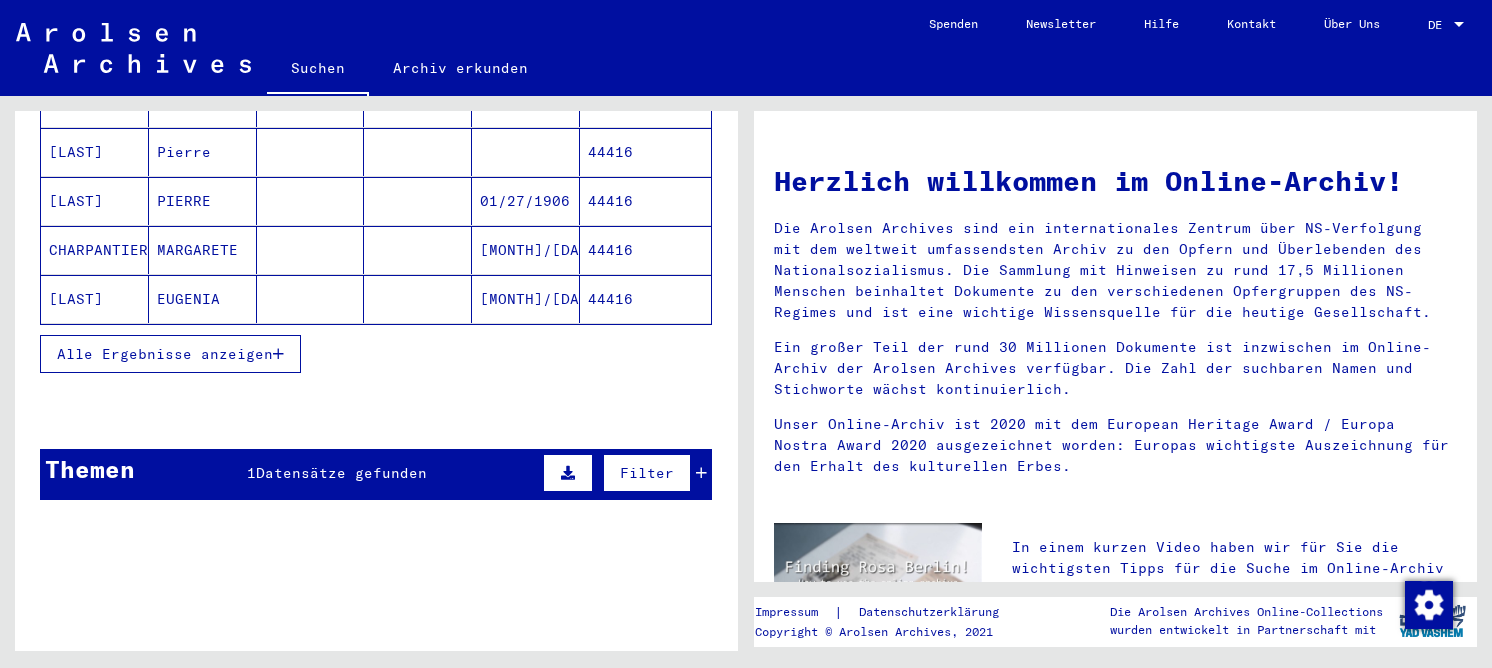 click on "Alle Ergebnisse anzeigen" at bounding box center (170, 354) 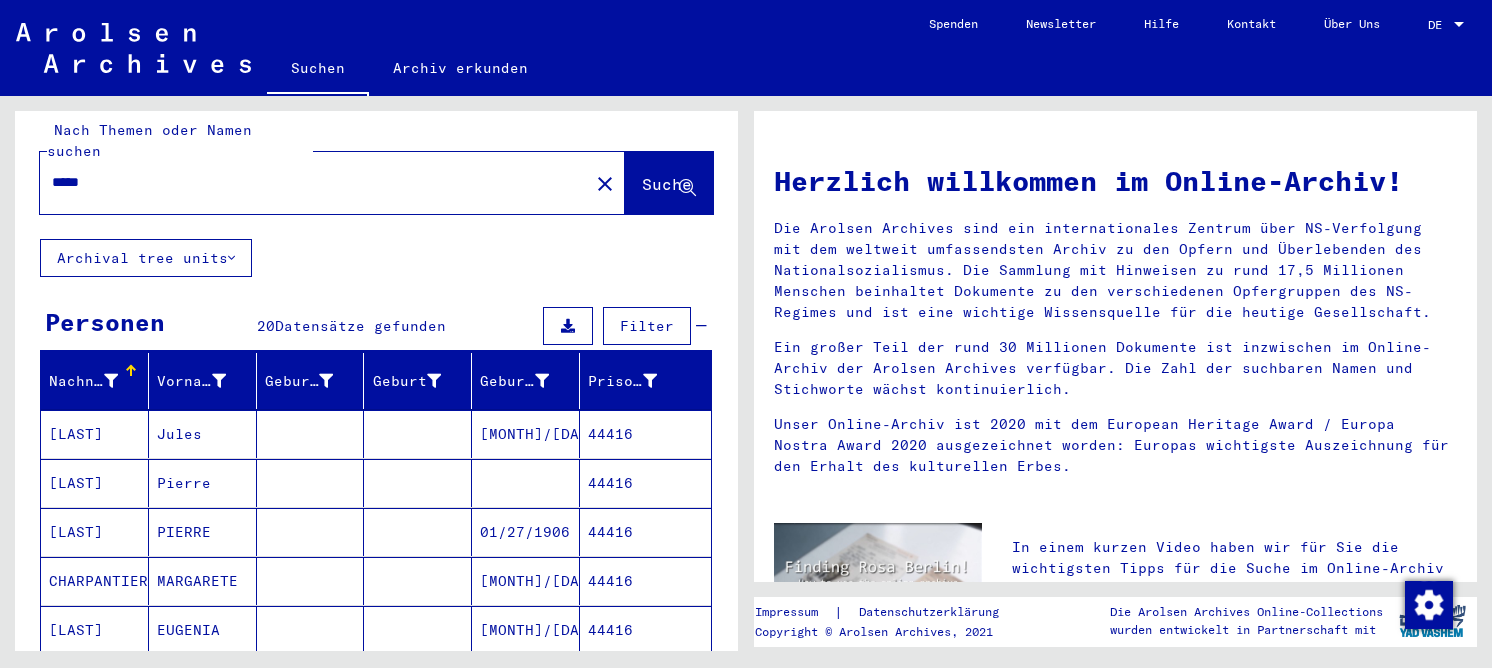 scroll, scrollTop: 0, scrollLeft: 0, axis: both 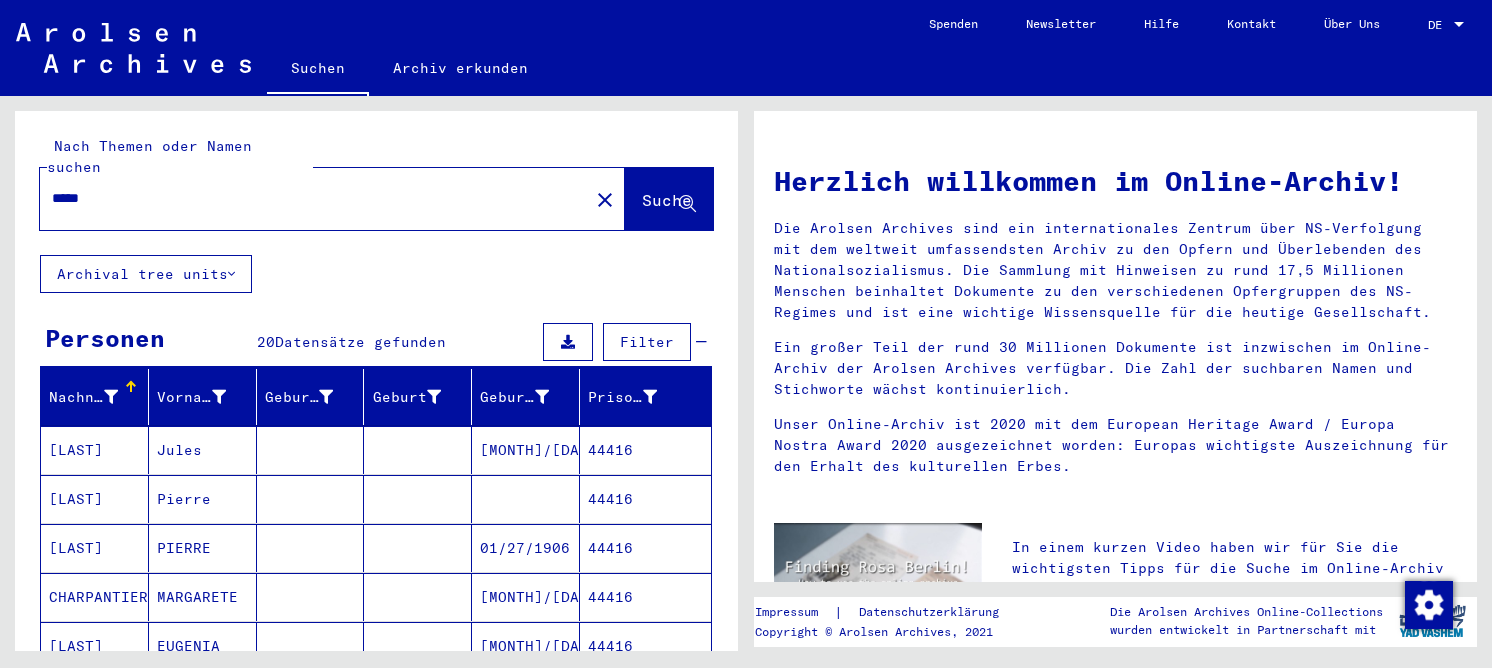 click on "*****" at bounding box center [308, 198] 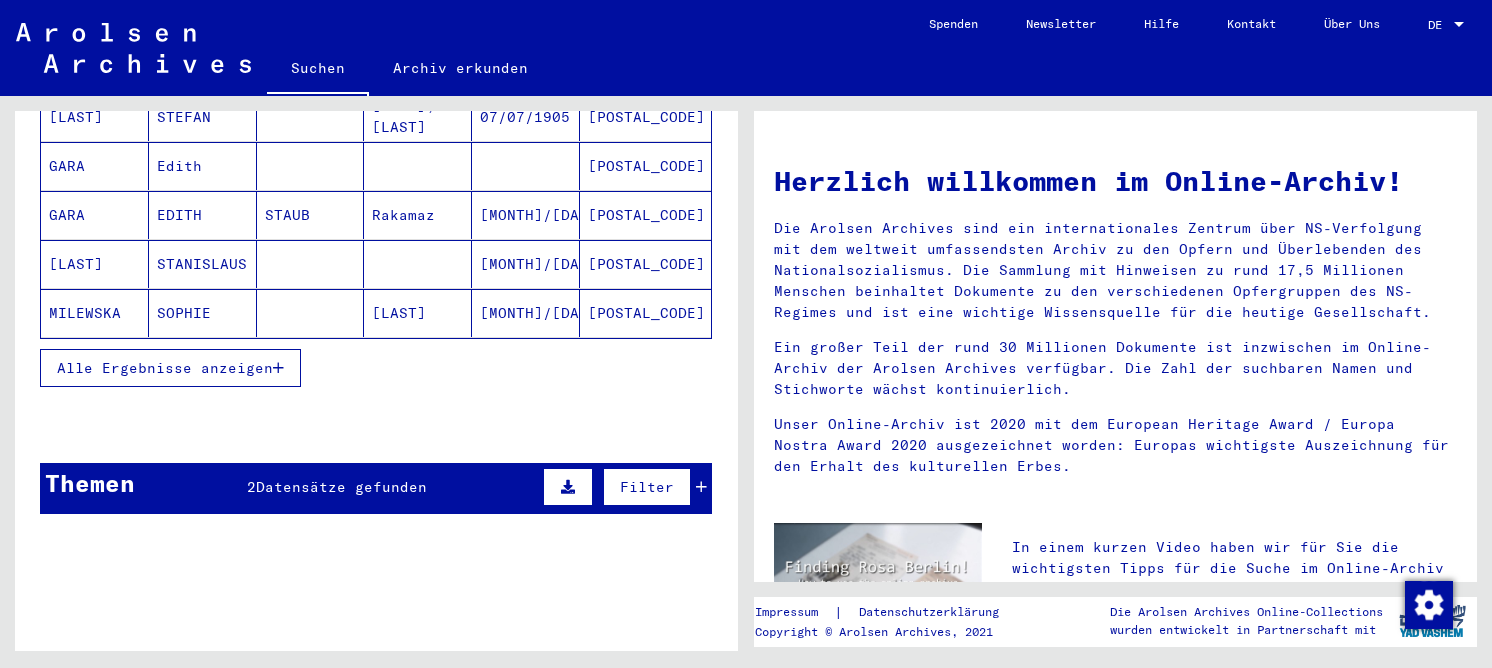 scroll, scrollTop: 400, scrollLeft: 0, axis: vertical 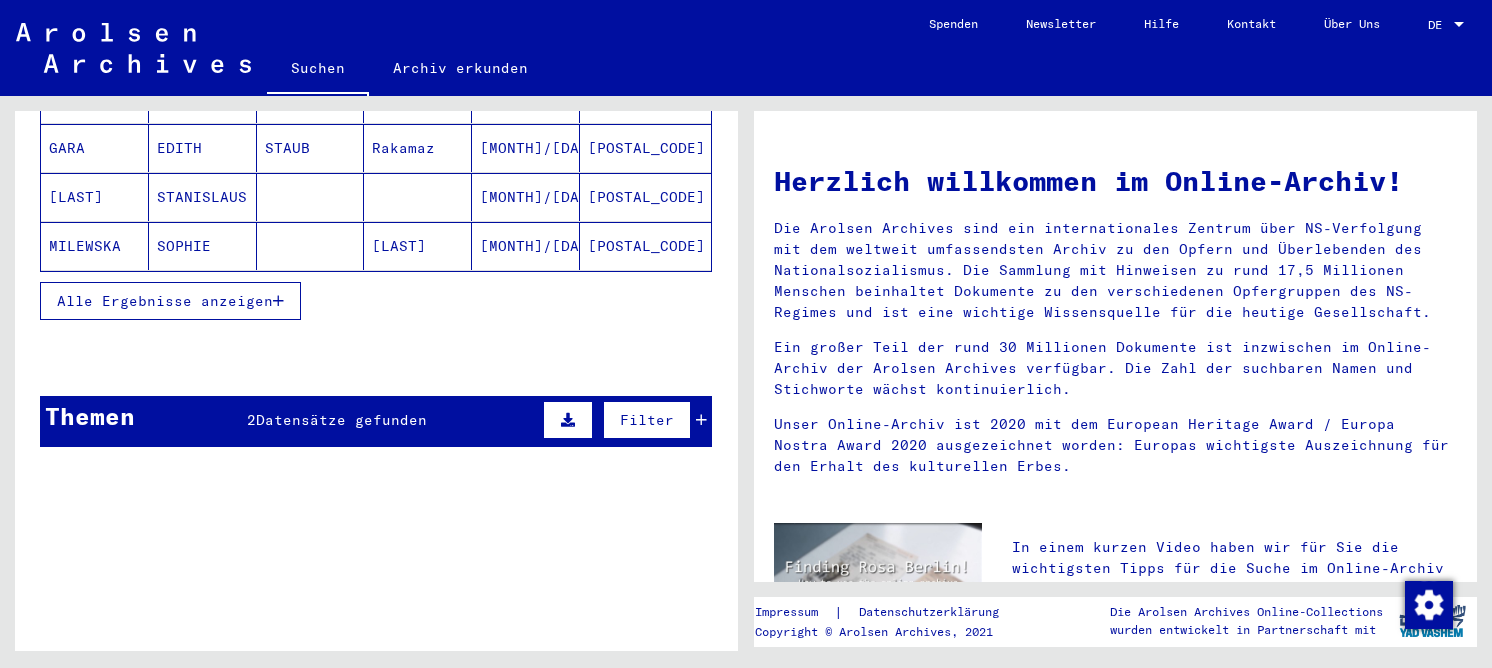 click on "Alle Ergebnisse anzeigen" at bounding box center [165, 301] 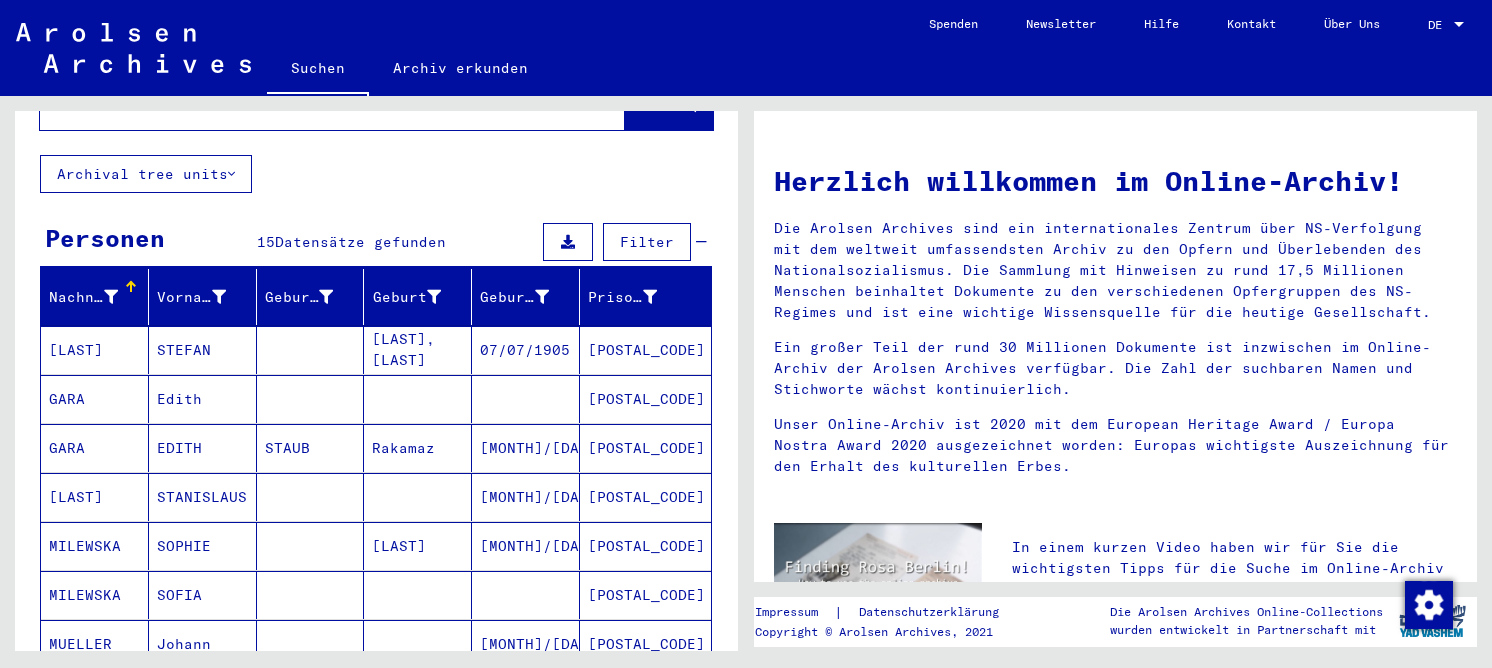 scroll, scrollTop: 0, scrollLeft: 0, axis: both 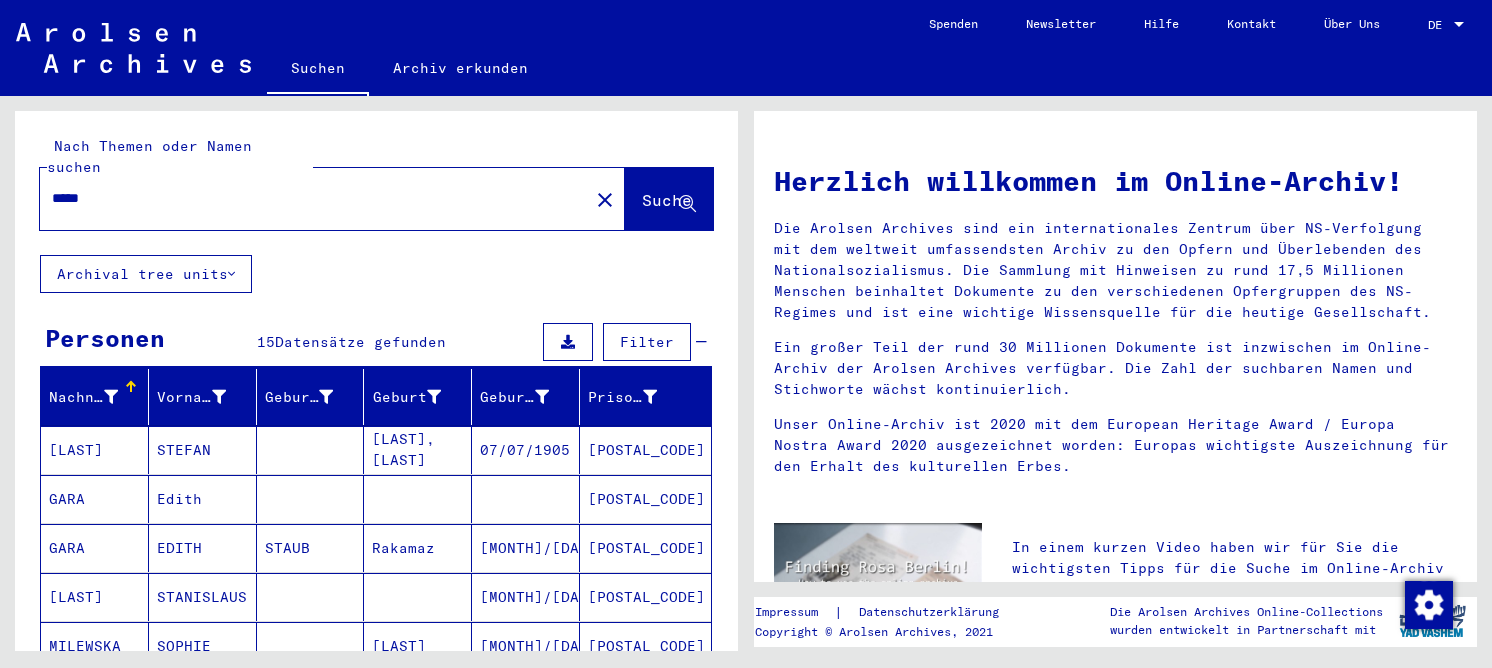 drag, startPoint x: 125, startPoint y: 163, endPoint x: 90, endPoint y: 190, distance: 44.20407 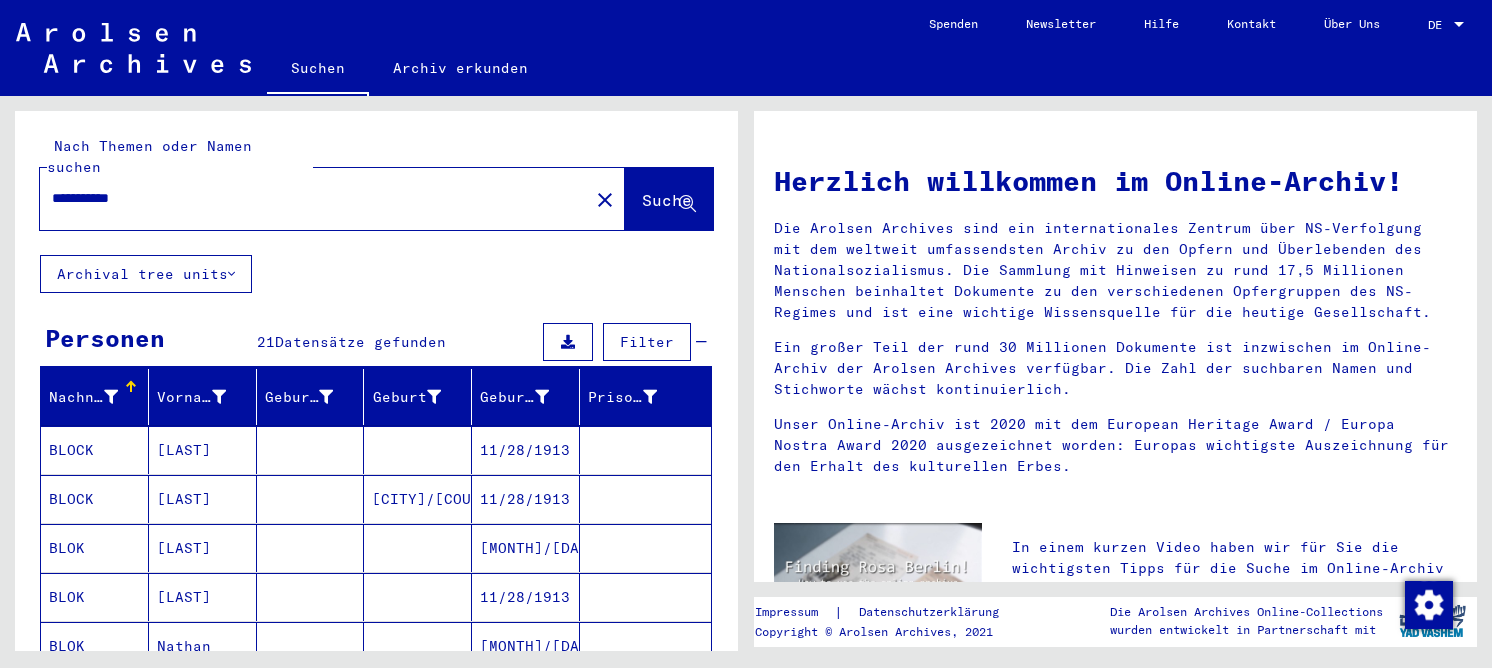 click at bounding box center (418, 499) 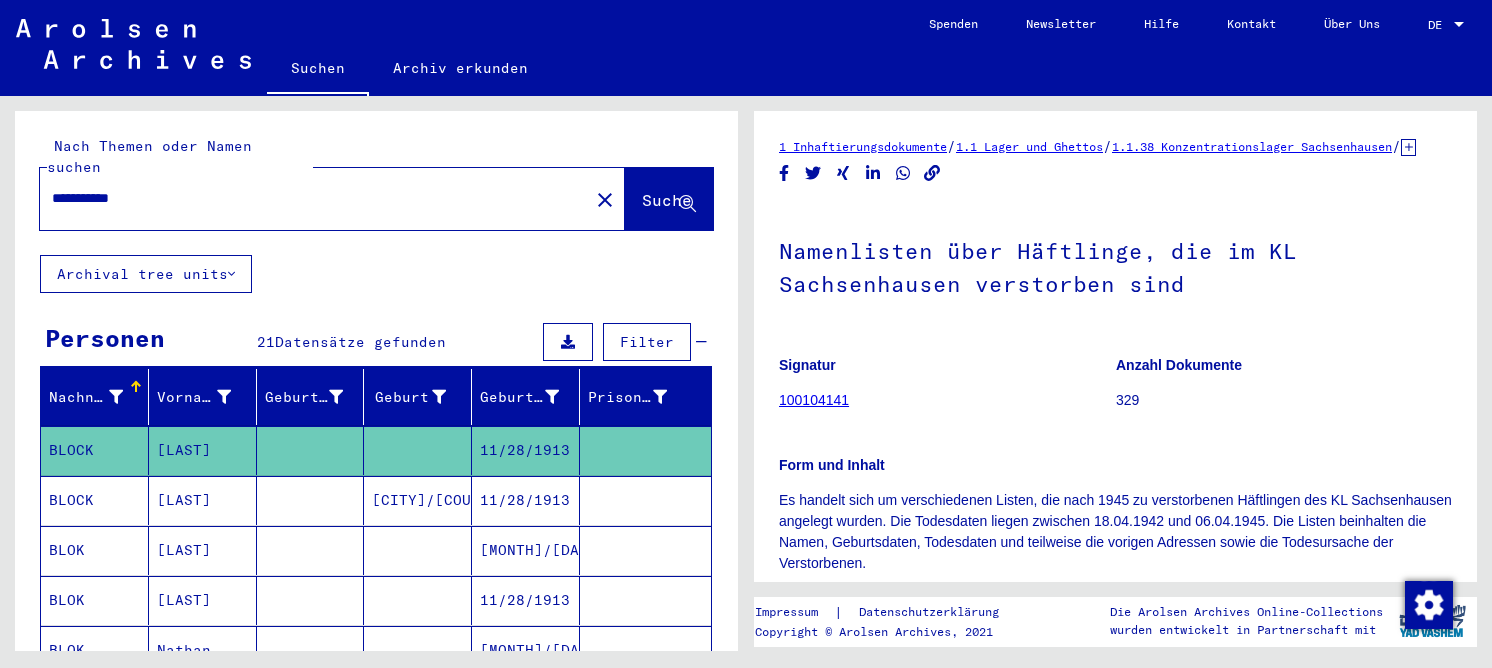 scroll, scrollTop: 0, scrollLeft: 0, axis: both 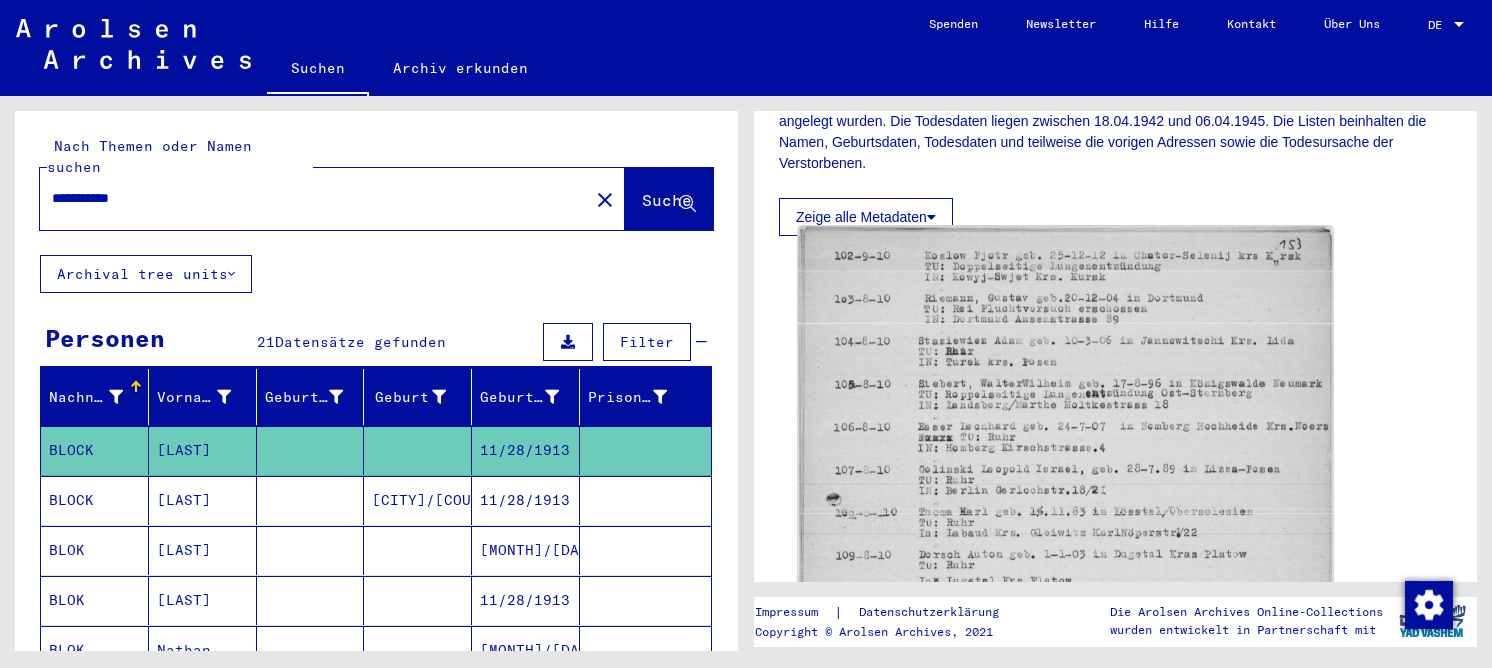 click 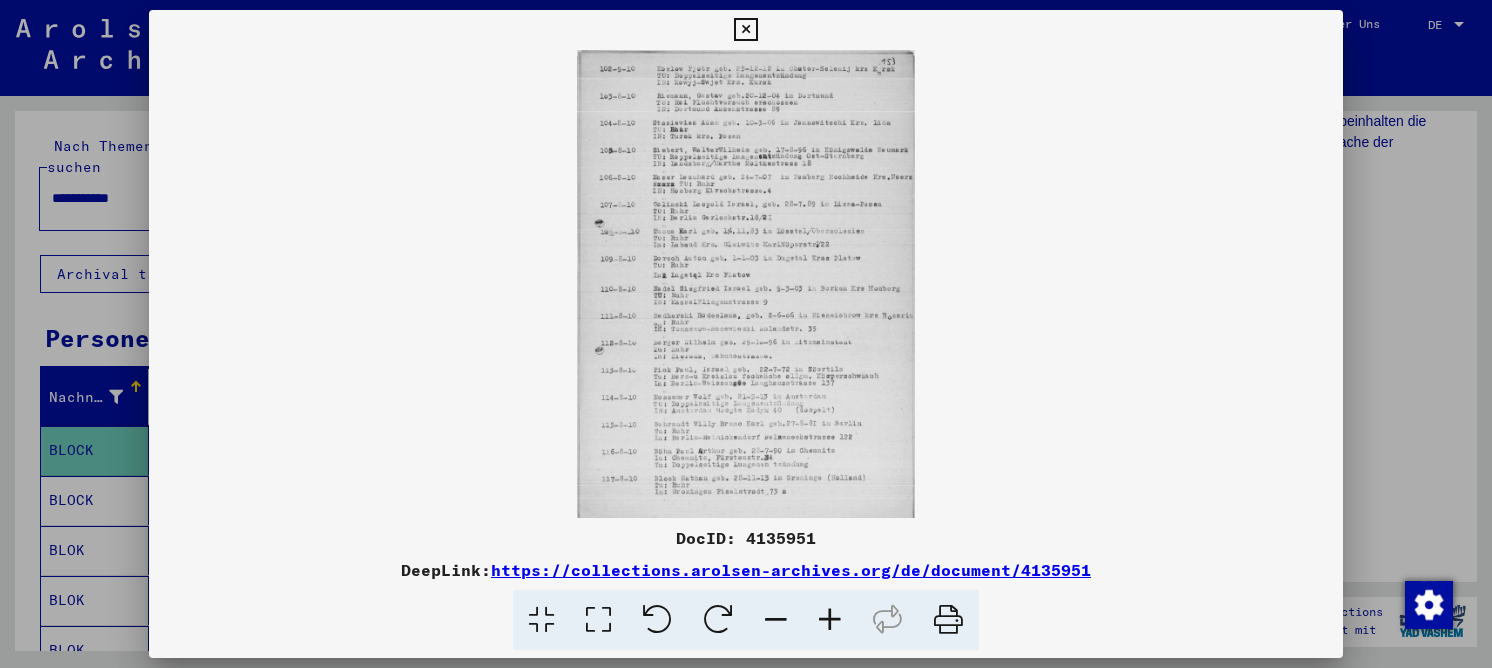 click at bounding box center [598, 620] 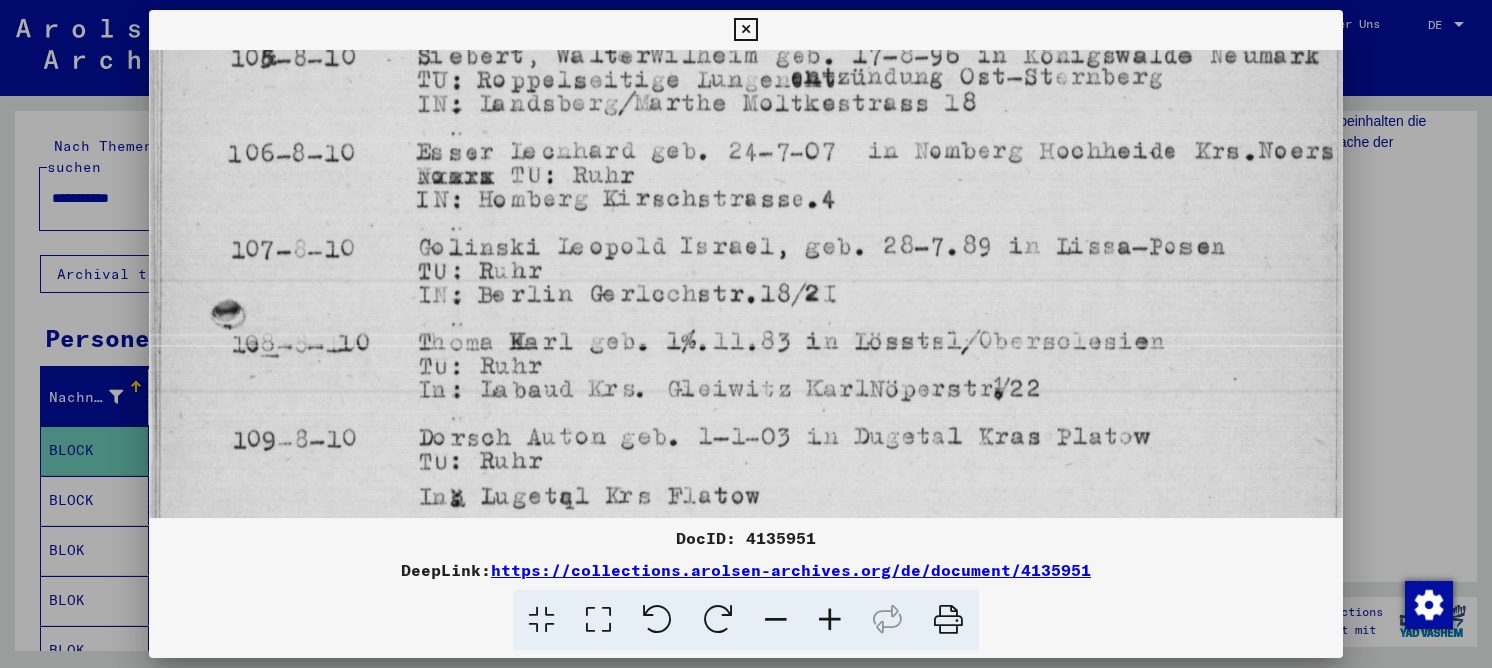 drag, startPoint x: 743, startPoint y: 317, endPoint x: 795, endPoint y: -29, distance: 349.88568 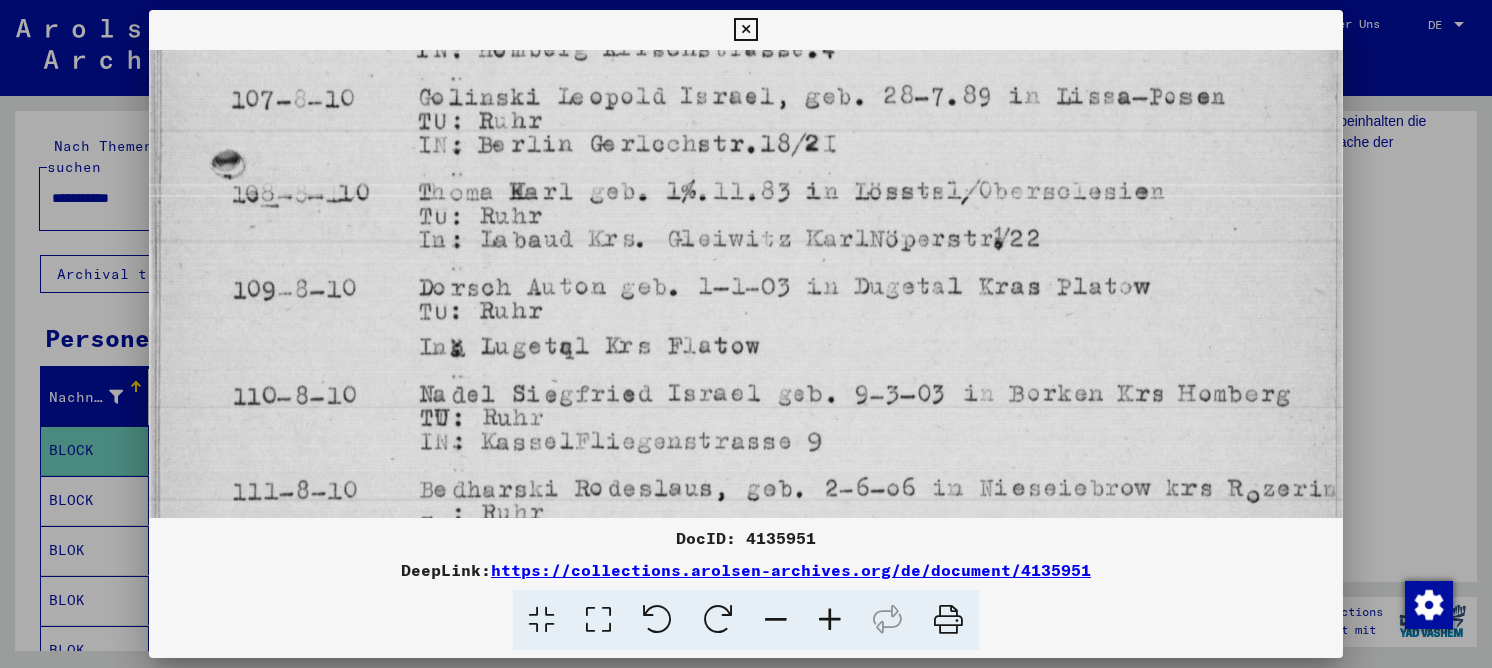 drag, startPoint x: 885, startPoint y: 344, endPoint x: 900, endPoint y: 175, distance: 169.66437 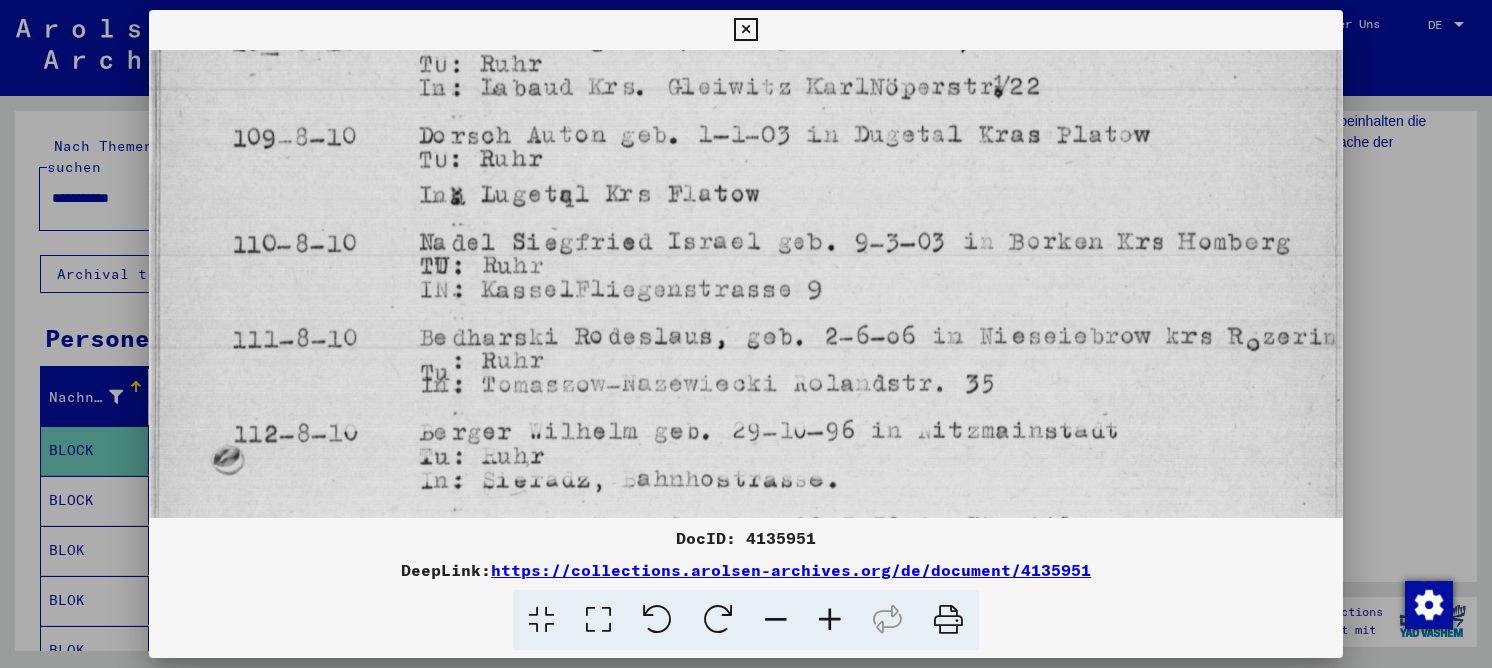 drag, startPoint x: 908, startPoint y: 301, endPoint x: 908, endPoint y: 168, distance: 133 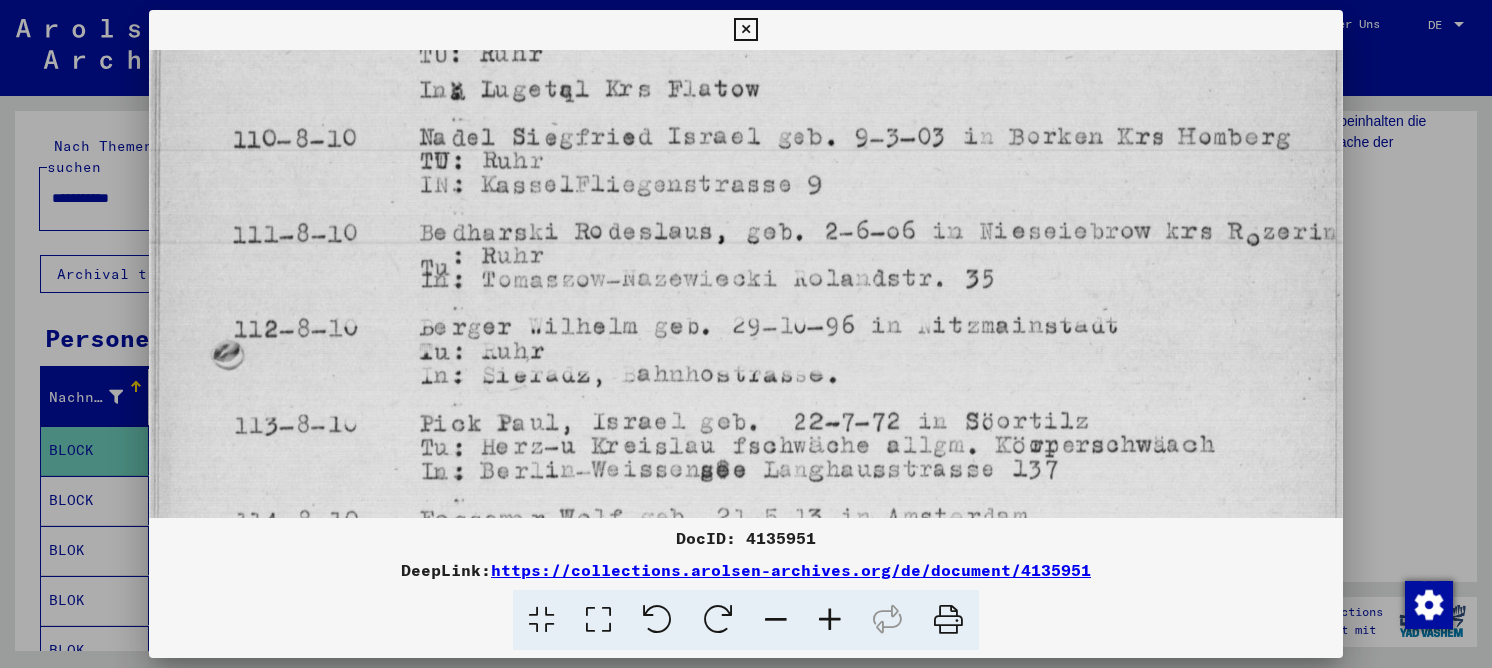 drag, startPoint x: 906, startPoint y: 198, endPoint x: 904, endPoint y: 258, distance: 60.033325 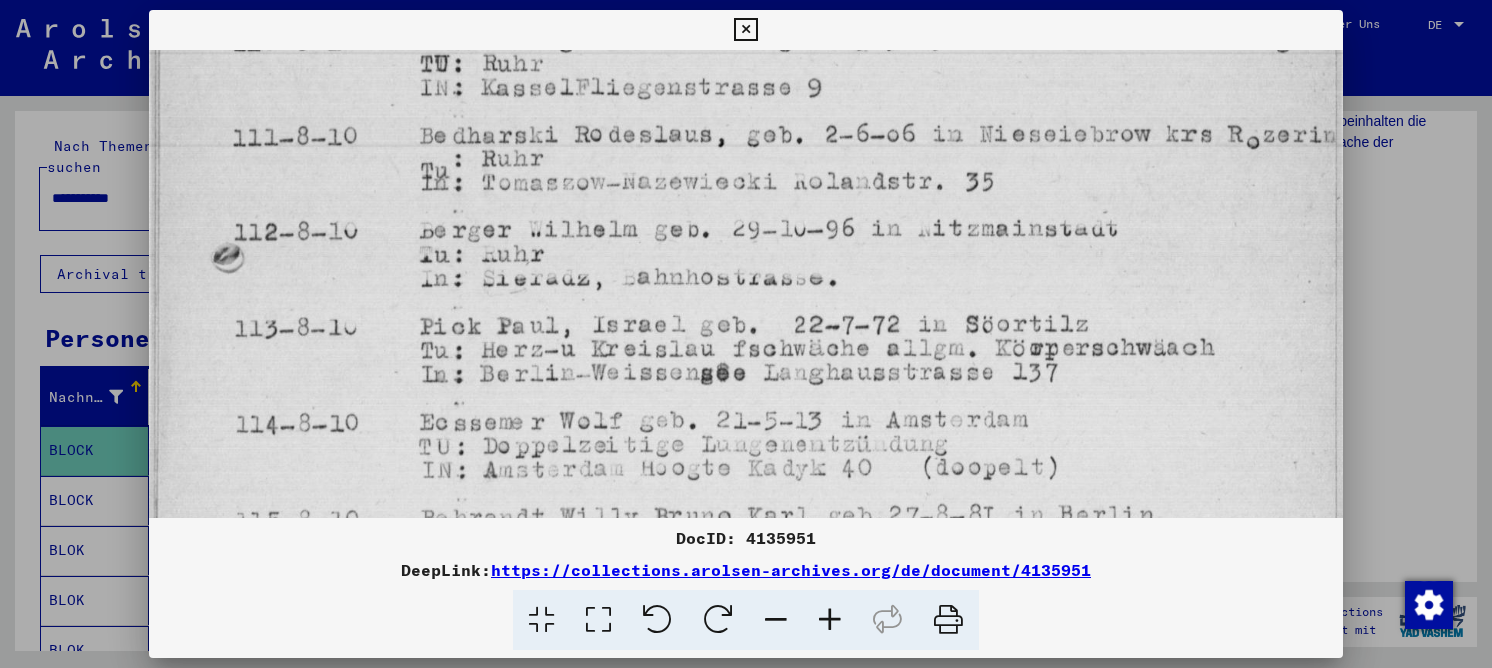 drag, startPoint x: 890, startPoint y: 205, endPoint x: 890, endPoint y: 185, distance: 20 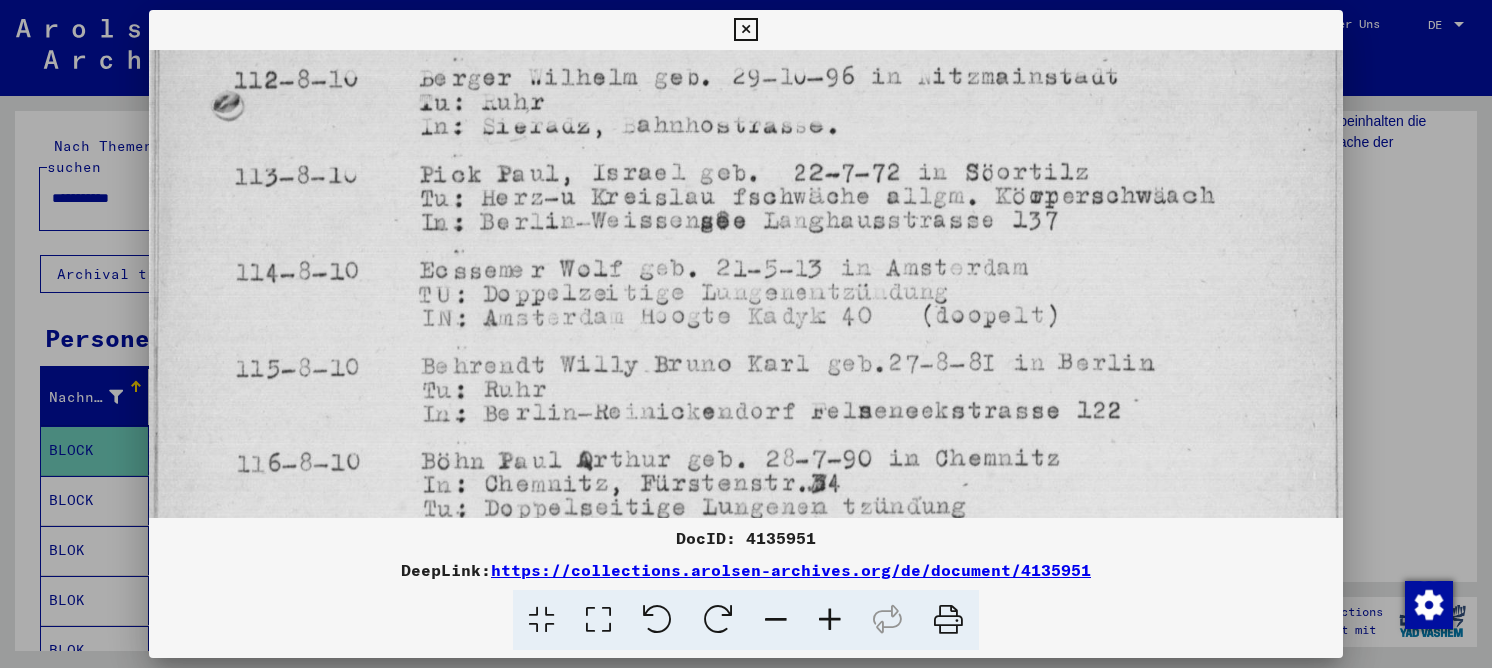 drag, startPoint x: 866, startPoint y: 250, endPoint x: 854, endPoint y: 201, distance: 50.447994 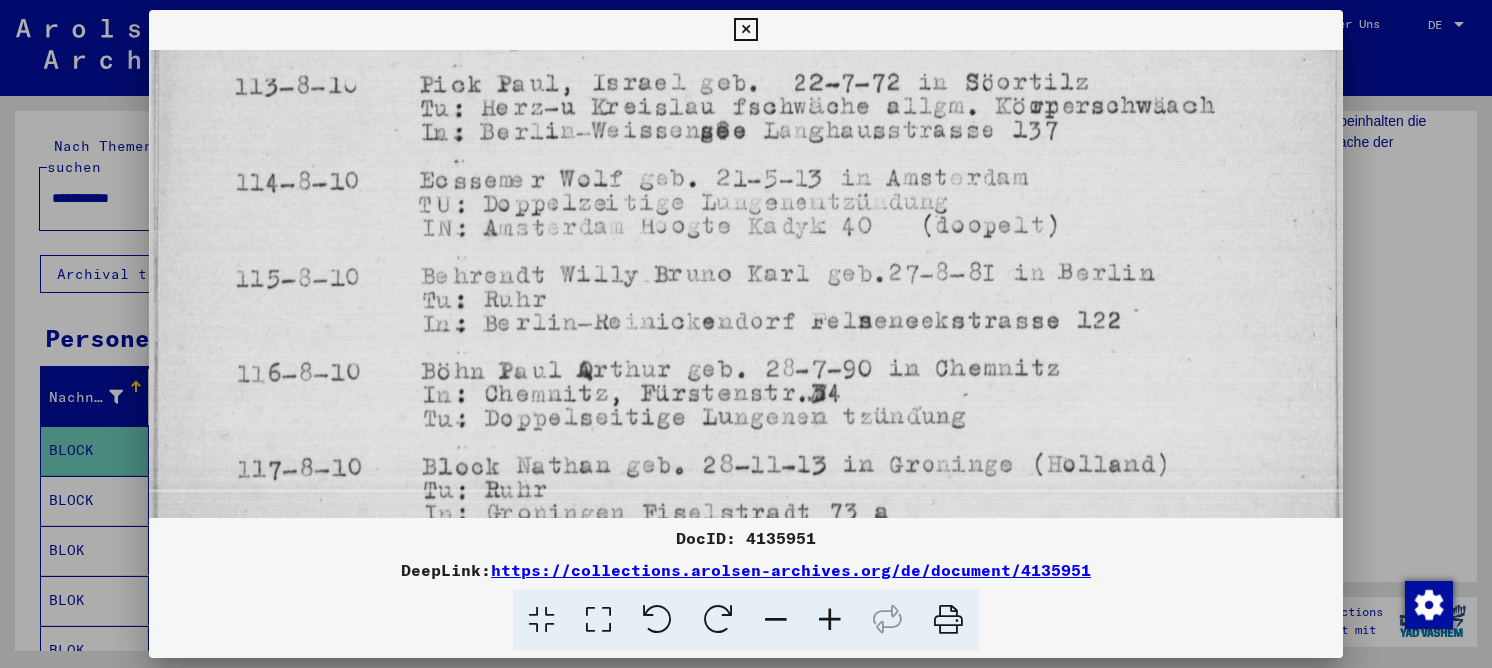 drag, startPoint x: 847, startPoint y: 241, endPoint x: 847, endPoint y: 204, distance: 37 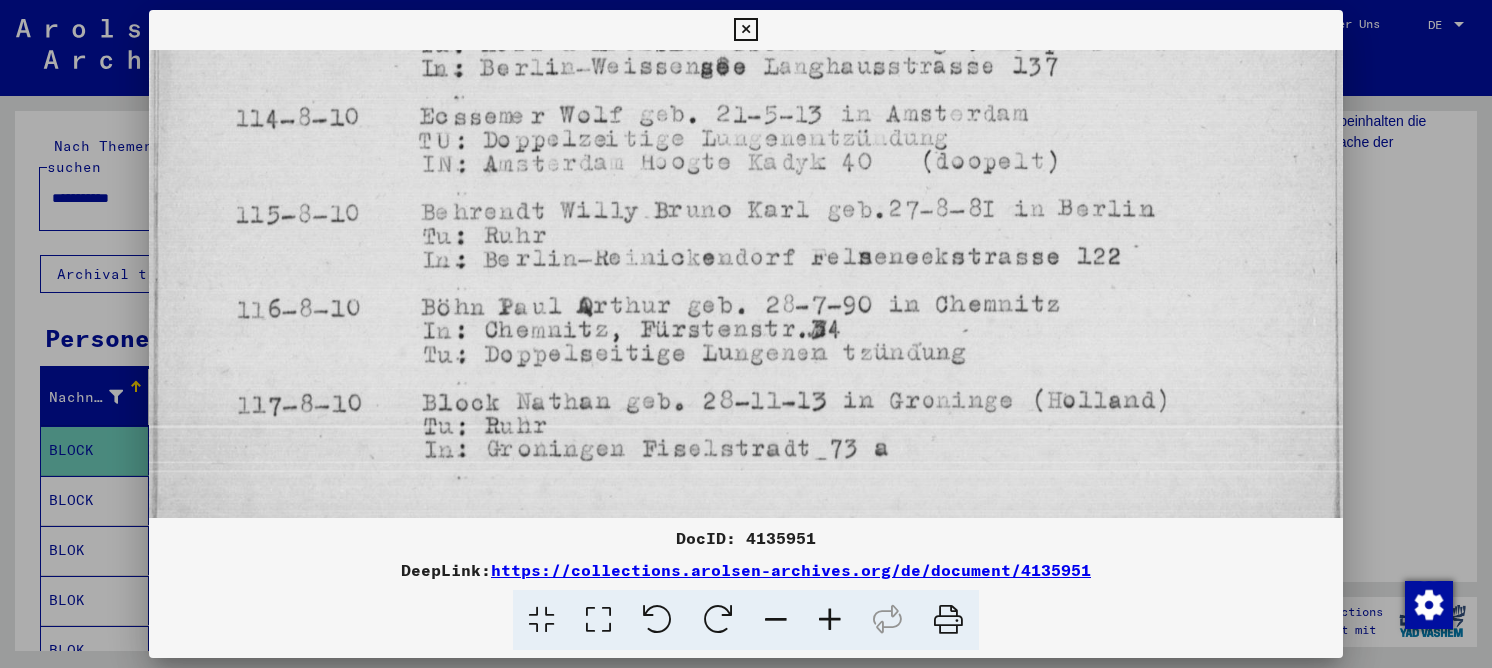 scroll, scrollTop: 1181, scrollLeft: 0, axis: vertical 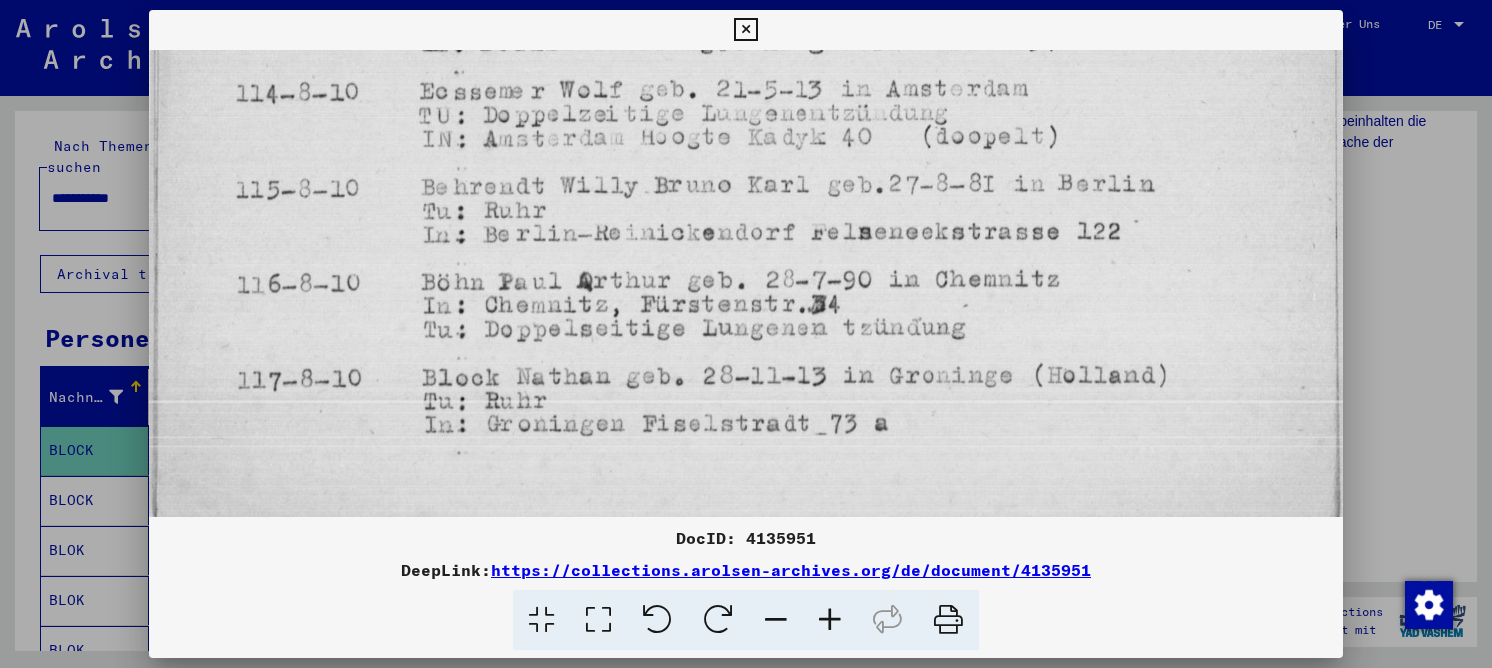 drag, startPoint x: 842, startPoint y: 232, endPoint x: 845, endPoint y: 130, distance: 102.044106 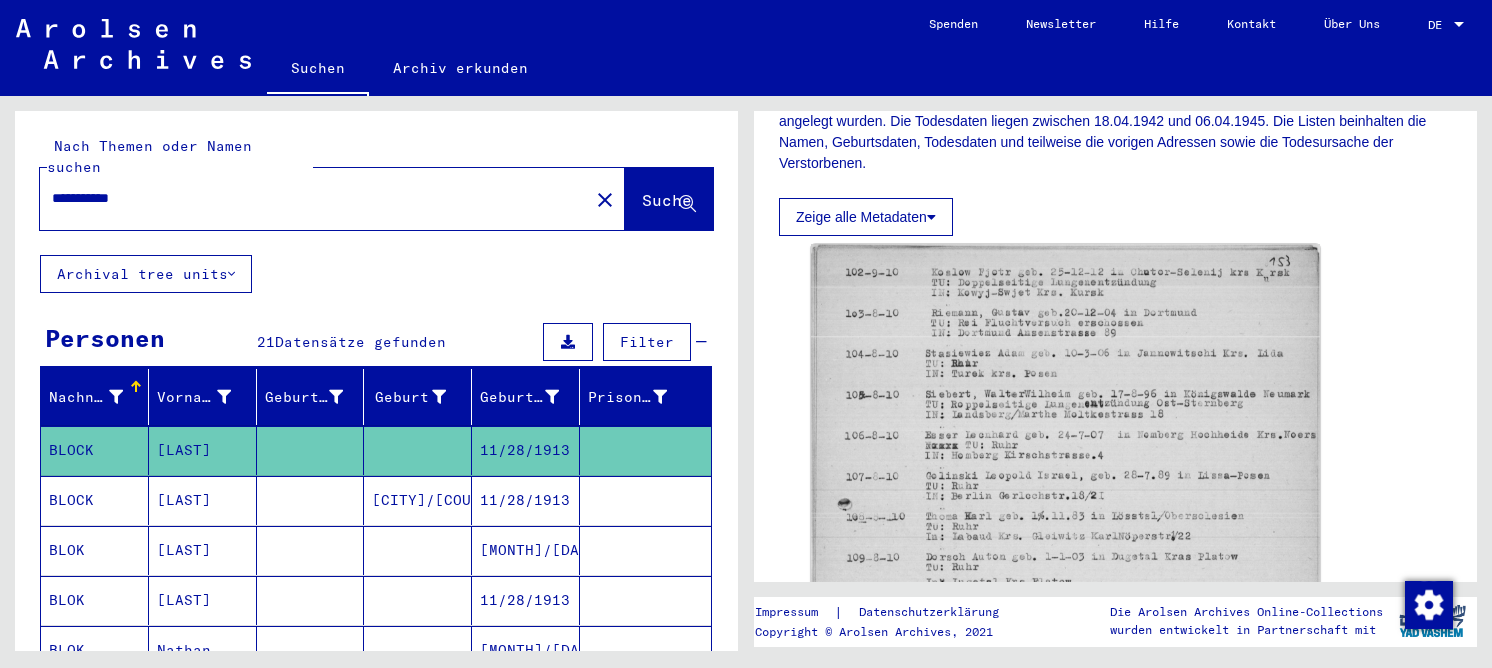 click on "[CITY]/[COUNTRY]" at bounding box center (418, 550) 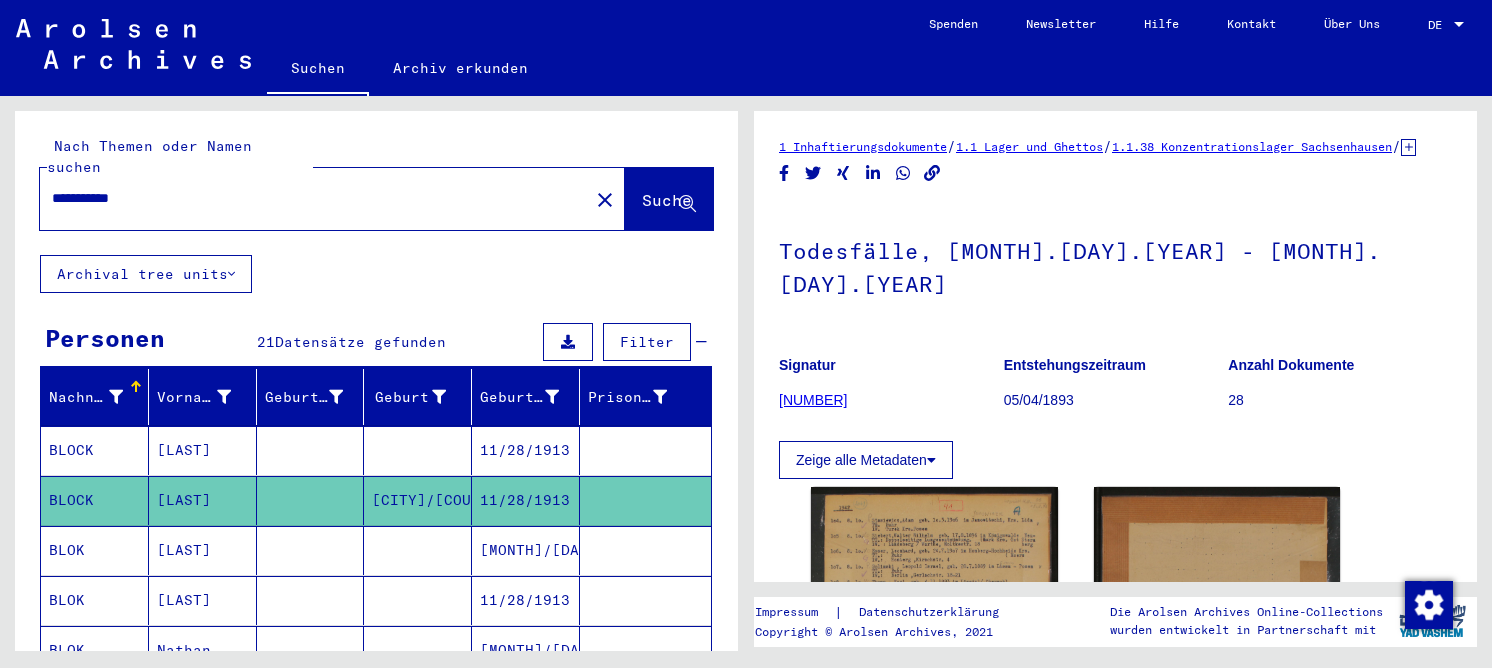 scroll, scrollTop: 0, scrollLeft: 0, axis: both 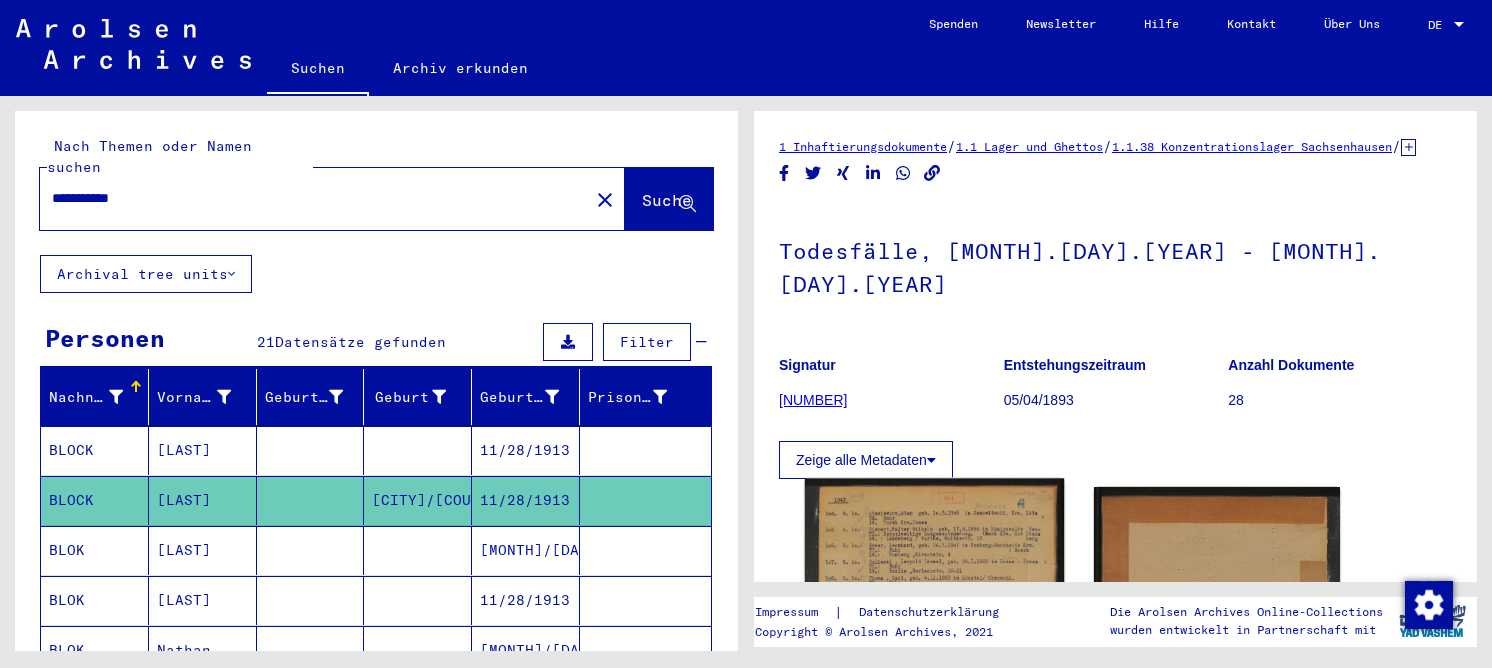click 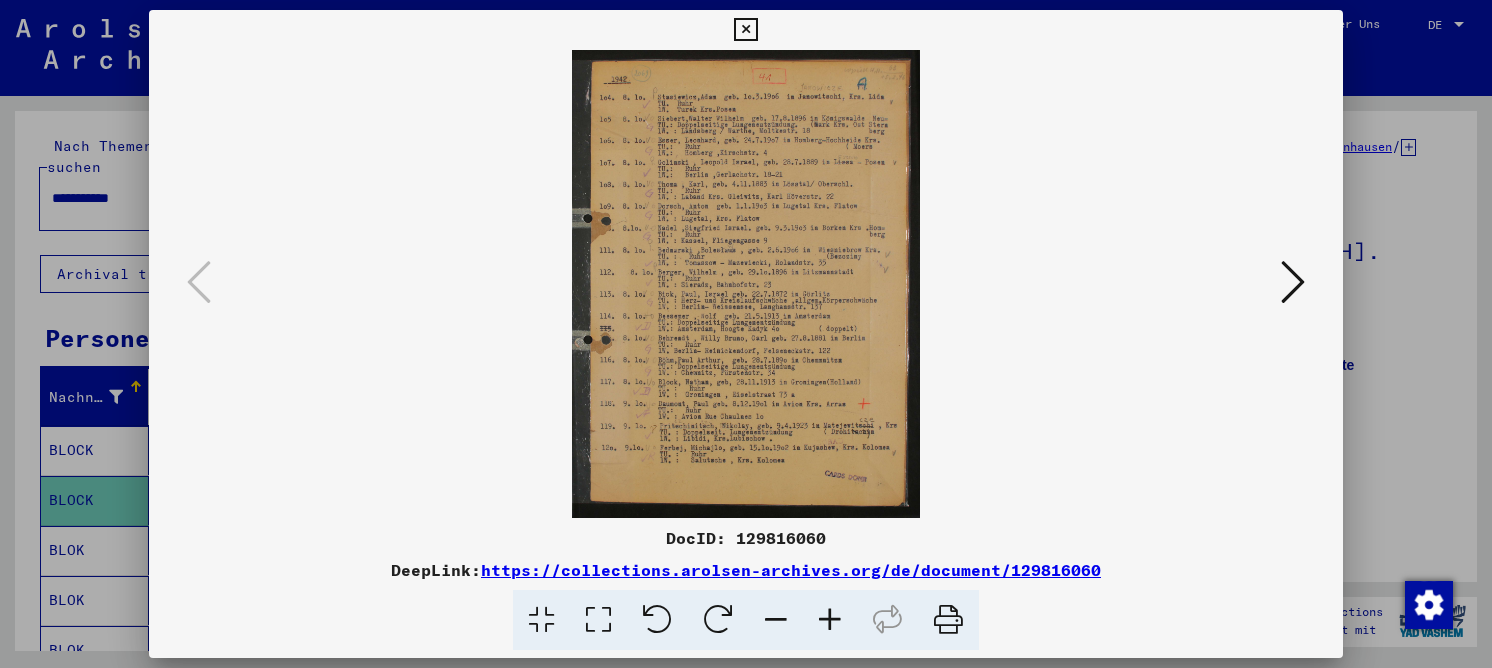 click at bounding box center (598, 620) 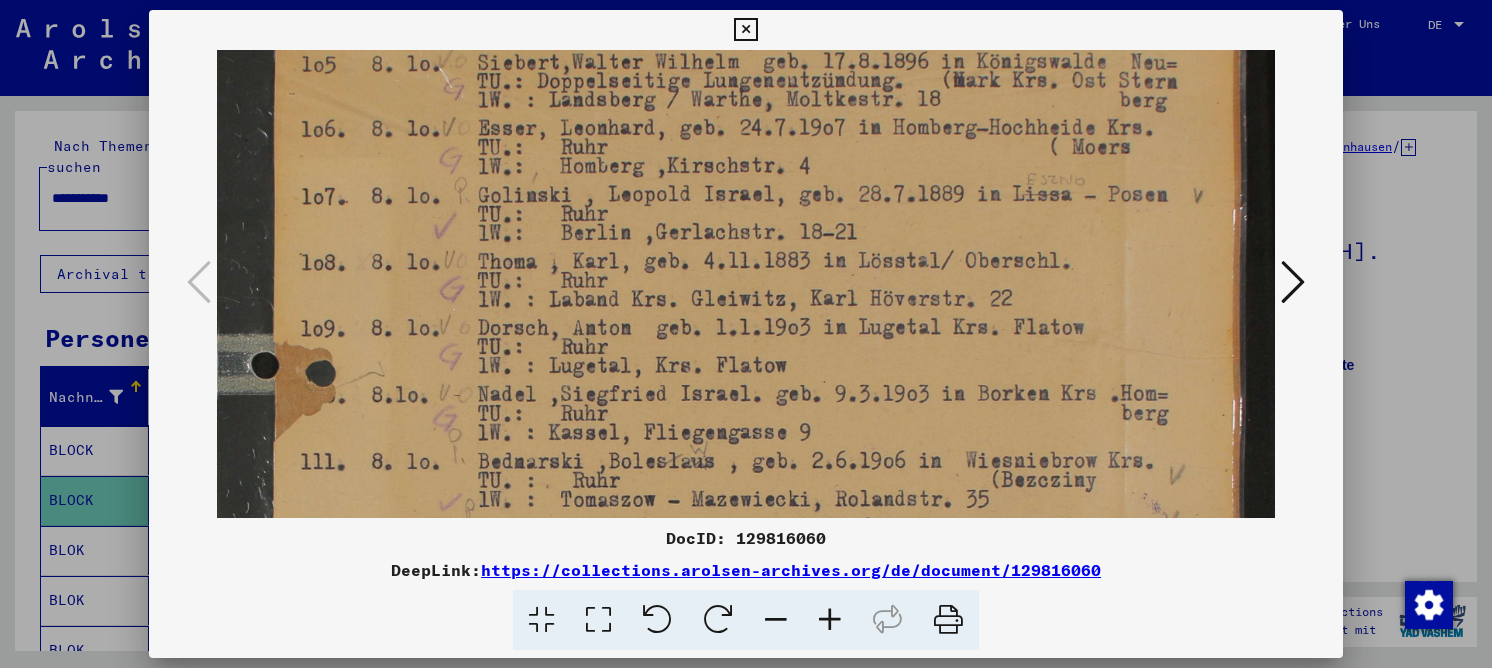 scroll, scrollTop: 203, scrollLeft: 0, axis: vertical 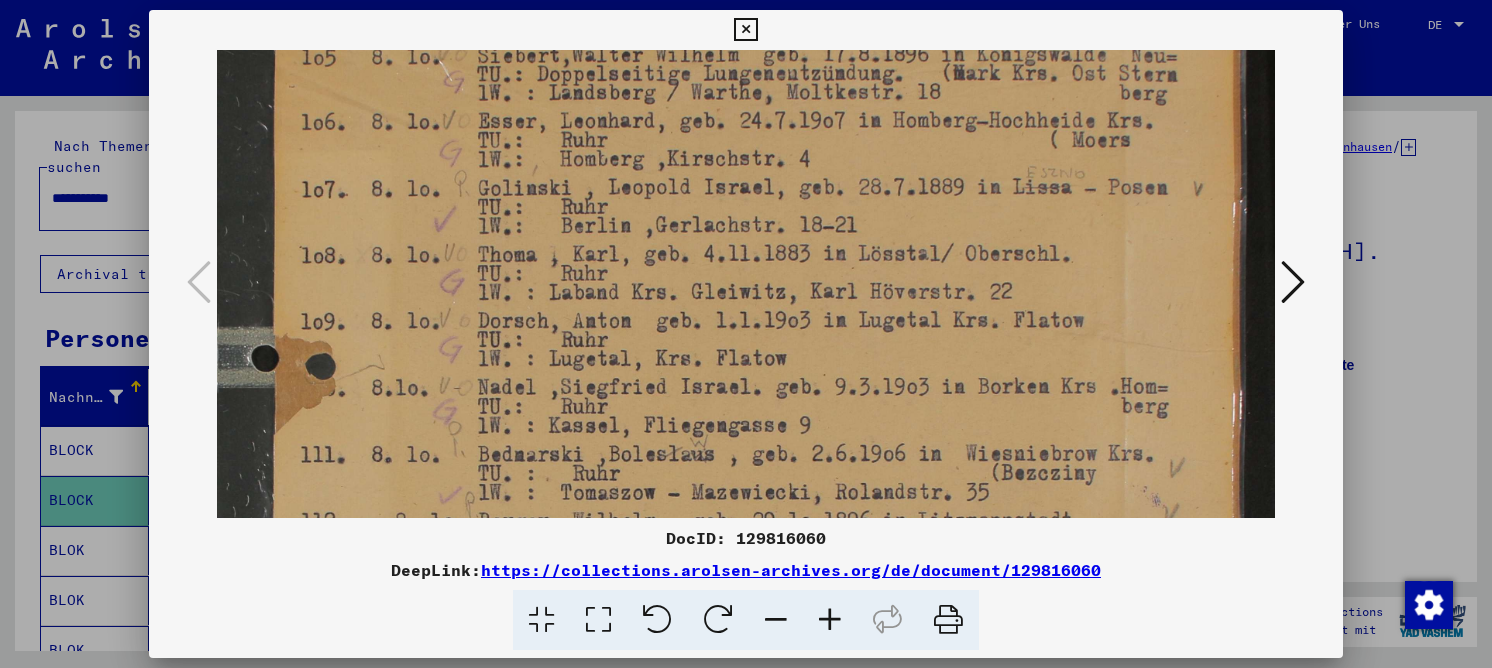 drag, startPoint x: 663, startPoint y: 389, endPoint x: 666, endPoint y: 241, distance: 148.0304 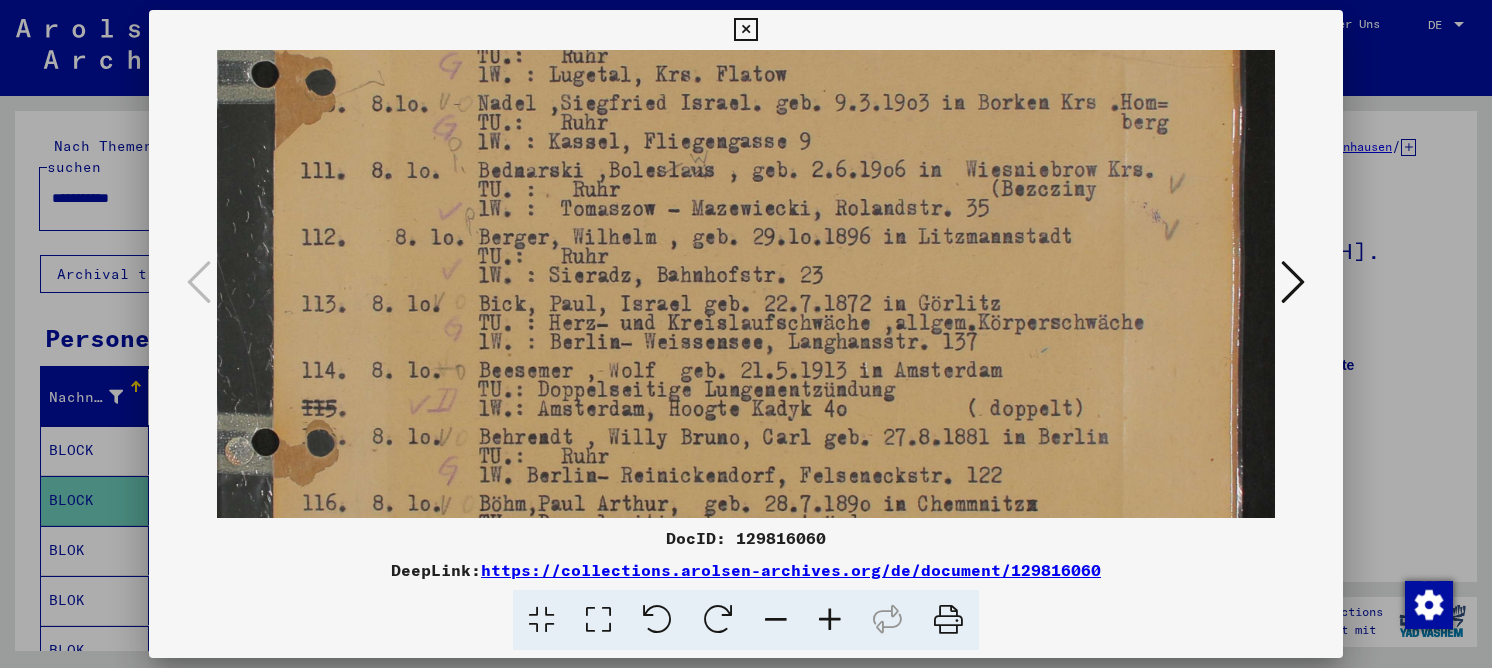 drag, startPoint x: 759, startPoint y: 378, endPoint x: 776, endPoint y: 94, distance: 284.50836 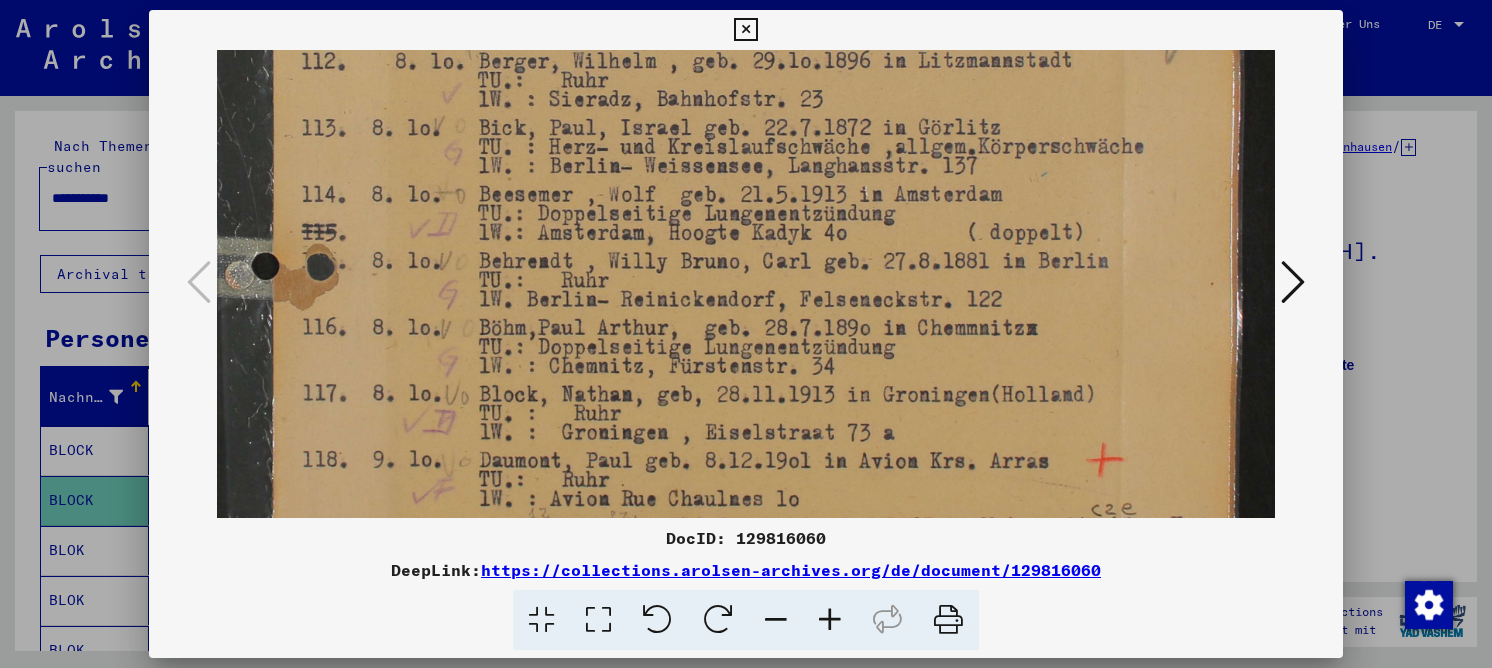 drag, startPoint x: 722, startPoint y: 378, endPoint x: 719, endPoint y: 260, distance: 118.03813 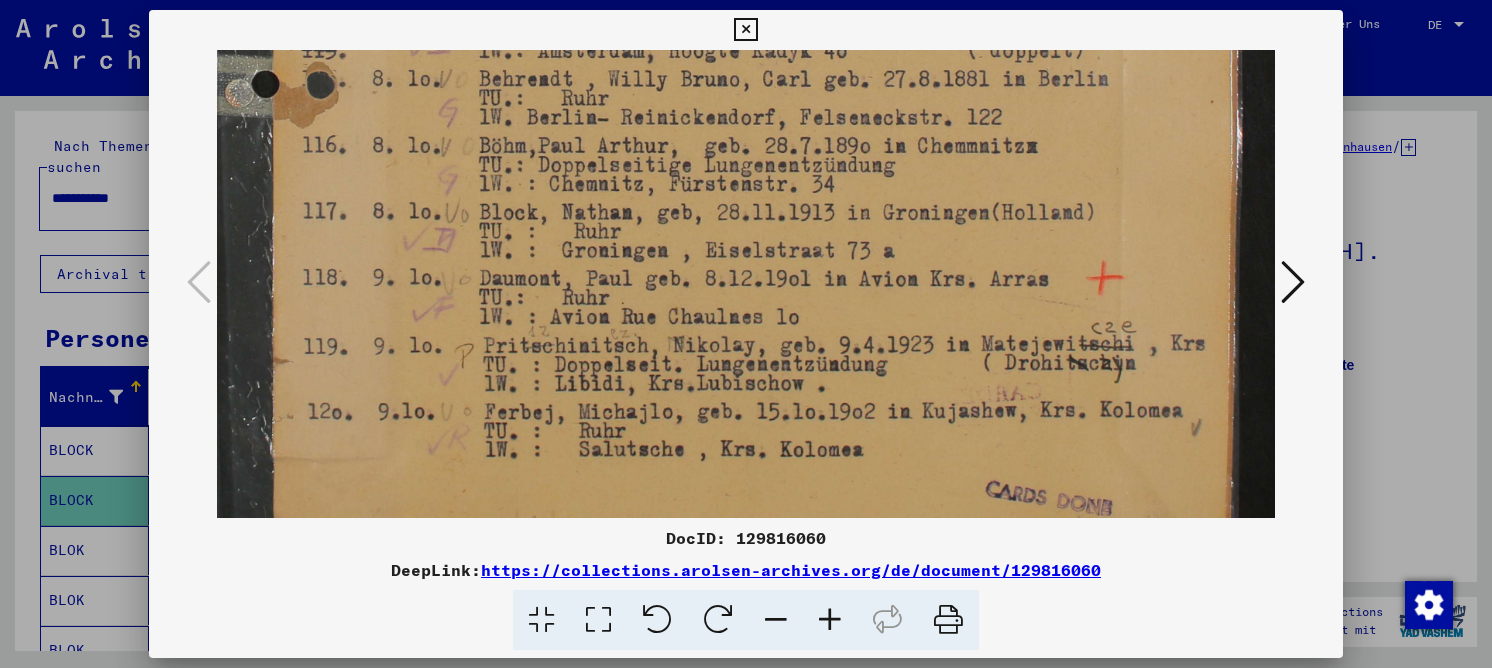 scroll, scrollTop: 847, scrollLeft: 0, axis: vertical 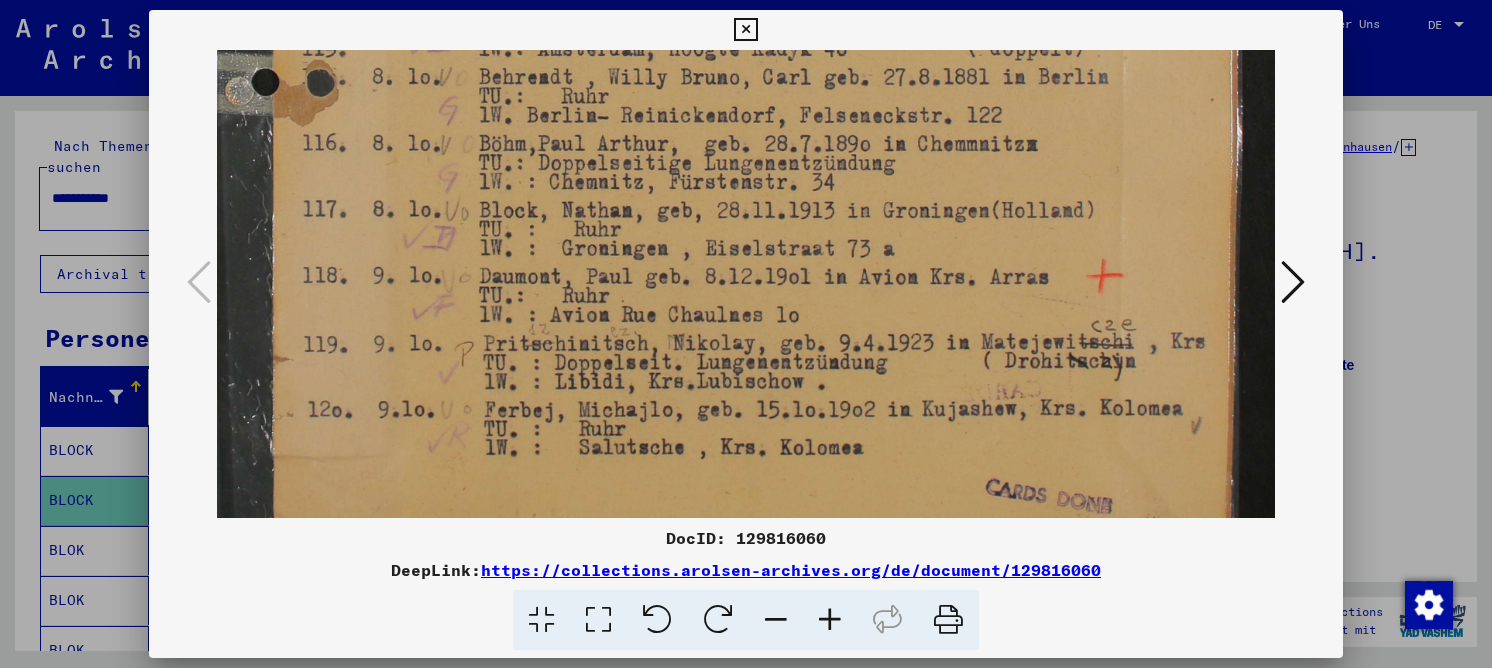 drag, startPoint x: 694, startPoint y: 368, endPoint x: 726, endPoint y: 175, distance: 195.63486 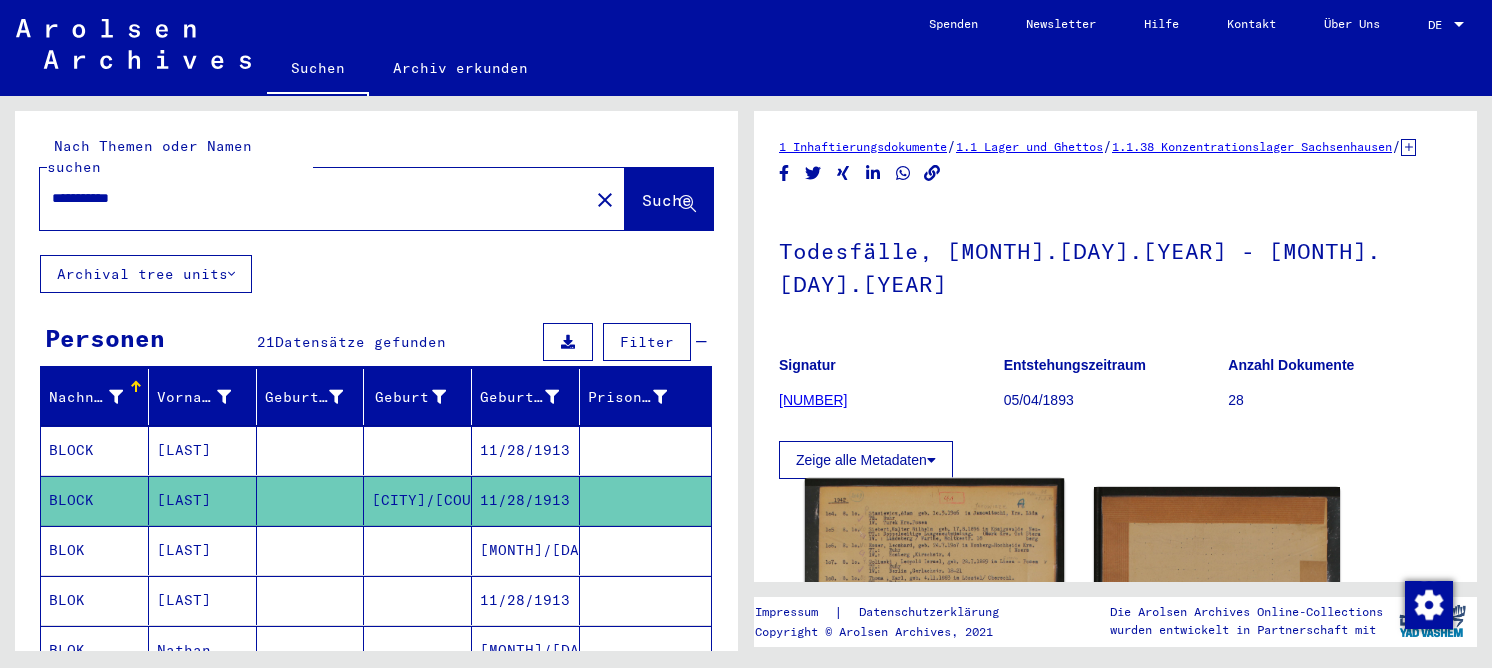click 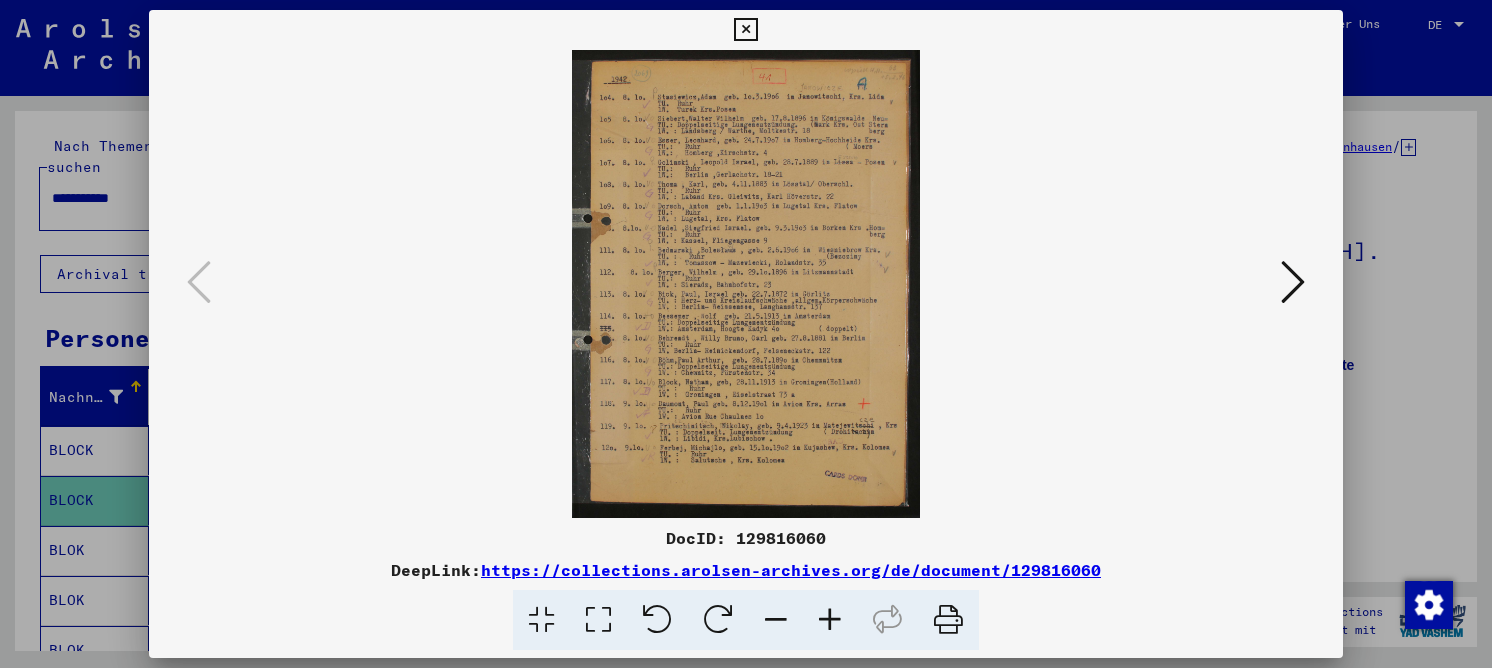 click at bounding box center (598, 620) 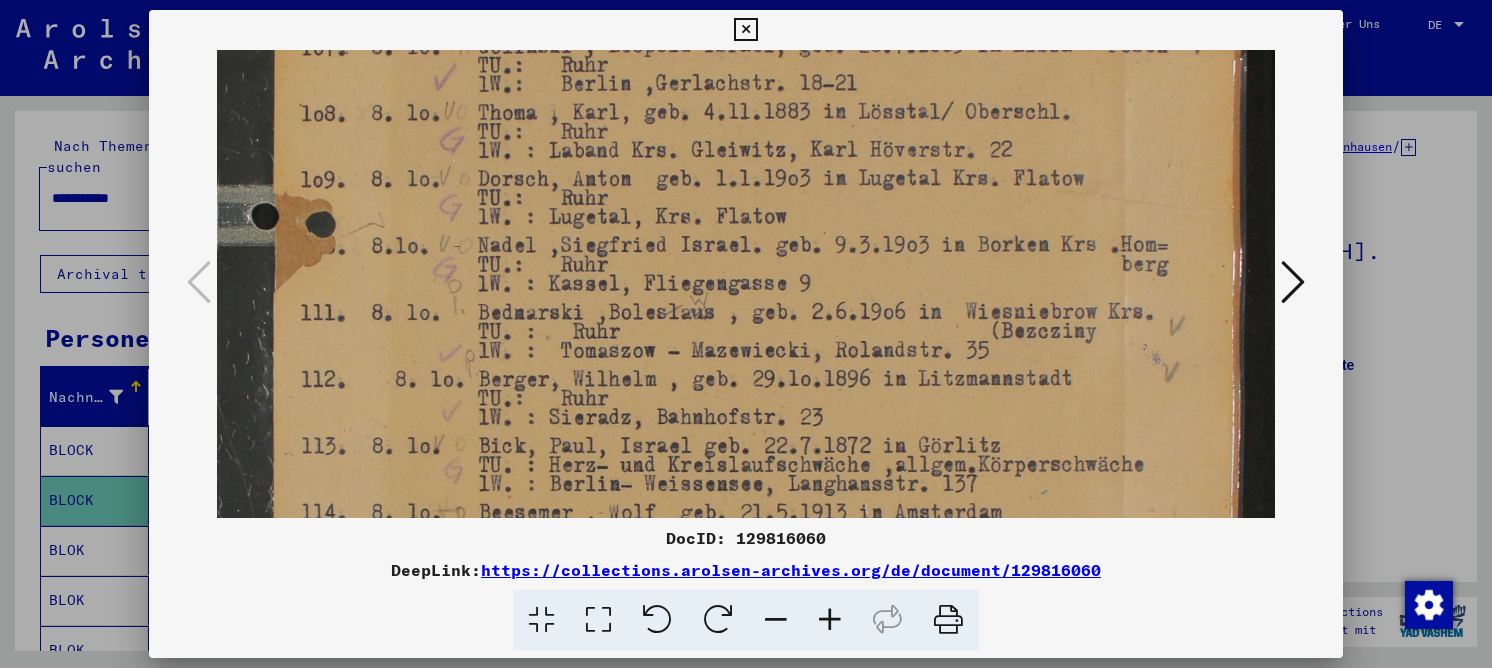 drag, startPoint x: 779, startPoint y: 336, endPoint x: 812, endPoint y: 125, distance: 213.56497 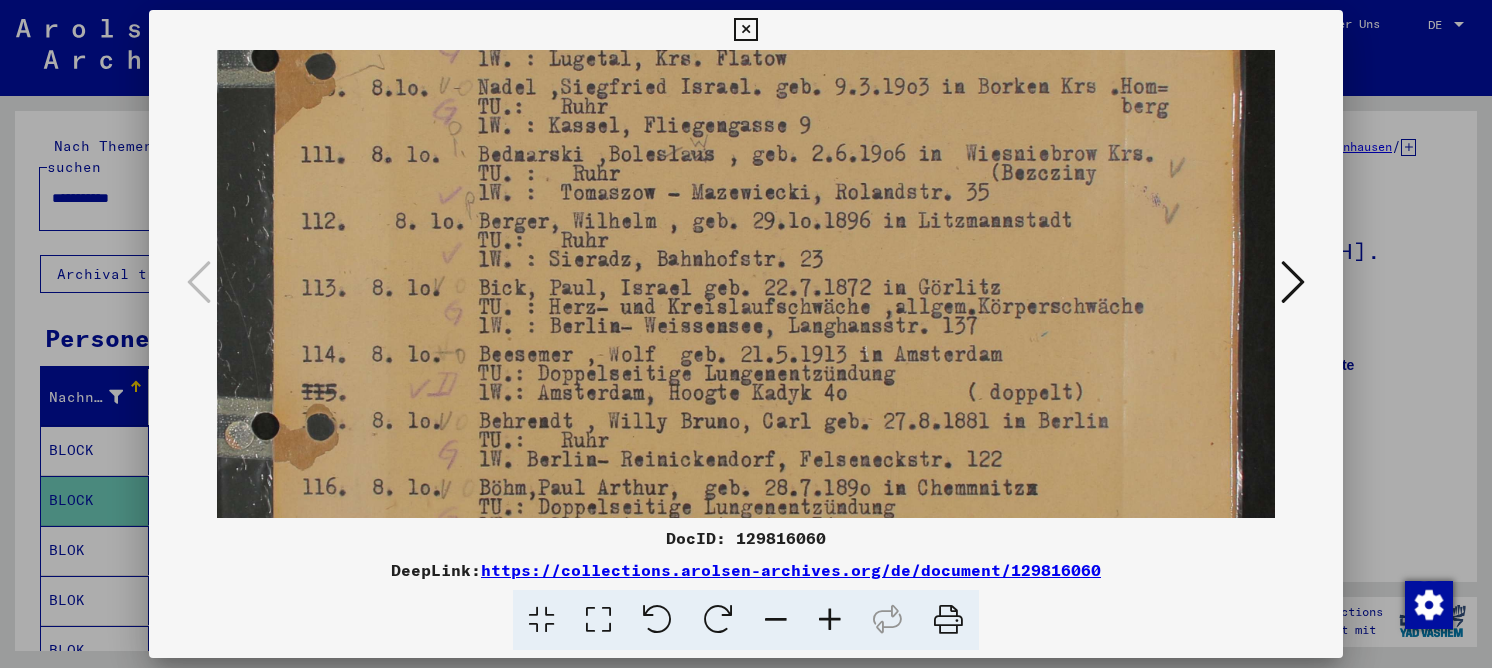 drag, startPoint x: 731, startPoint y: 405, endPoint x: 760, endPoint y: 257, distance: 150.81445 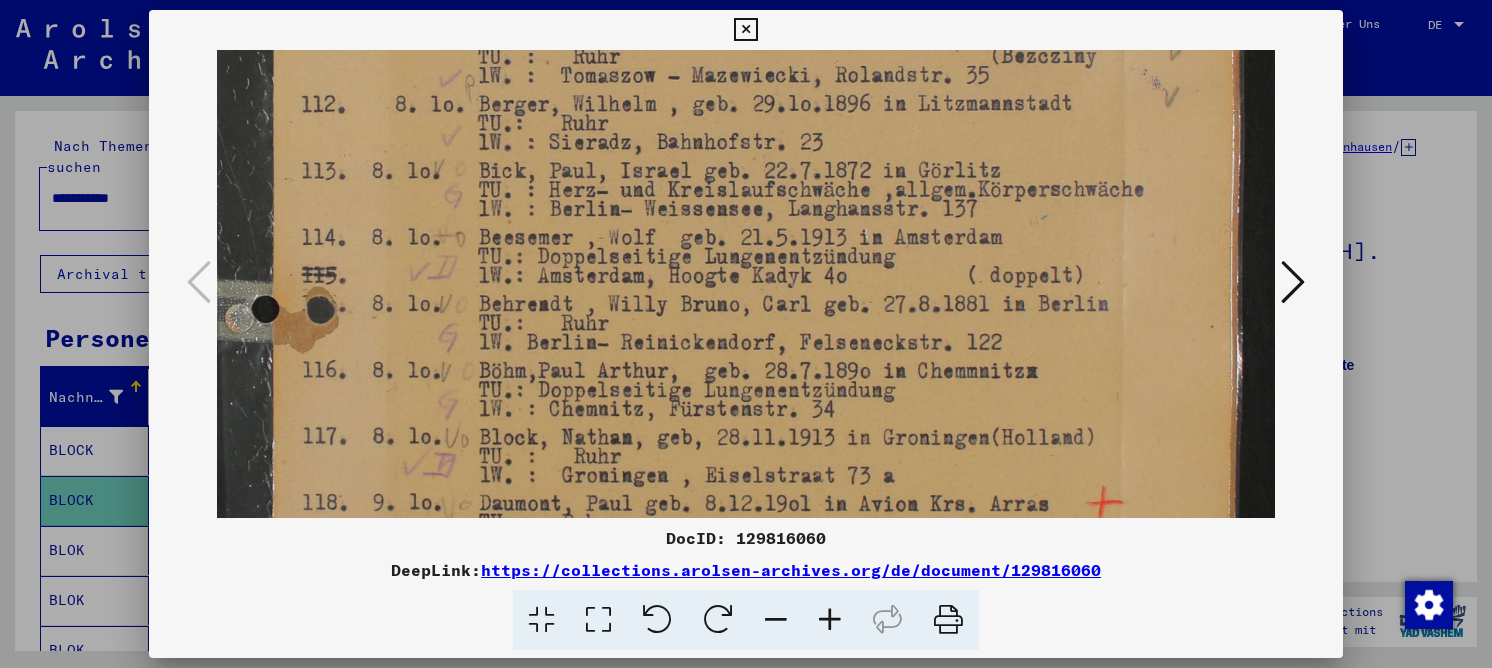 drag, startPoint x: 742, startPoint y: 359, endPoint x: 757, endPoint y: 240, distance: 119.94165 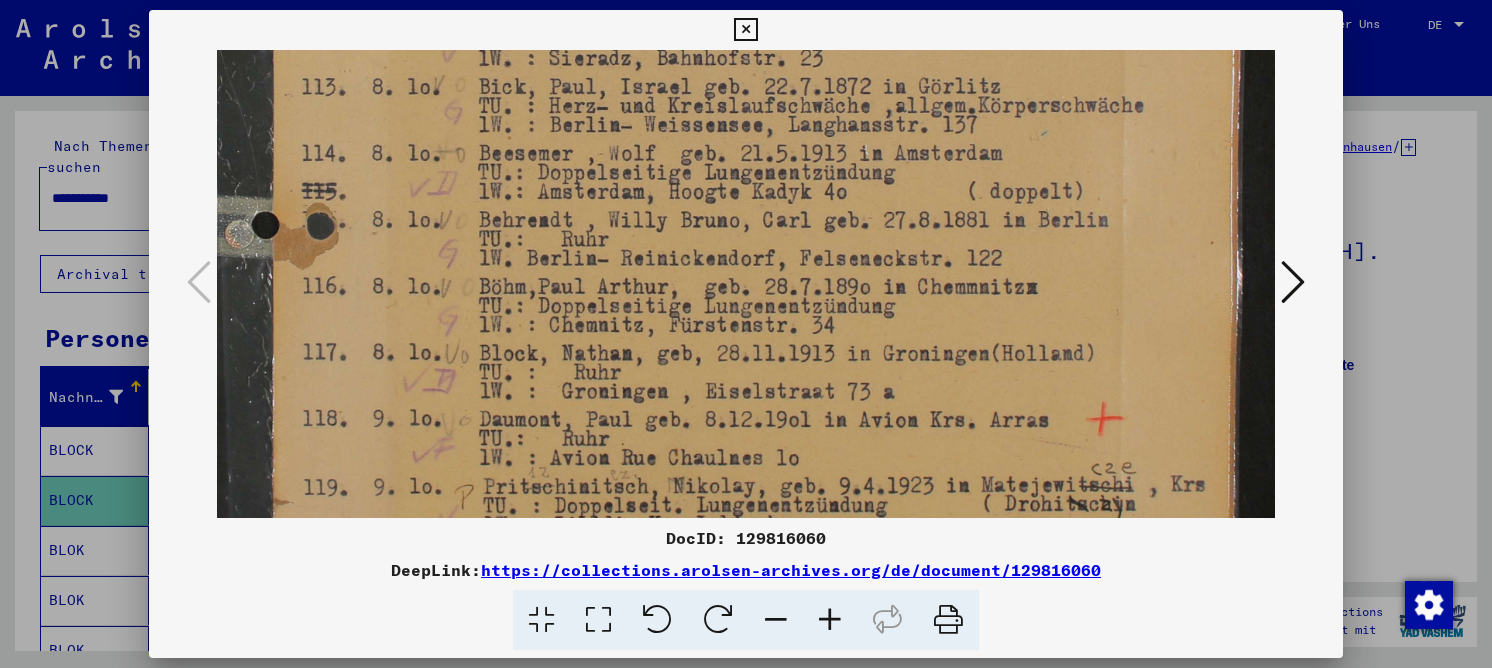 scroll, scrollTop: 753, scrollLeft: 0, axis: vertical 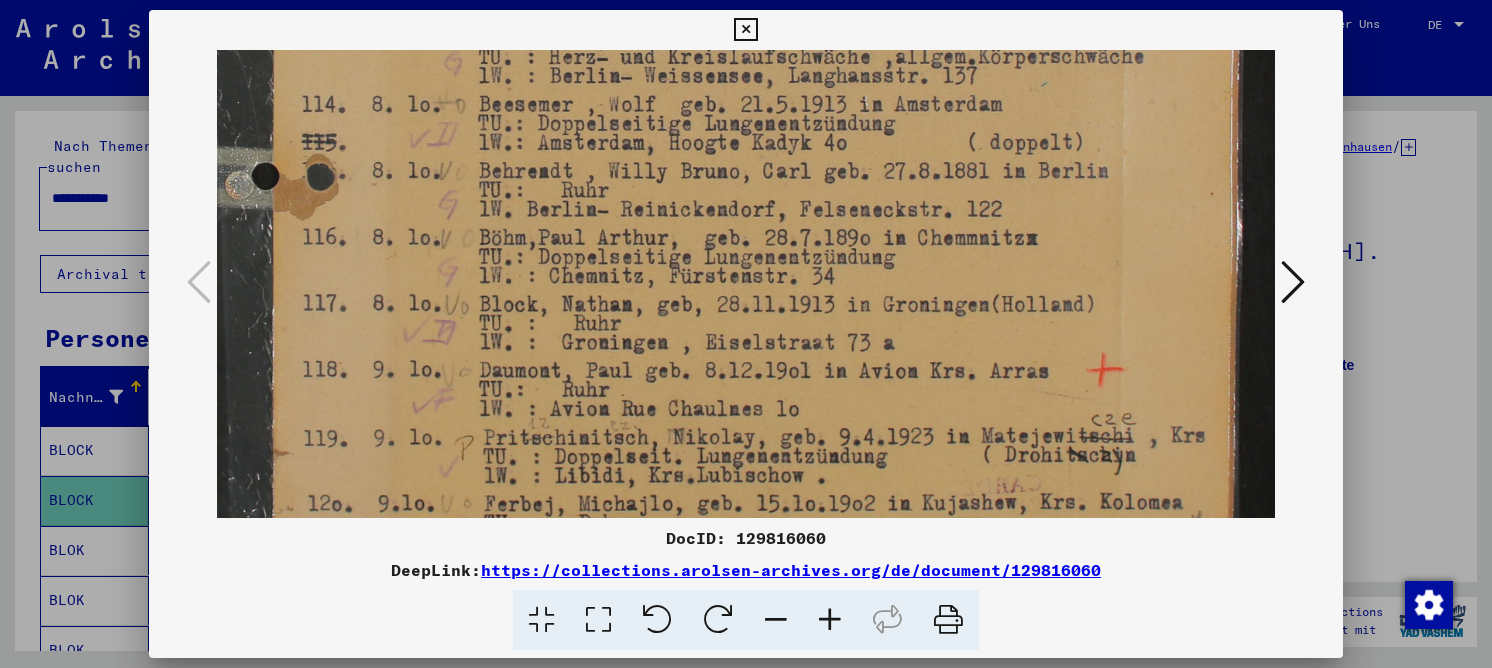 drag, startPoint x: 741, startPoint y: 219, endPoint x: 744, endPoint y: 202, distance: 17.262676 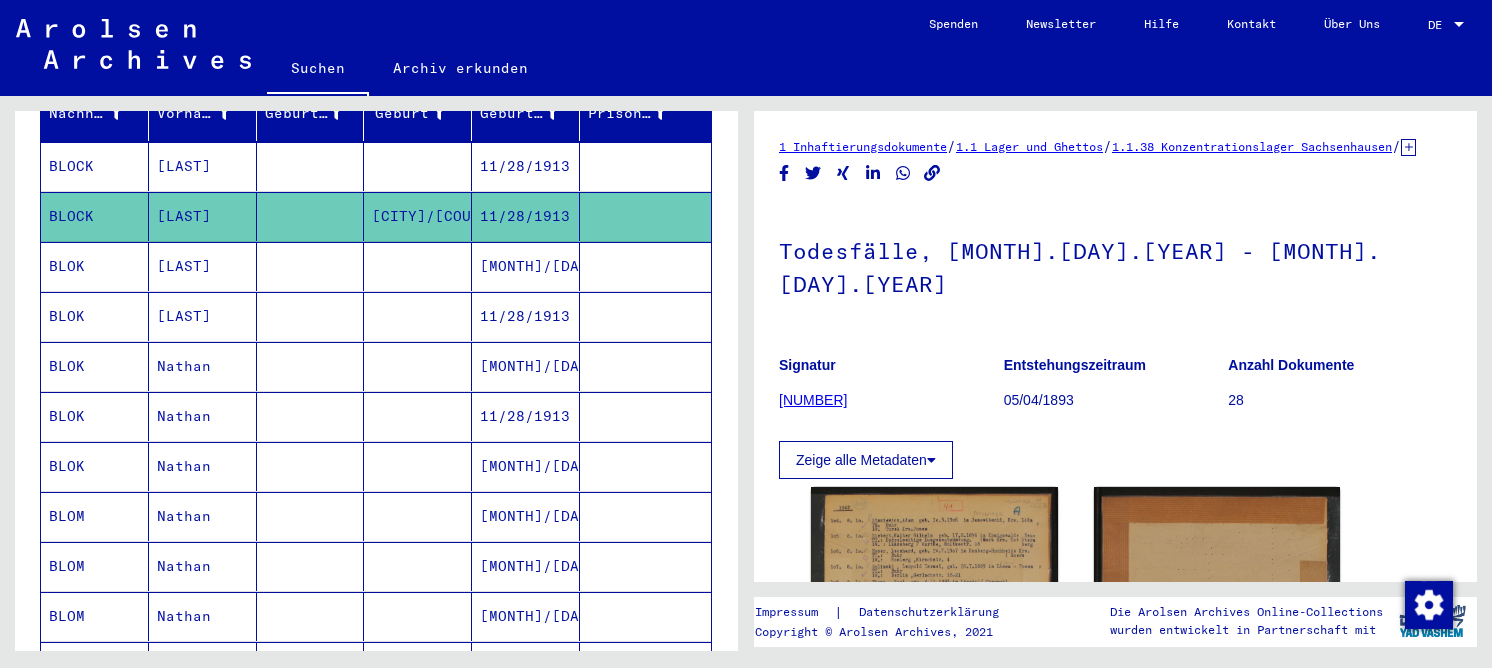 scroll, scrollTop: 300, scrollLeft: 0, axis: vertical 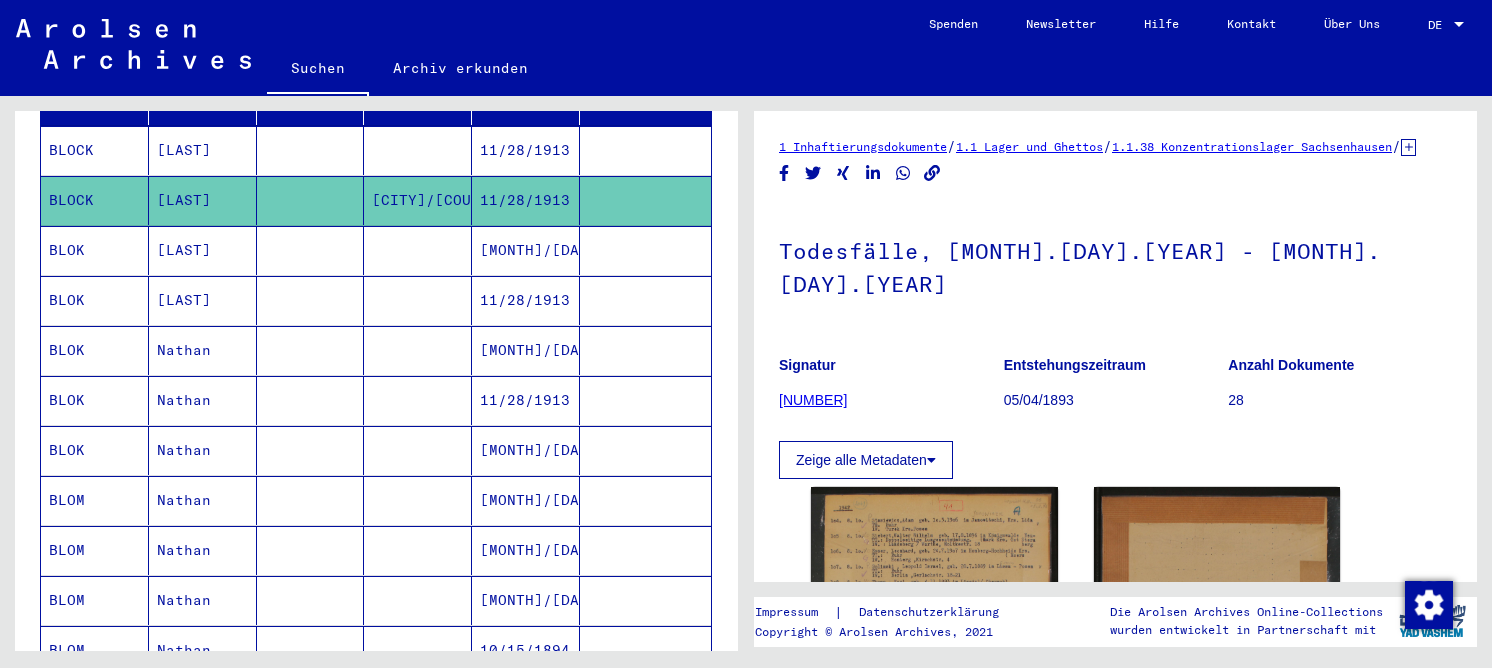 click at bounding box center (418, 300) 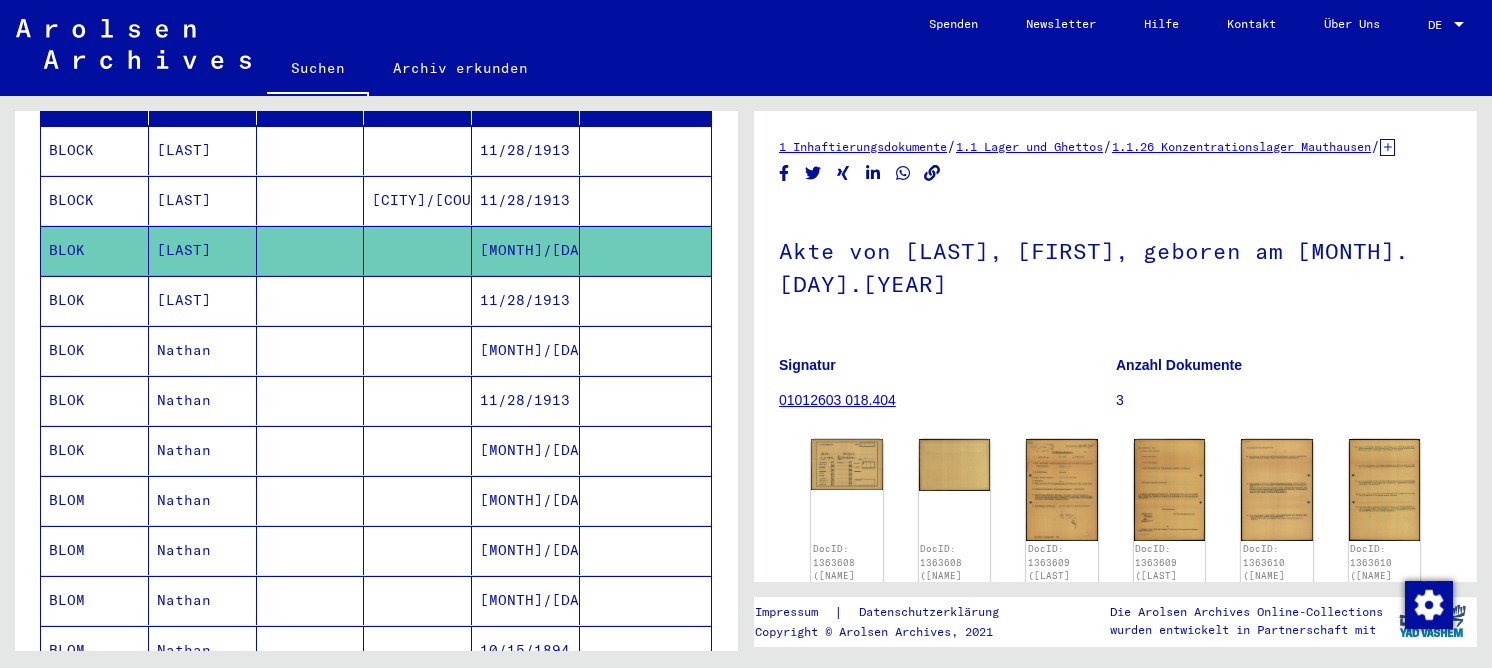 scroll, scrollTop: 0, scrollLeft: 0, axis: both 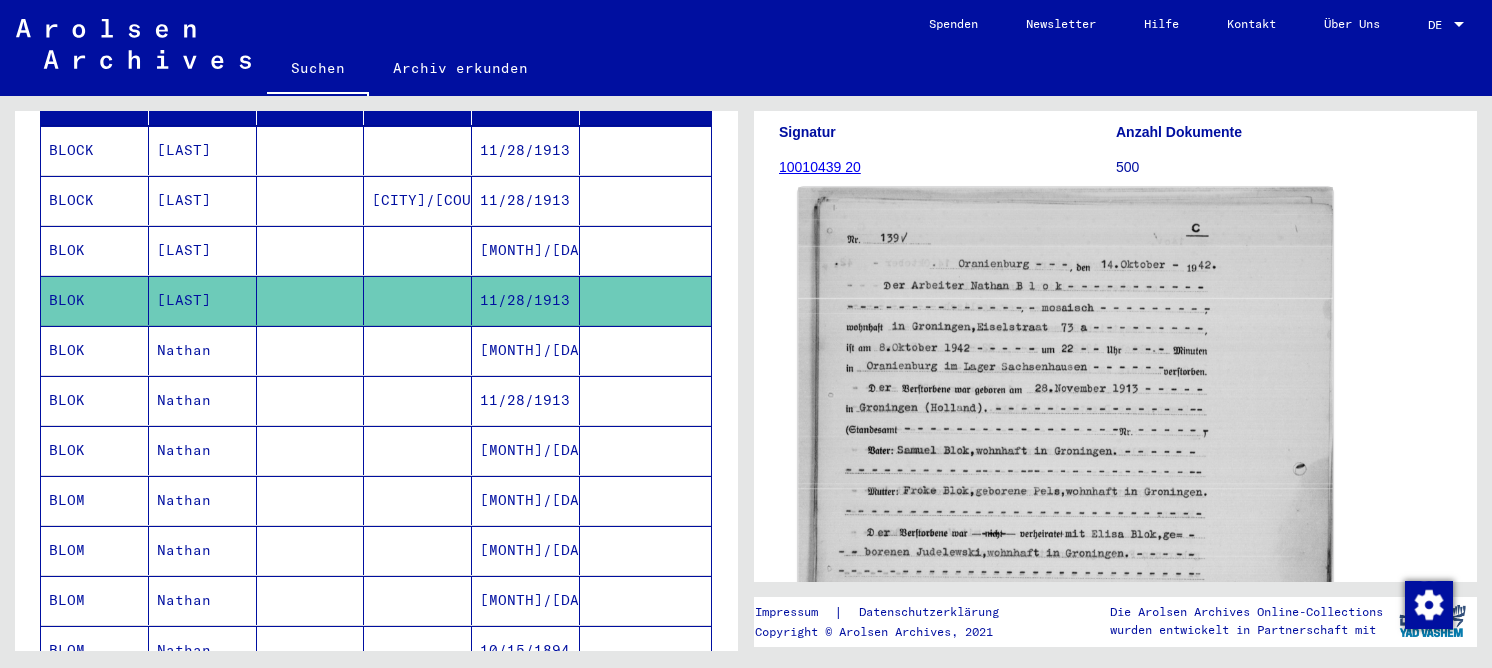click 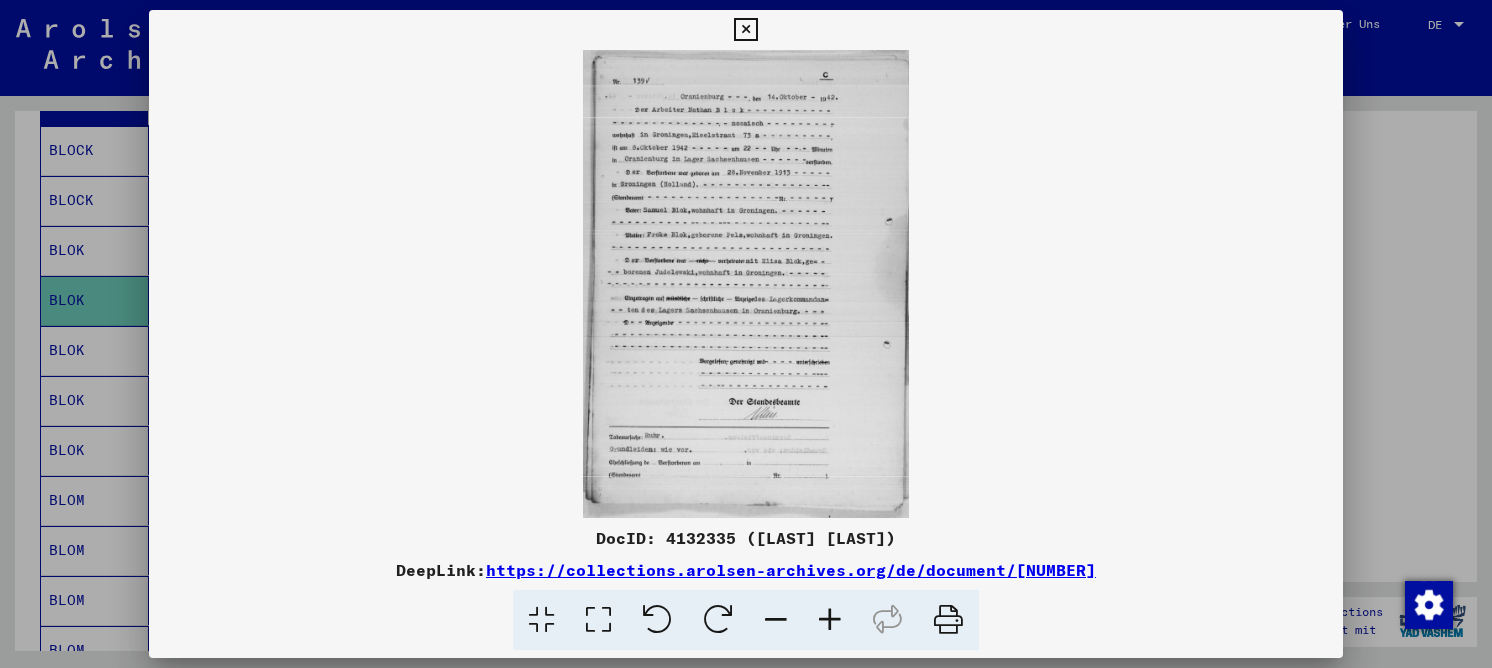 drag, startPoint x: 608, startPoint y: 619, endPoint x: 610, endPoint y: 561, distance: 58.034473 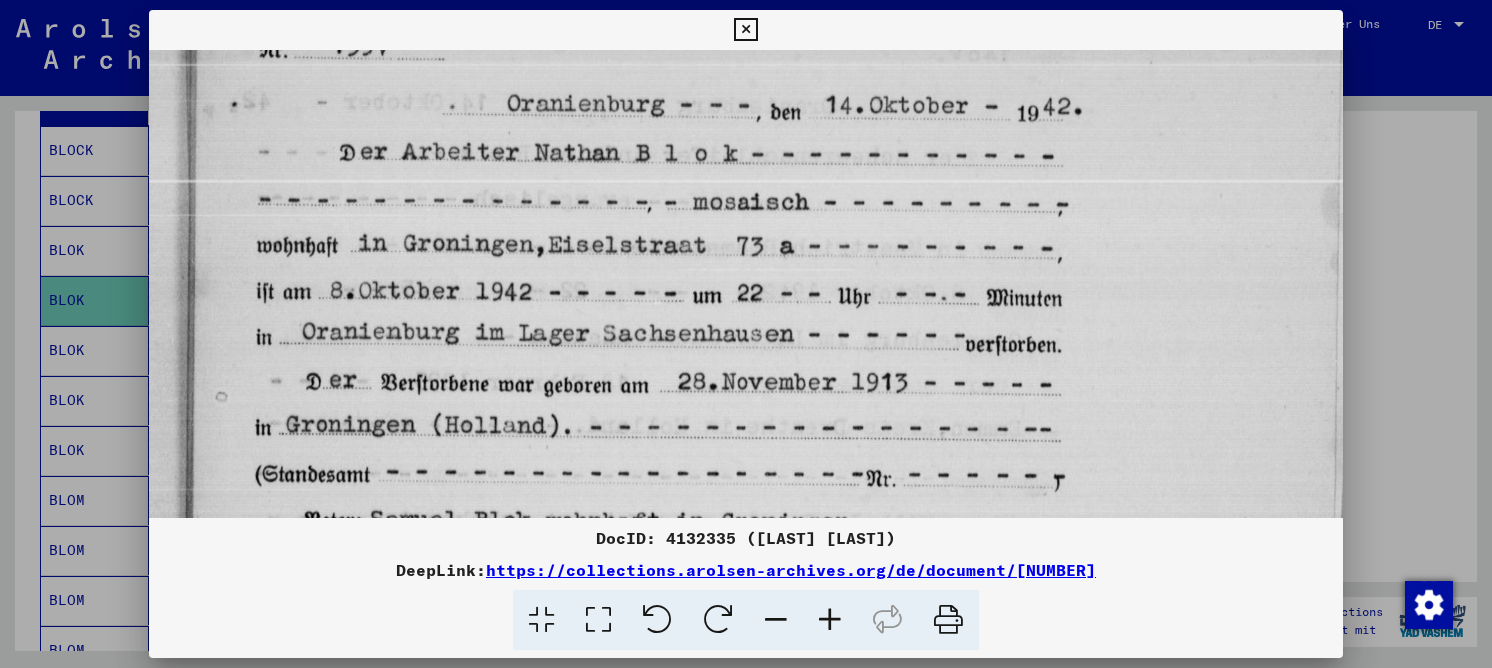 drag, startPoint x: 660, startPoint y: 397, endPoint x: 658, endPoint y: 284, distance: 113.0177 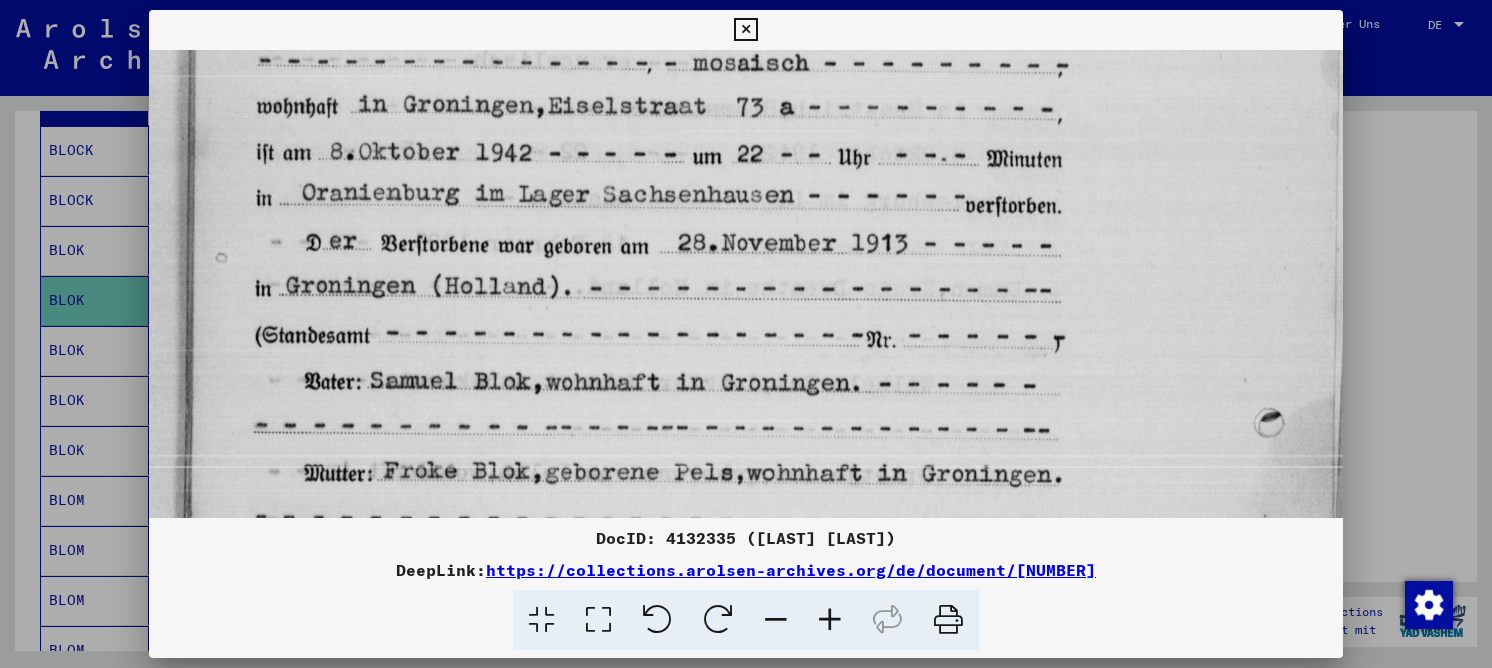 drag, startPoint x: 615, startPoint y: 297, endPoint x: 617, endPoint y: 232, distance: 65.03076 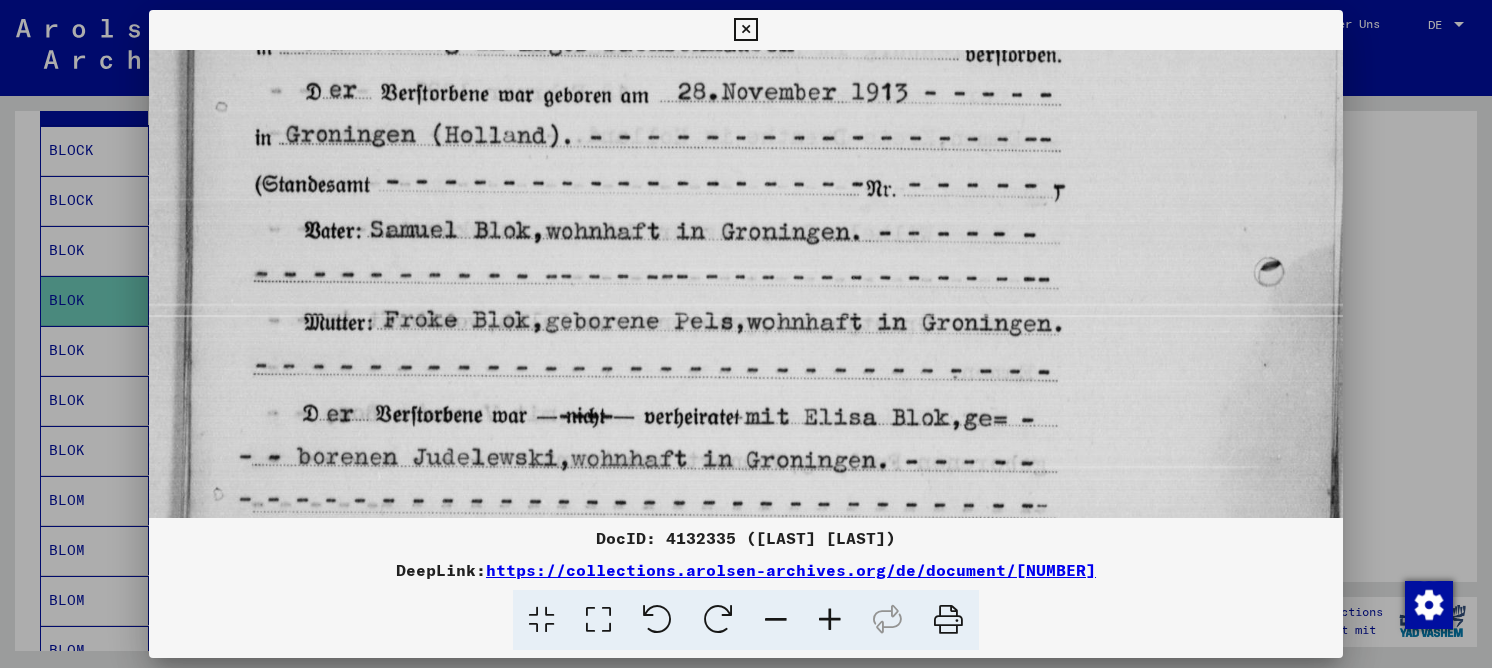 scroll, scrollTop: 408, scrollLeft: 0, axis: vertical 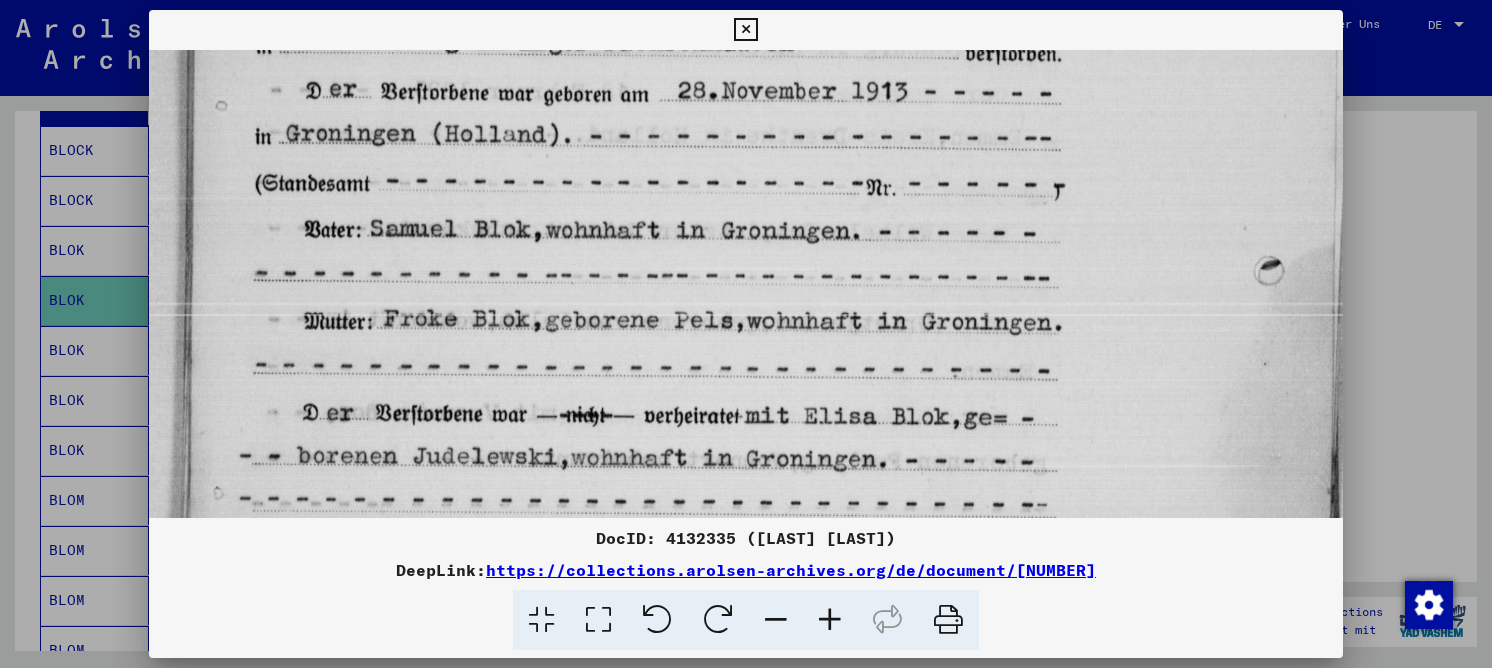 drag, startPoint x: 603, startPoint y: 300, endPoint x: 634, endPoint y: 192, distance: 112.36102 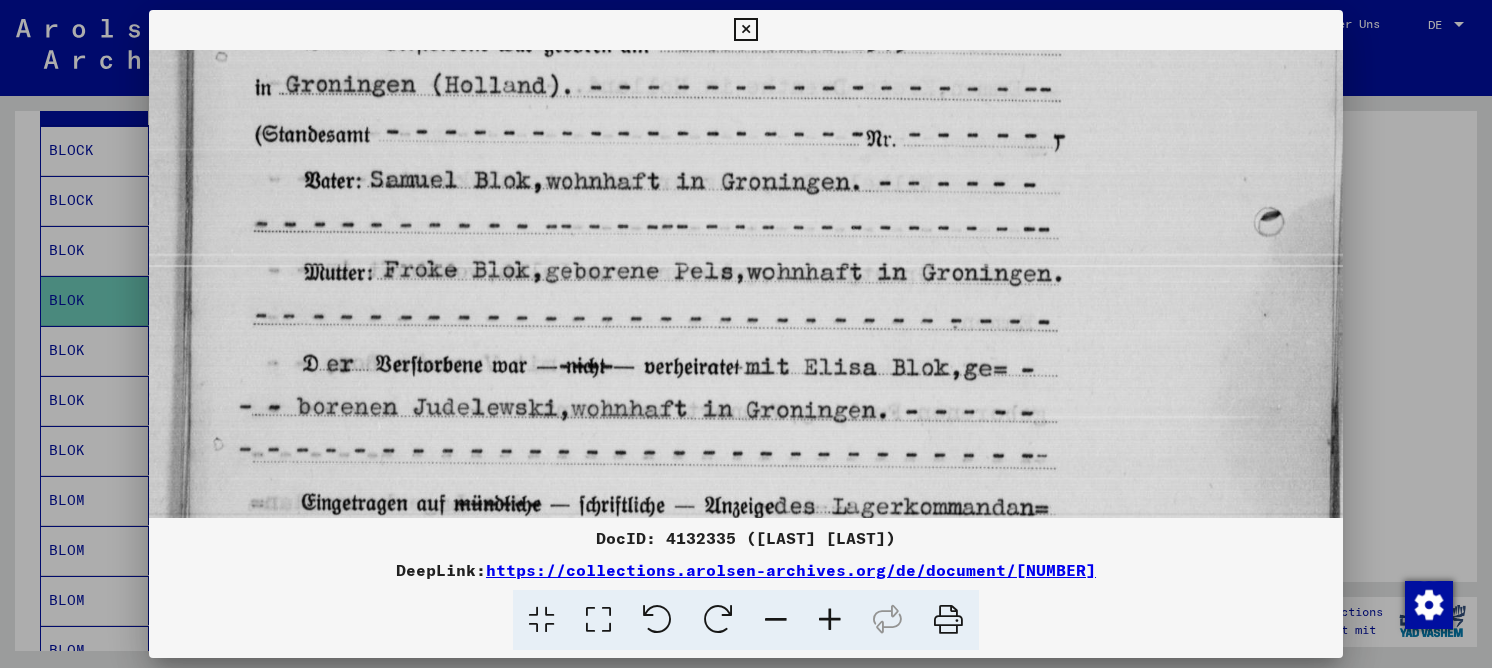 scroll, scrollTop: 486, scrollLeft: 0, axis: vertical 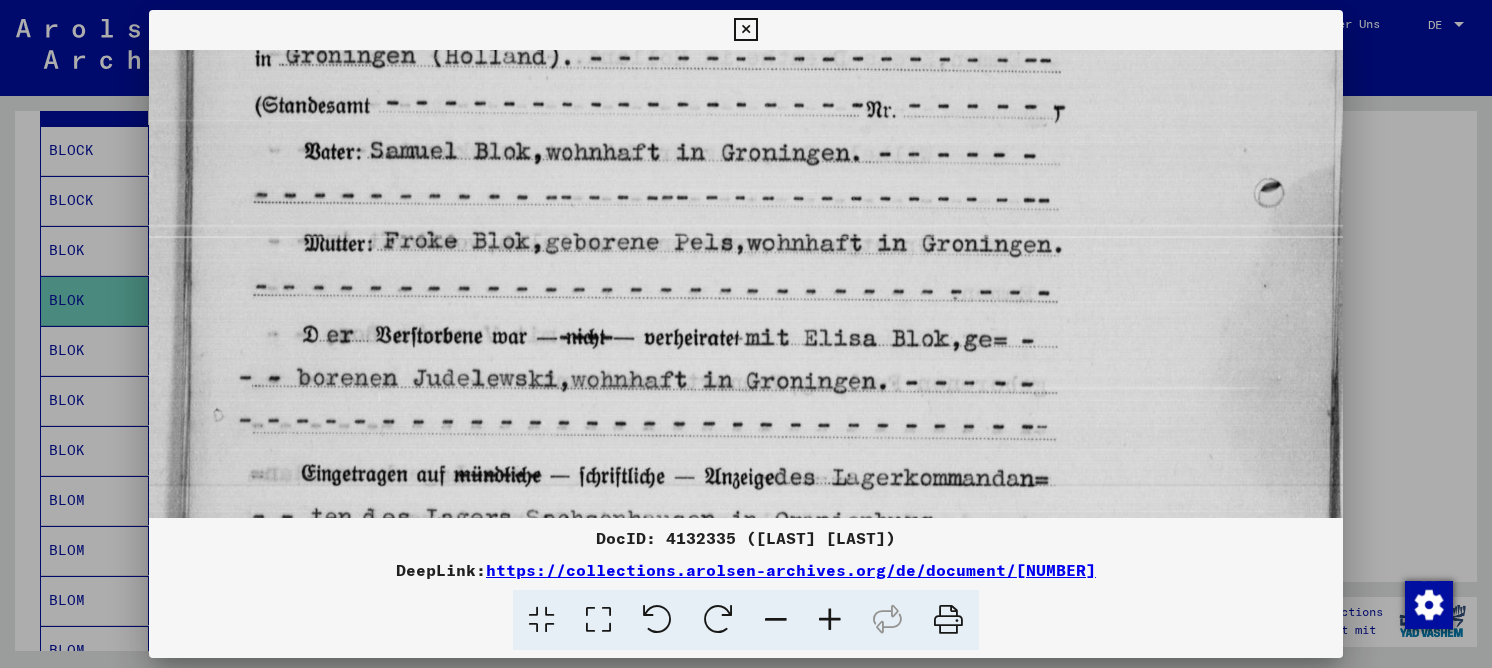 drag, startPoint x: 579, startPoint y: 366, endPoint x: 585, endPoint y: 288, distance: 78.23043 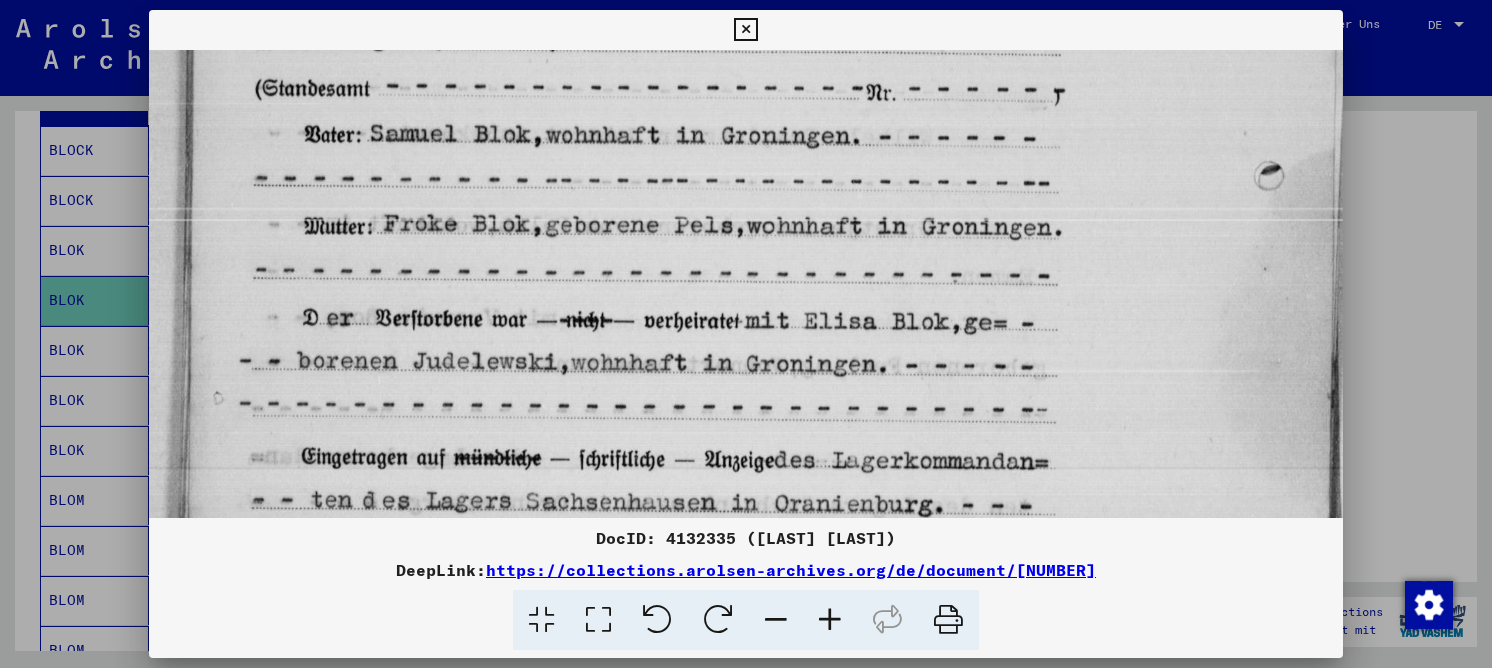 scroll, scrollTop: 513, scrollLeft: 0, axis: vertical 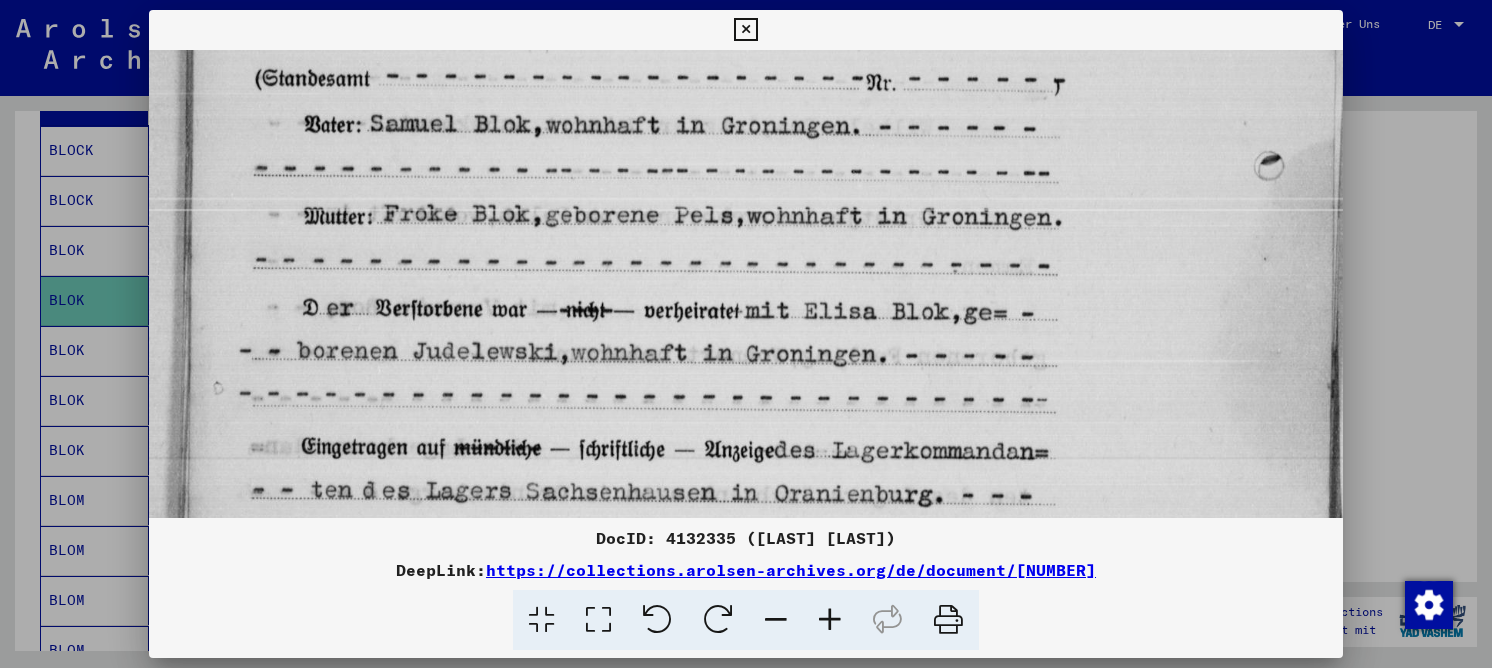 drag, startPoint x: 606, startPoint y: 341, endPoint x: 615, endPoint y: 314, distance: 28.460499 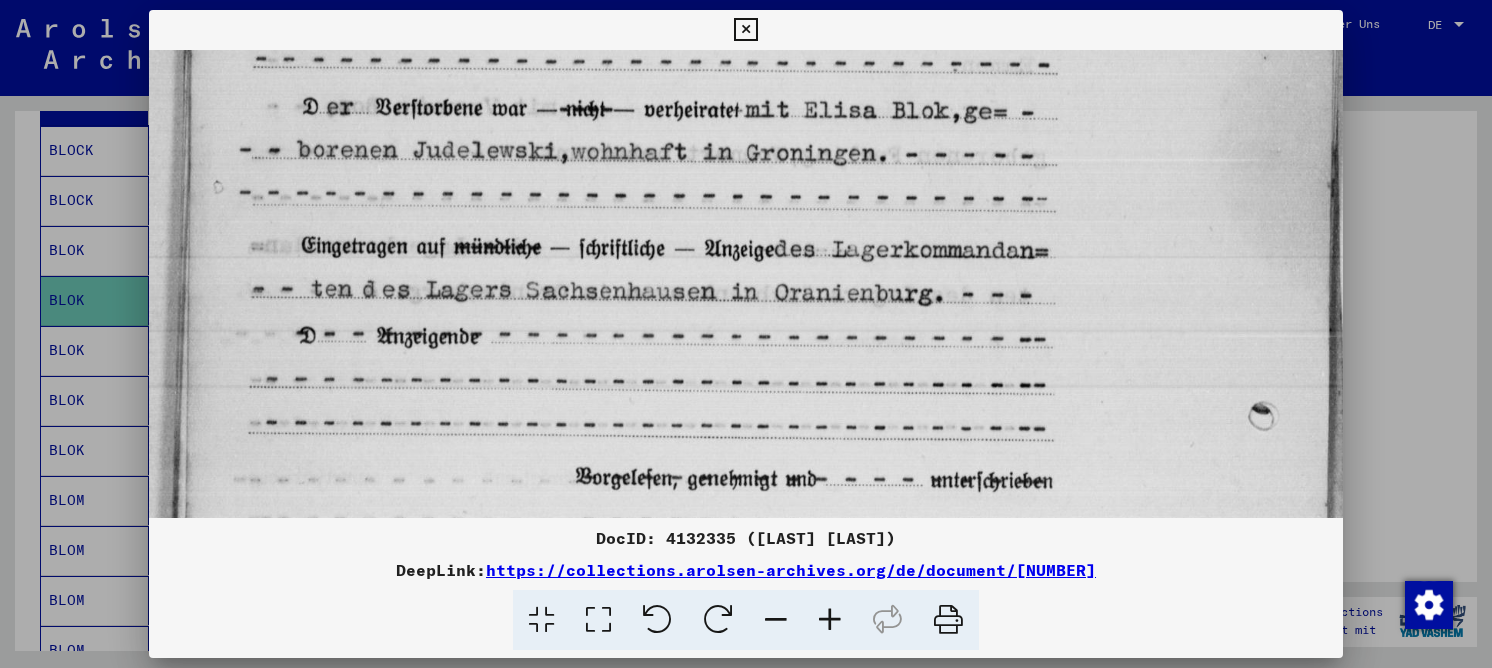 drag, startPoint x: 524, startPoint y: 303, endPoint x: 574, endPoint y: 138, distance: 172.4094 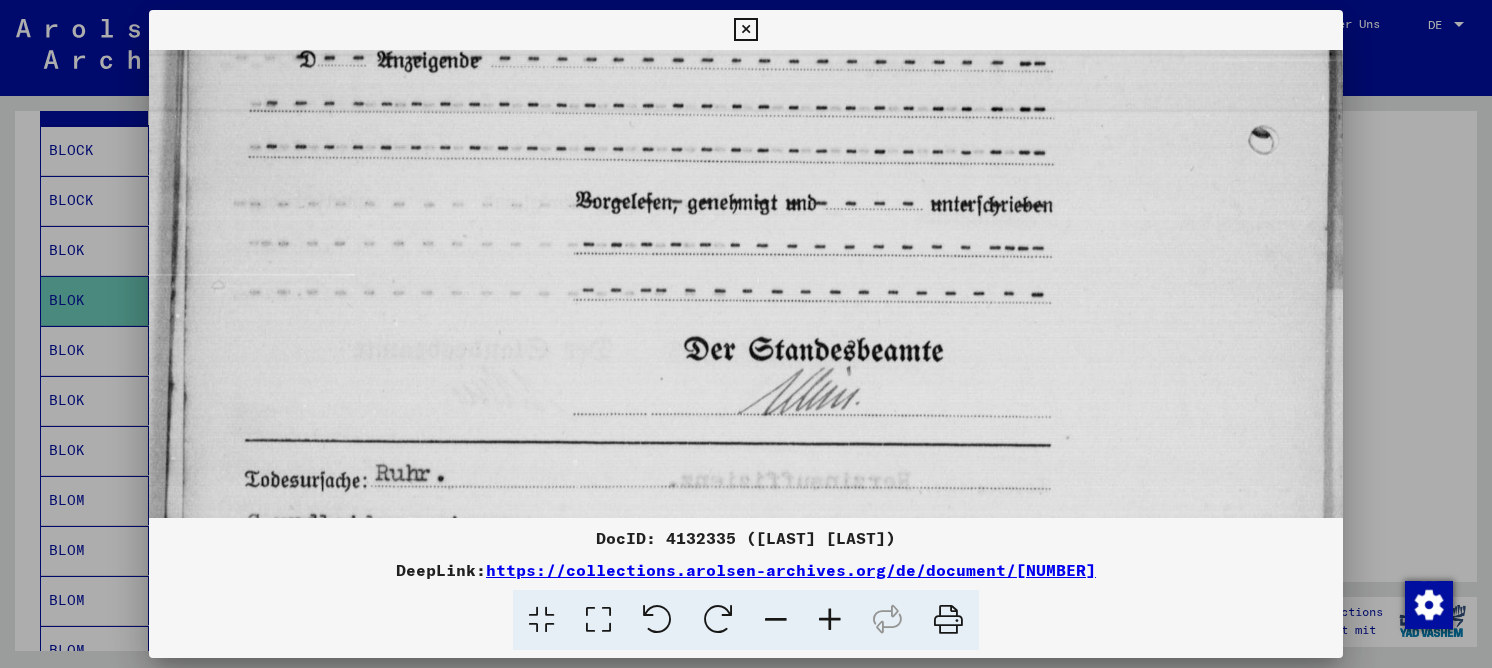 drag, startPoint x: 552, startPoint y: 294, endPoint x: 612, endPoint y: 16, distance: 284.40112 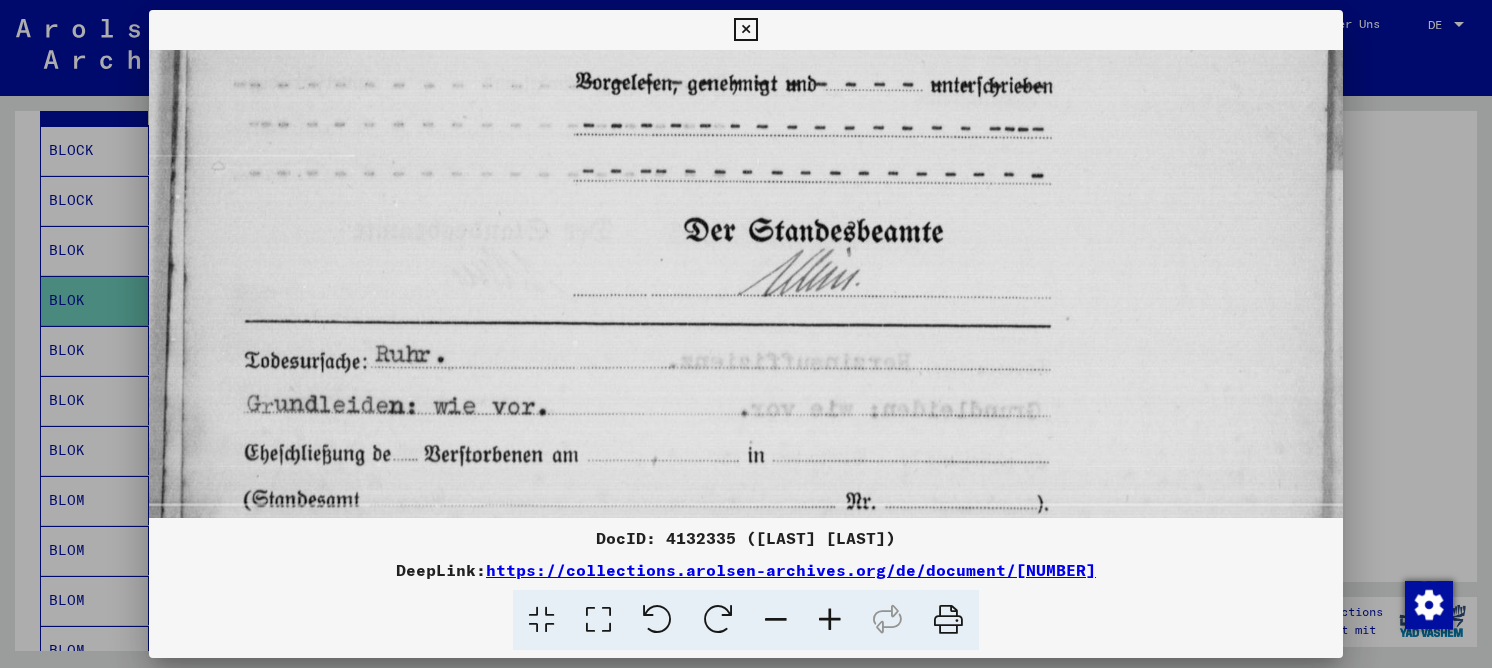 scroll, scrollTop: 1166, scrollLeft: 0, axis: vertical 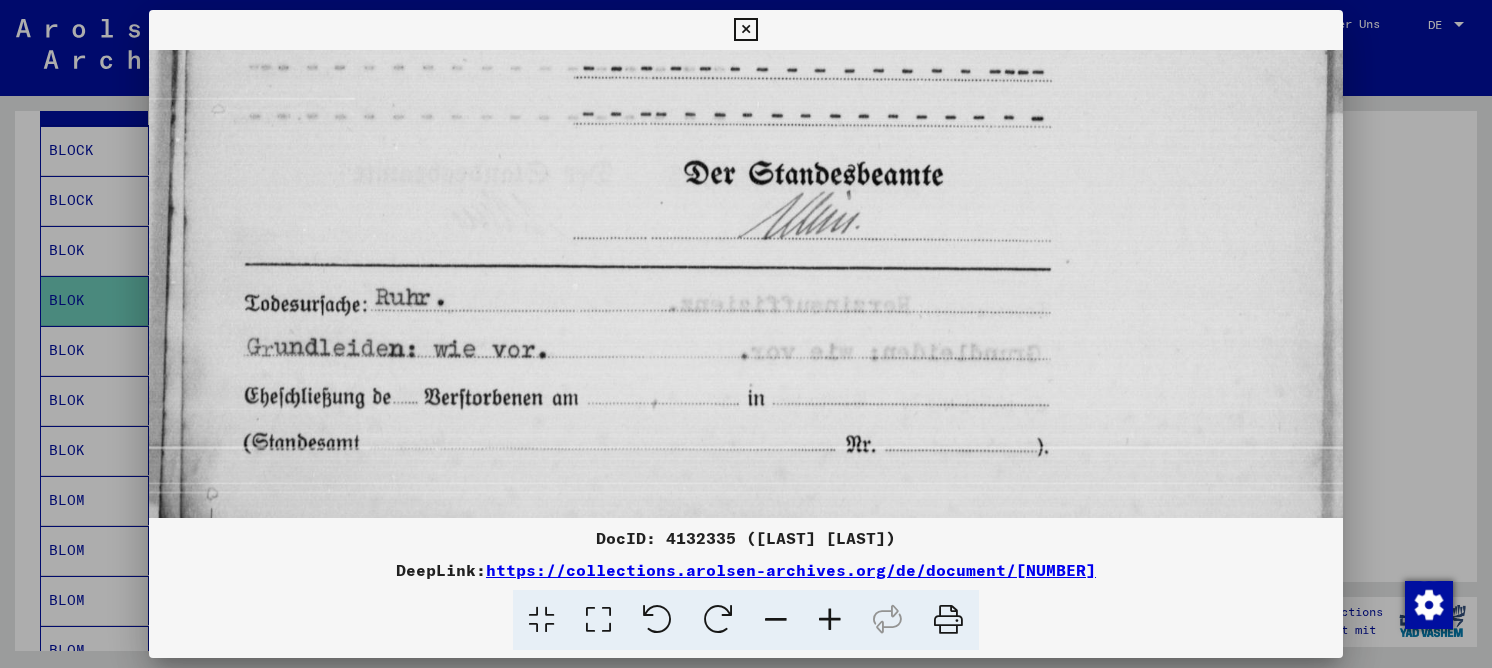 drag, startPoint x: 564, startPoint y: 337, endPoint x: 606, endPoint y: 165, distance: 177.05367 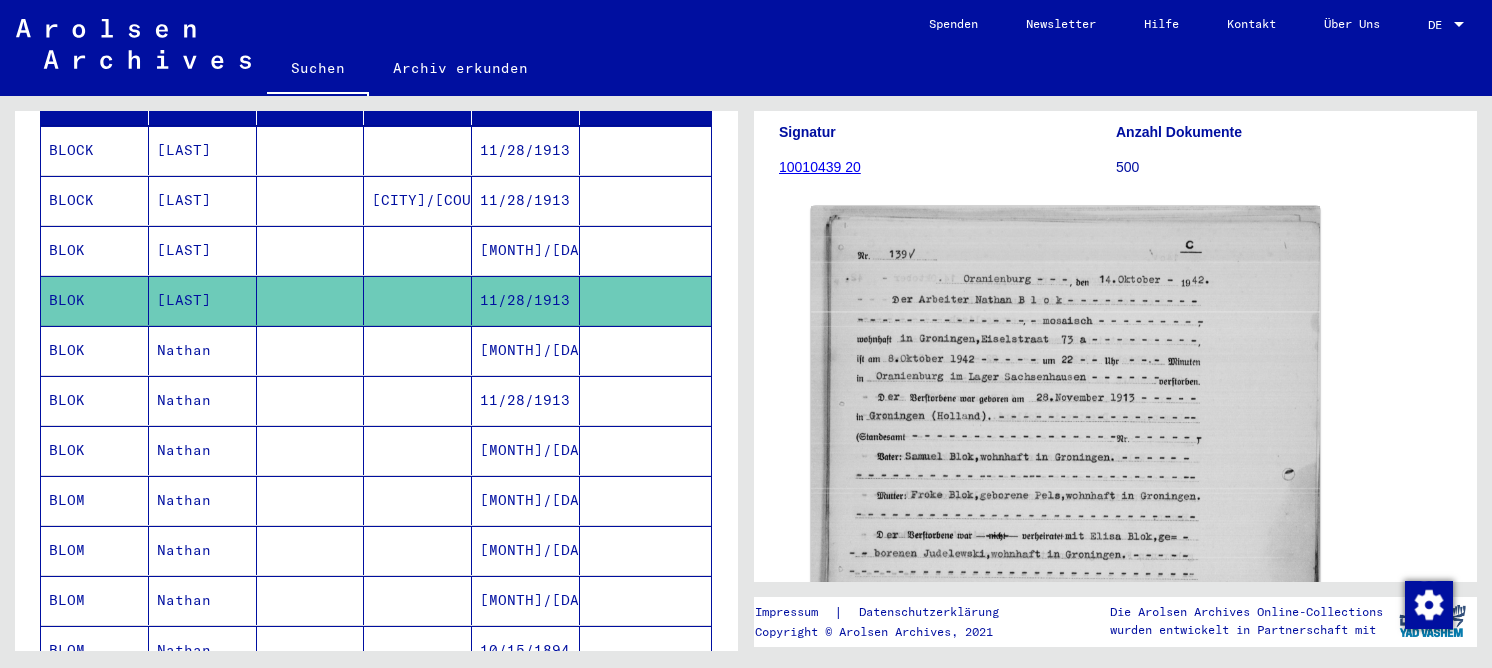 click on "11/28/1913" at bounding box center (526, 450) 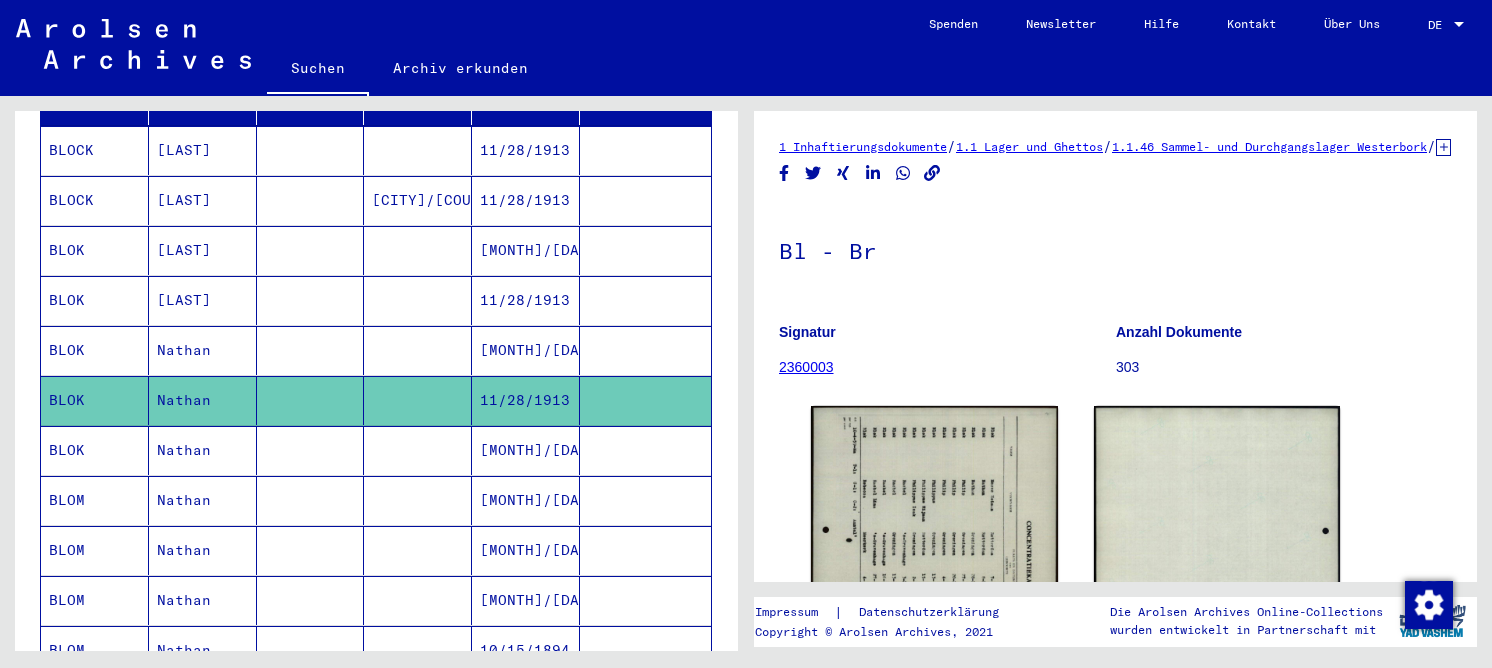 scroll, scrollTop: 0, scrollLeft: 0, axis: both 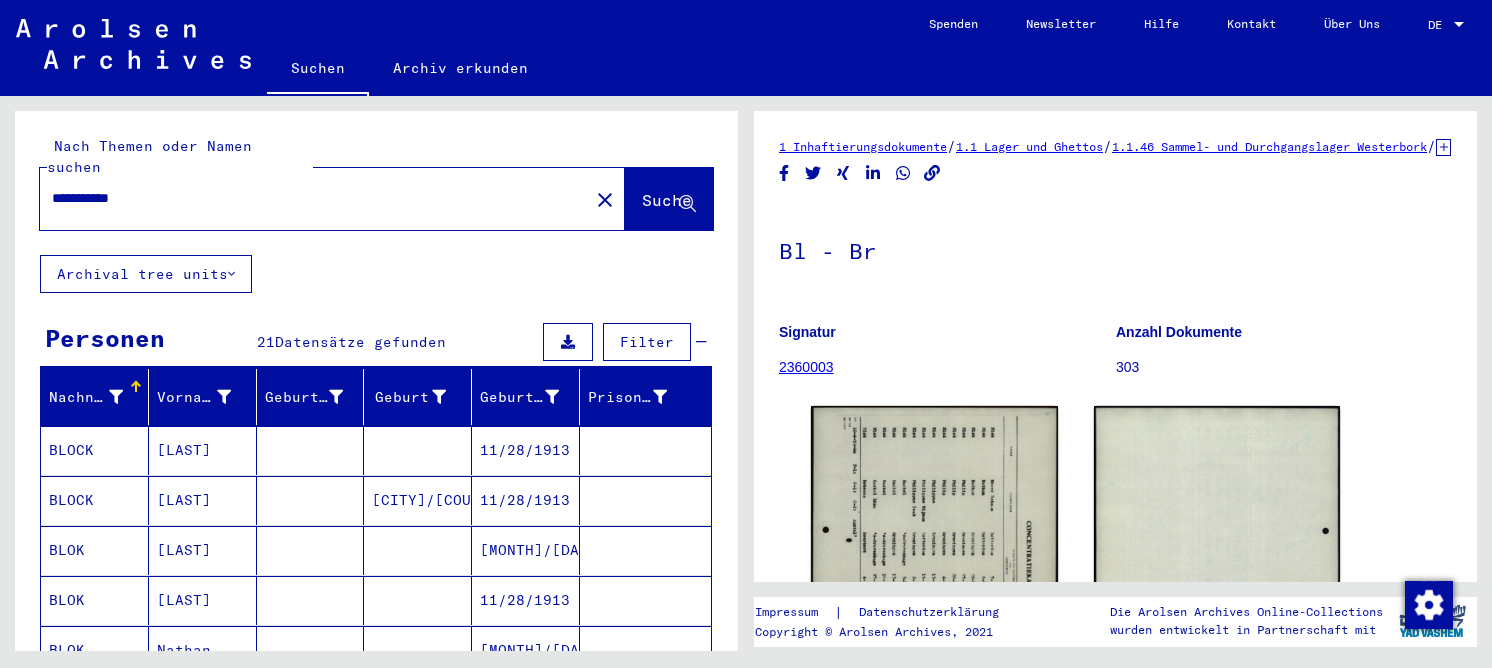 drag, startPoint x: 92, startPoint y: 182, endPoint x: 13, endPoint y: 184, distance: 79.025314 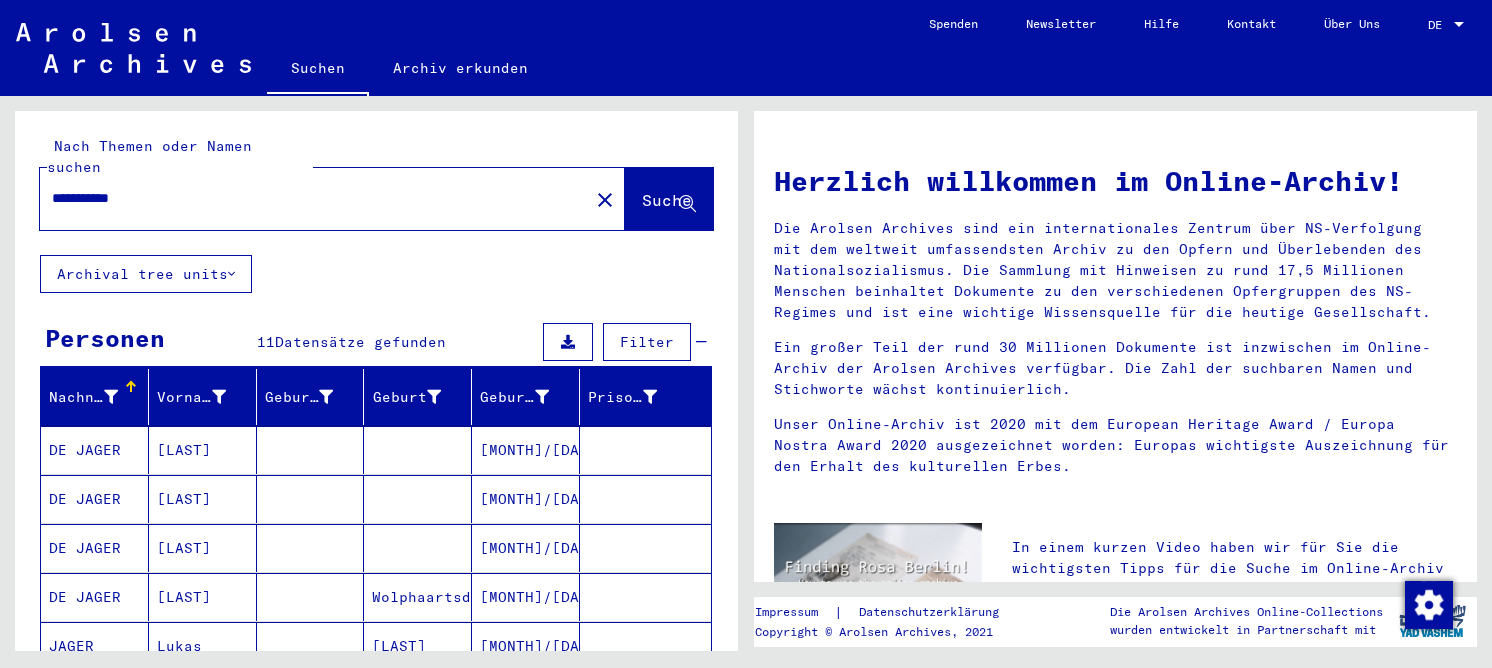 click on "DE JAGER" at bounding box center (95, 499) 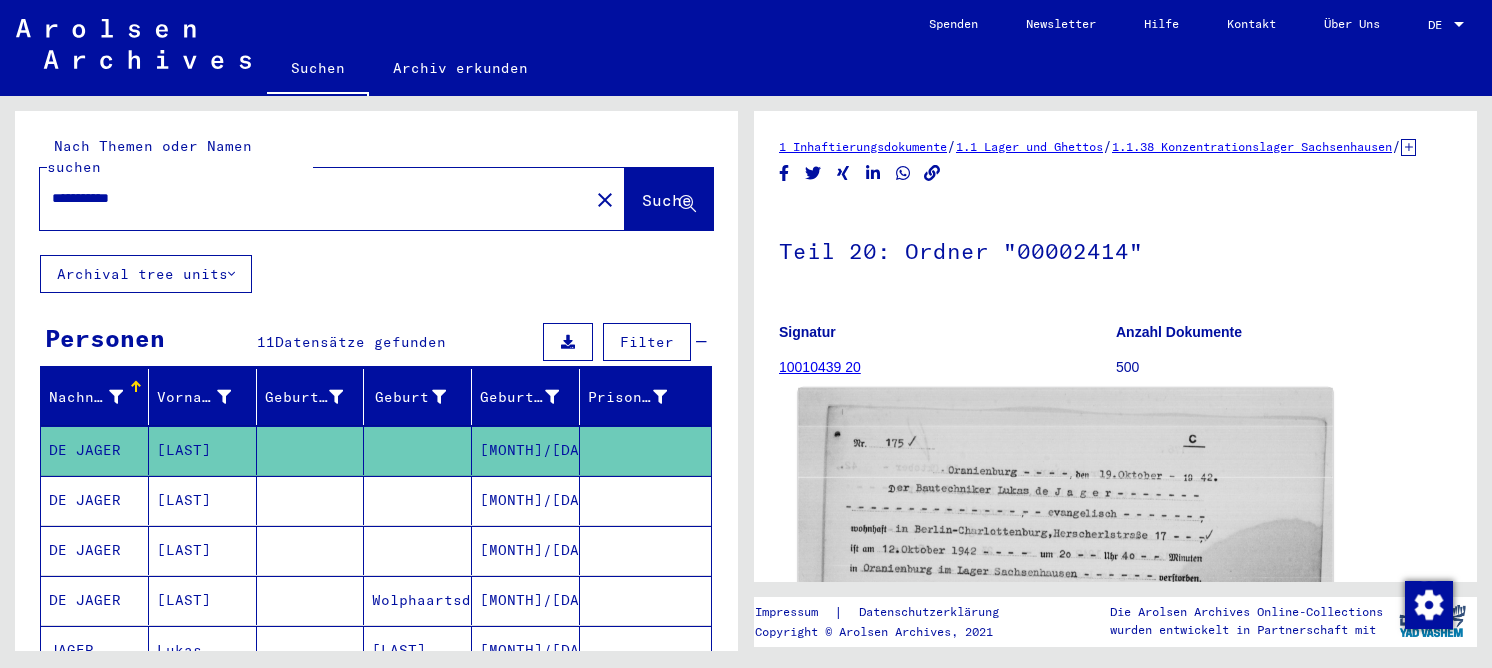 click 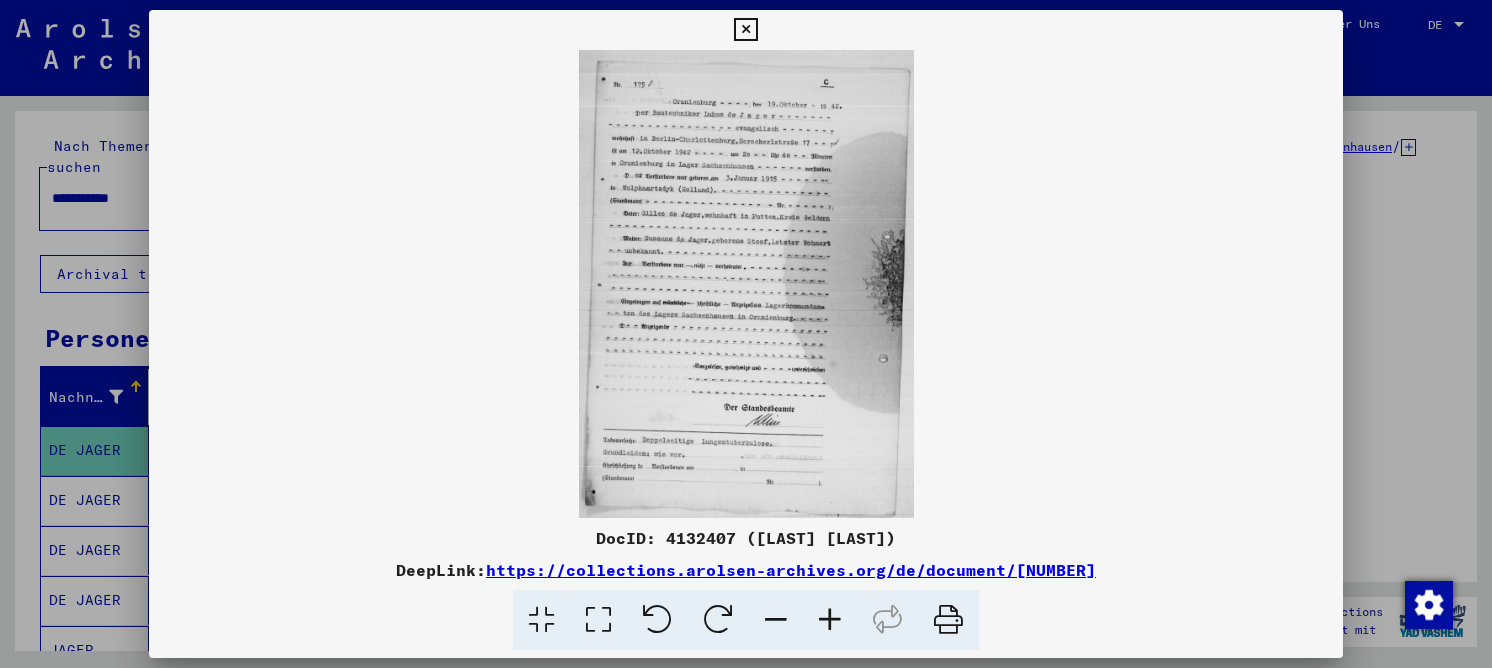 click at bounding box center (598, 620) 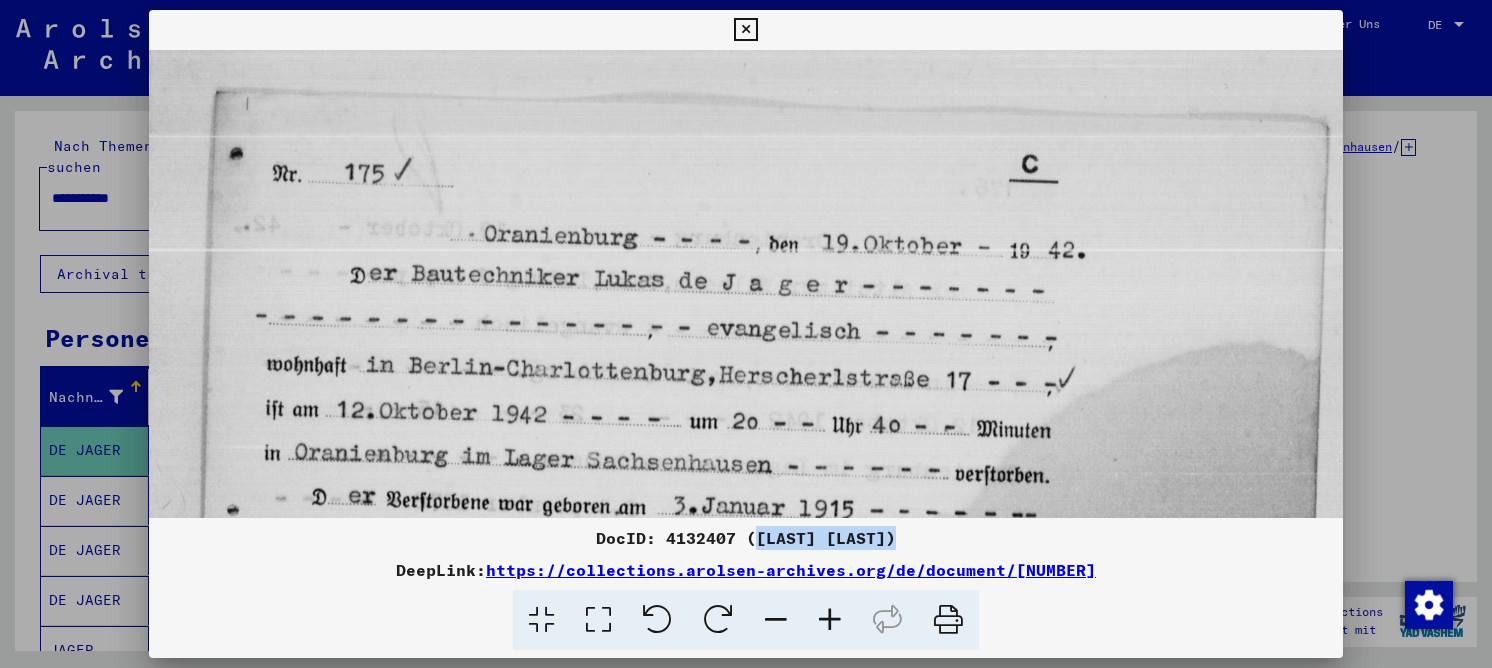 drag, startPoint x: 749, startPoint y: 536, endPoint x: 887, endPoint y: 528, distance: 138.23169 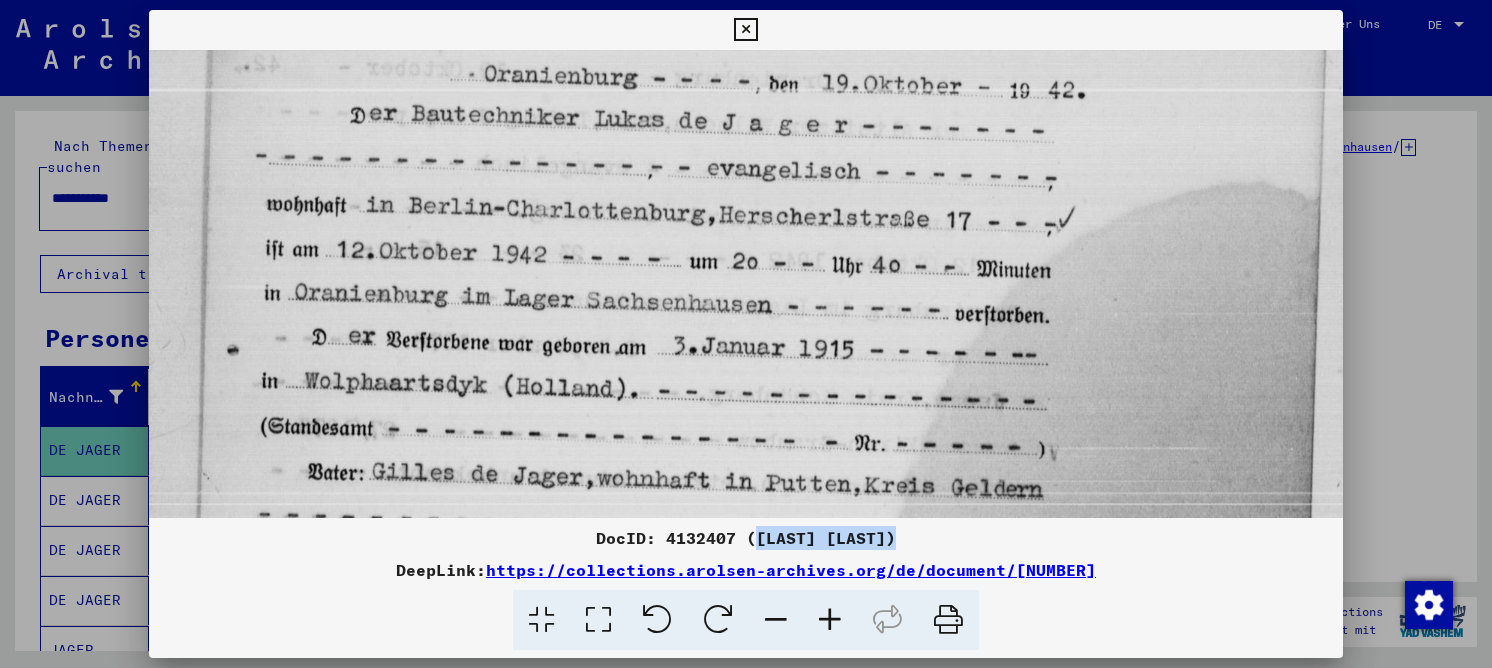 drag, startPoint x: 502, startPoint y: 374, endPoint x: 528, endPoint y: 217, distance: 159.1383 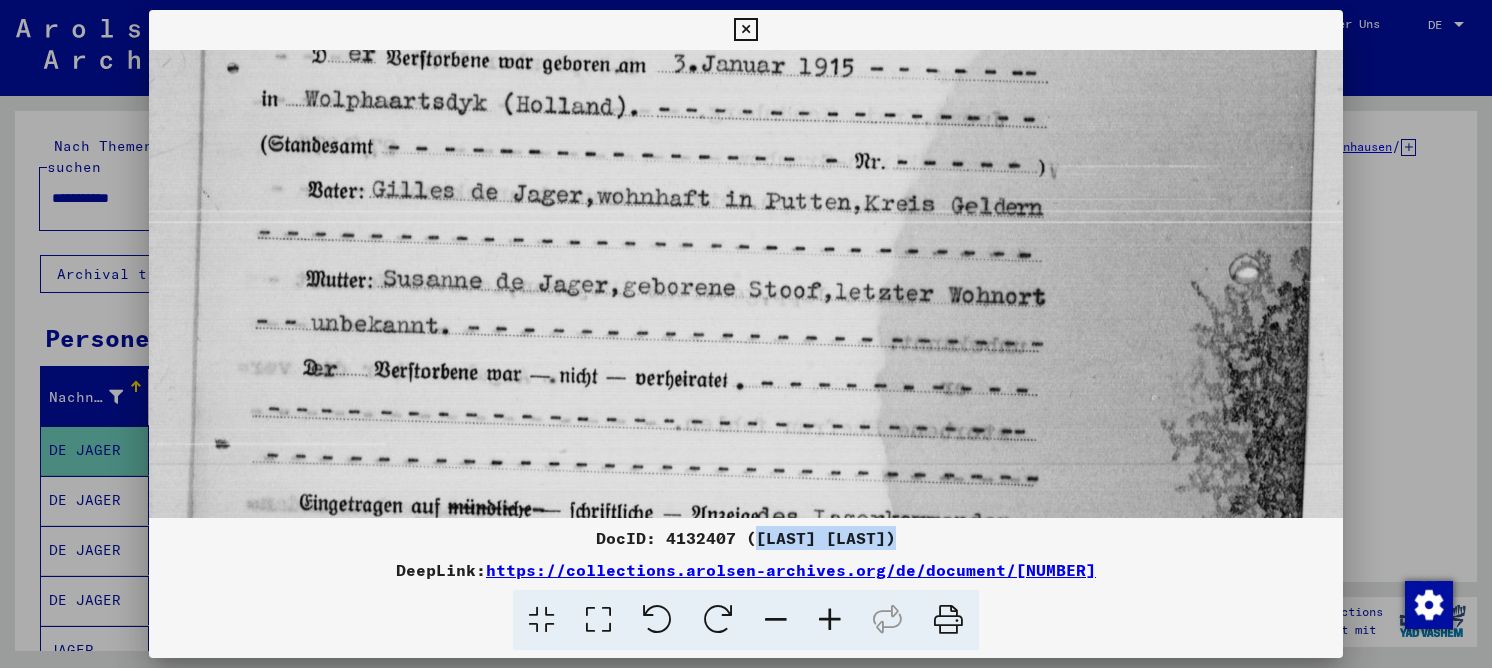 drag, startPoint x: 533, startPoint y: 387, endPoint x: 591, endPoint y: 105, distance: 287.90277 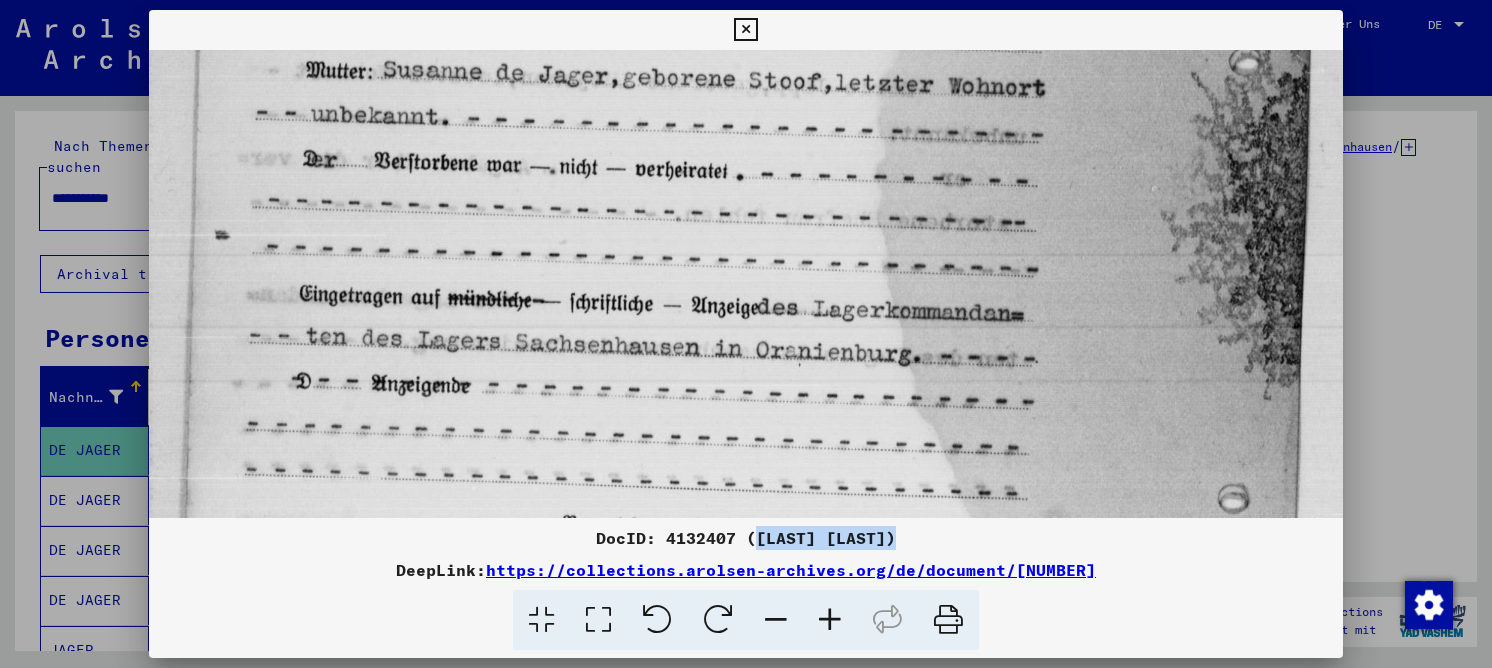 drag, startPoint x: 585, startPoint y: 369, endPoint x: 630, endPoint y: 160, distance: 213.78961 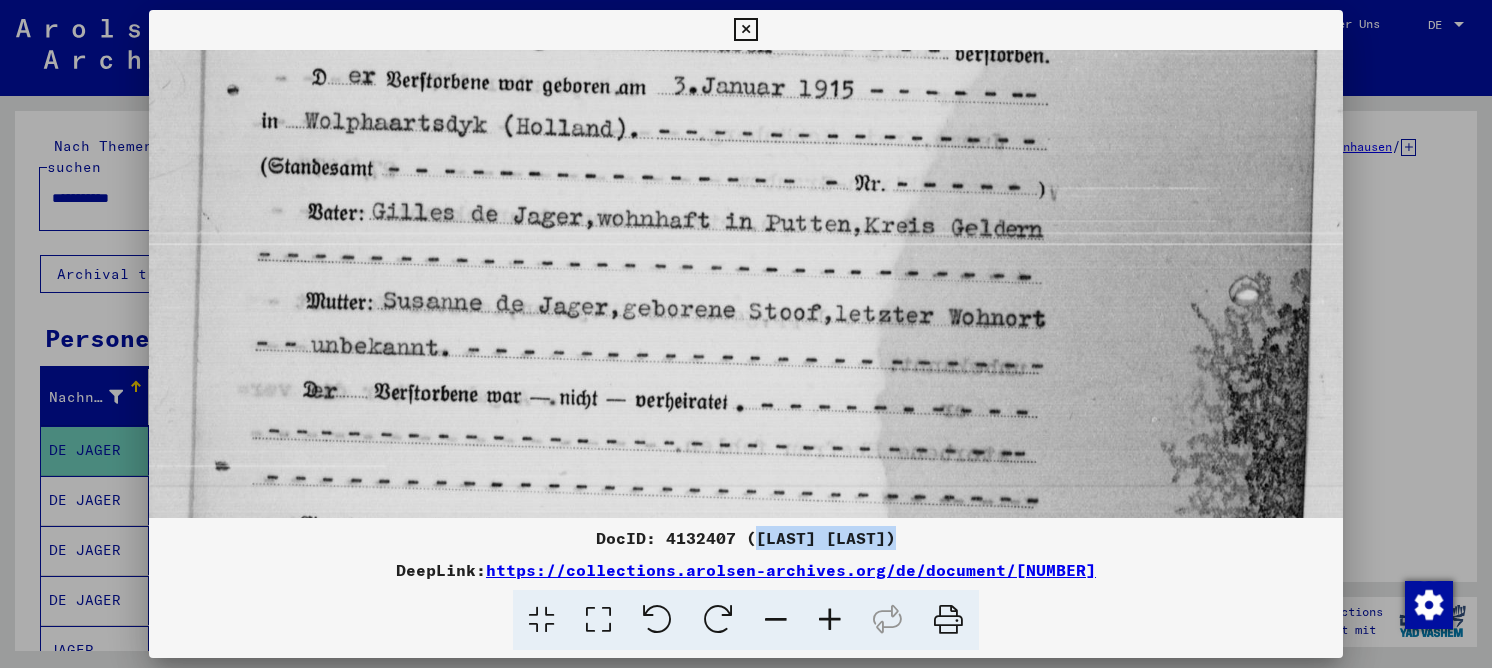 drag, startPoint x: 628, startPoint y: 167, endPoint x: 638, endPoint y: 425, distance: 258.19373 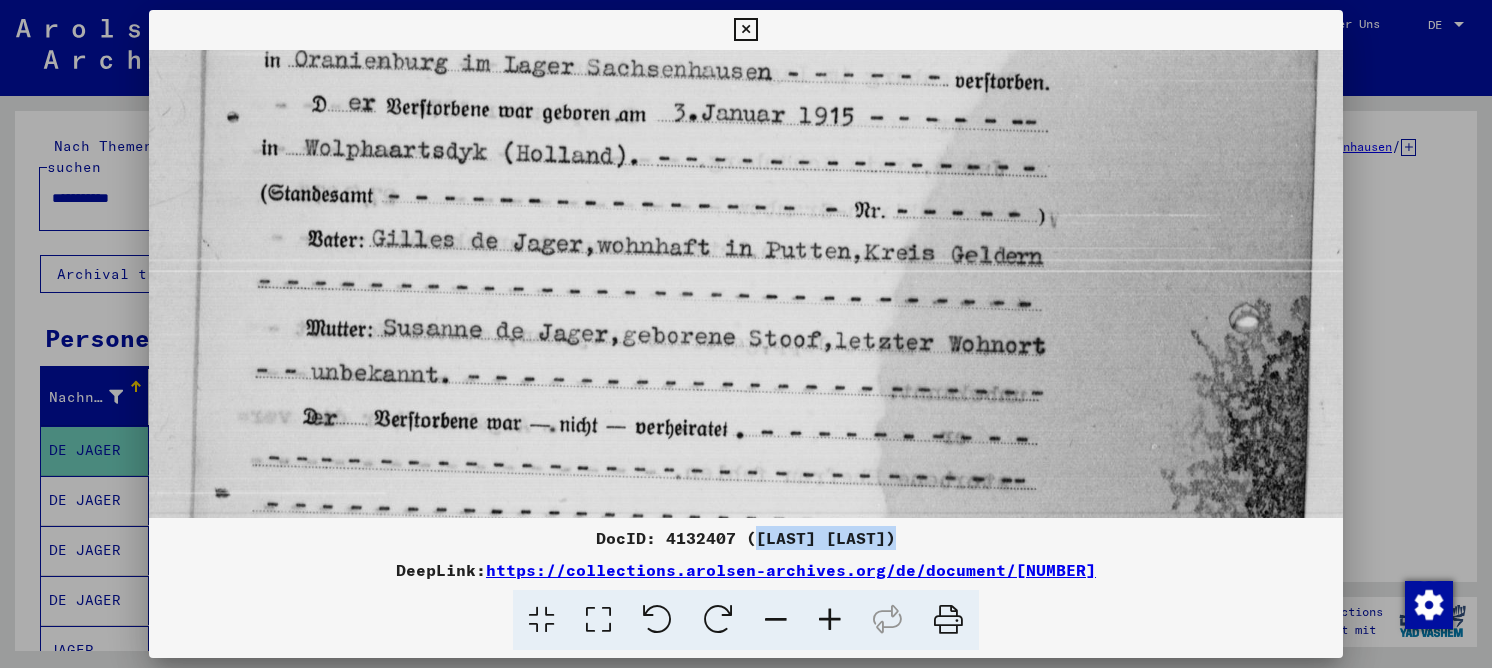 click at bounding box center [746, 490] 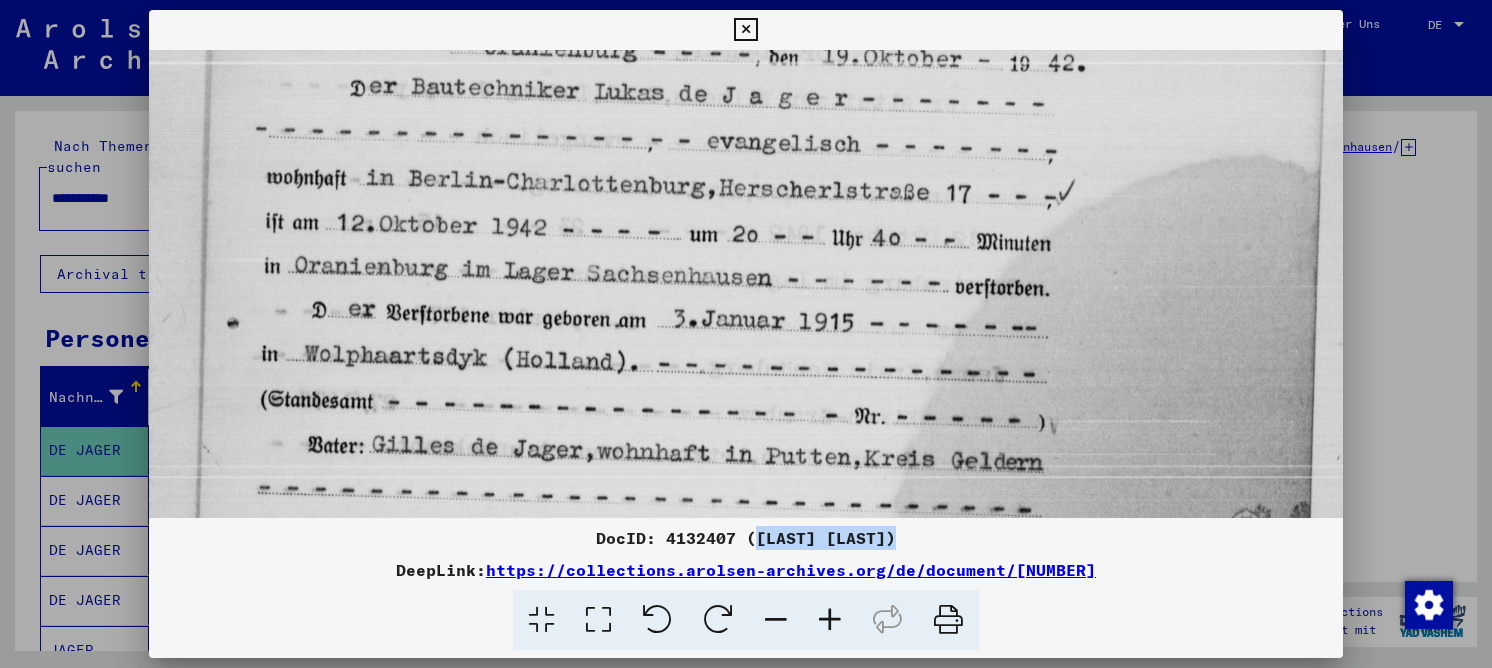 drag, startPoint x: 620, startPoint y: 217, endPoint x: 611, endPoint y: 288, distance: 71.568146 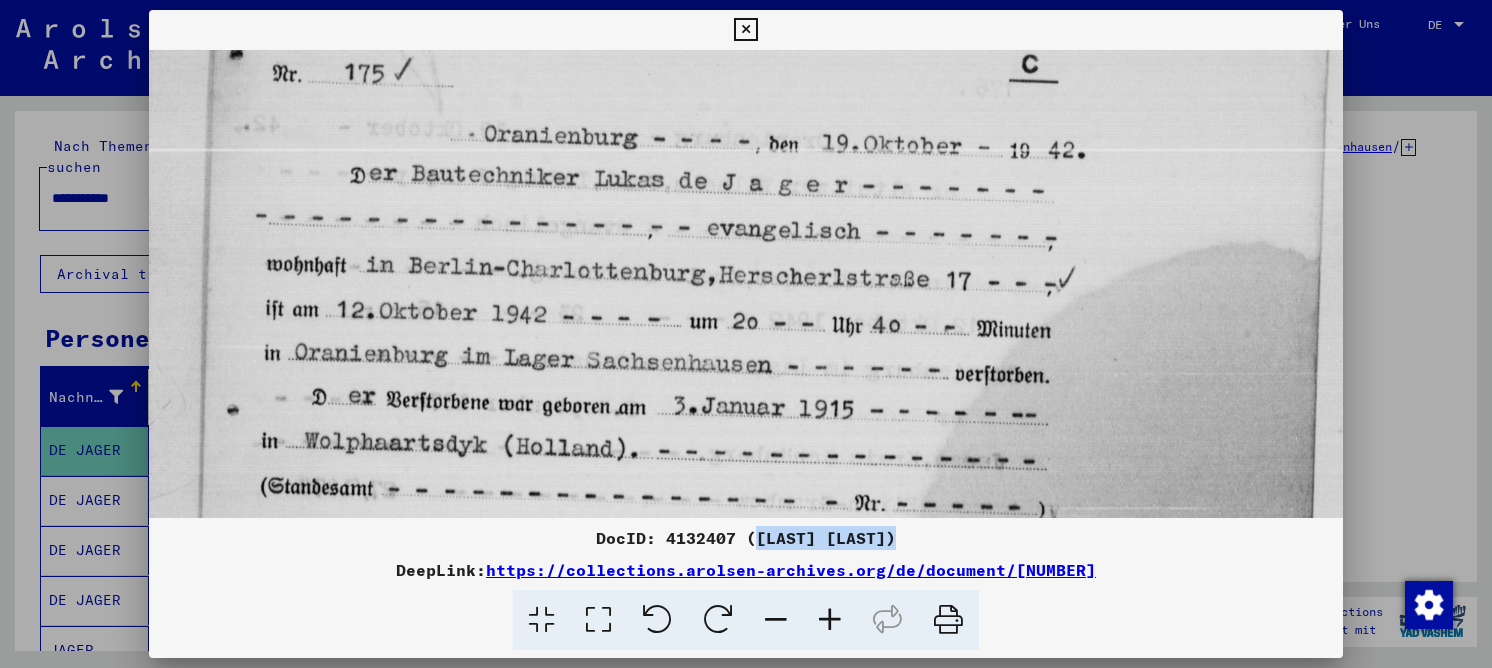 scroll, scrollTop: 0, scrollLeft: 0, axis: both 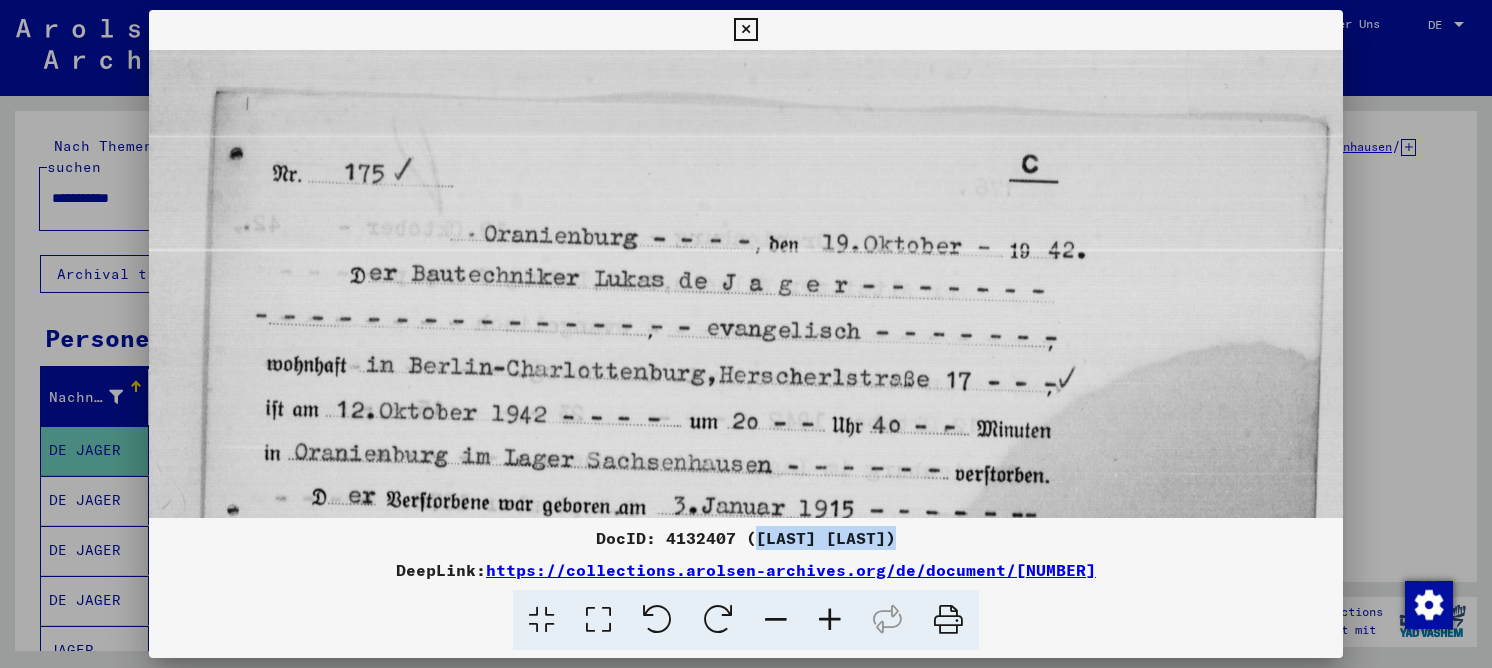 drag, startPoint x: 594, startPoint y: 199, endPoint x: 609, endPoint y: 402, distance: 203.55344 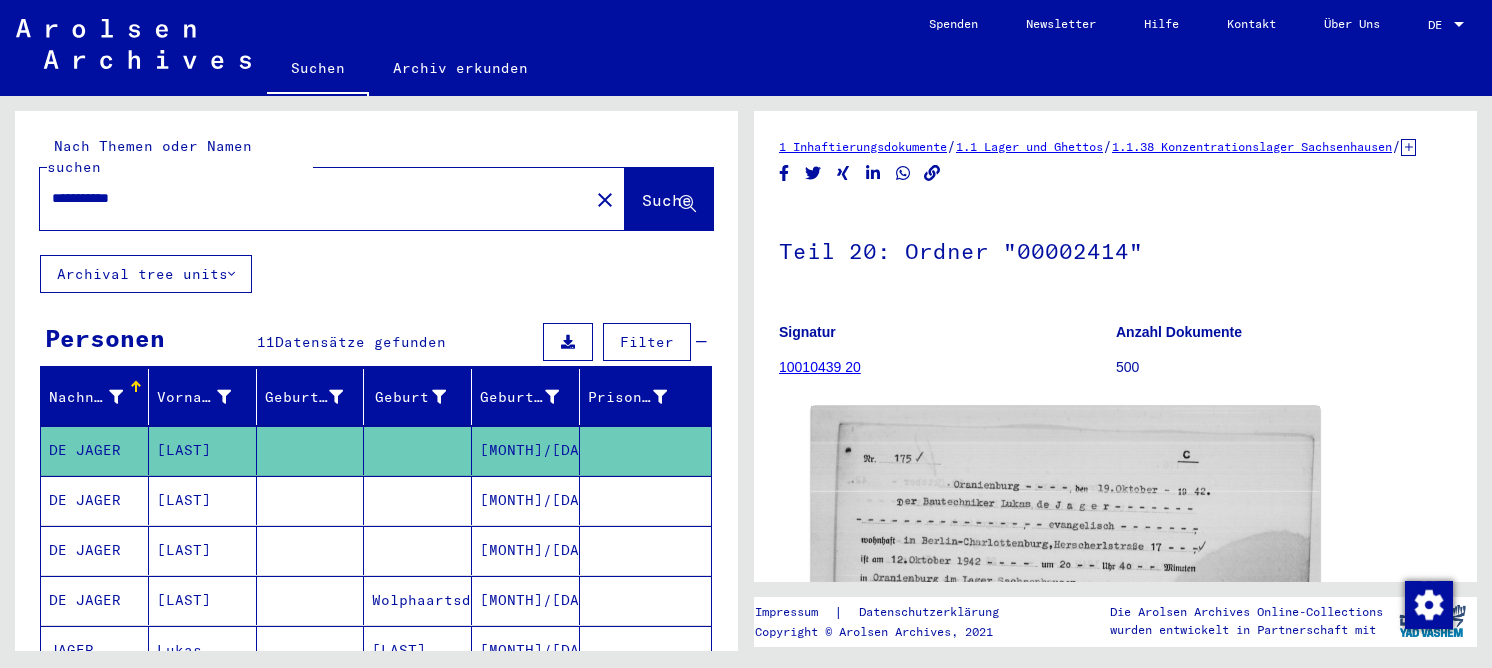 drag, startPoint x: 160, startPoint y: 176, endPoint x: -5, endPoint y: 164, distance: 165.43579 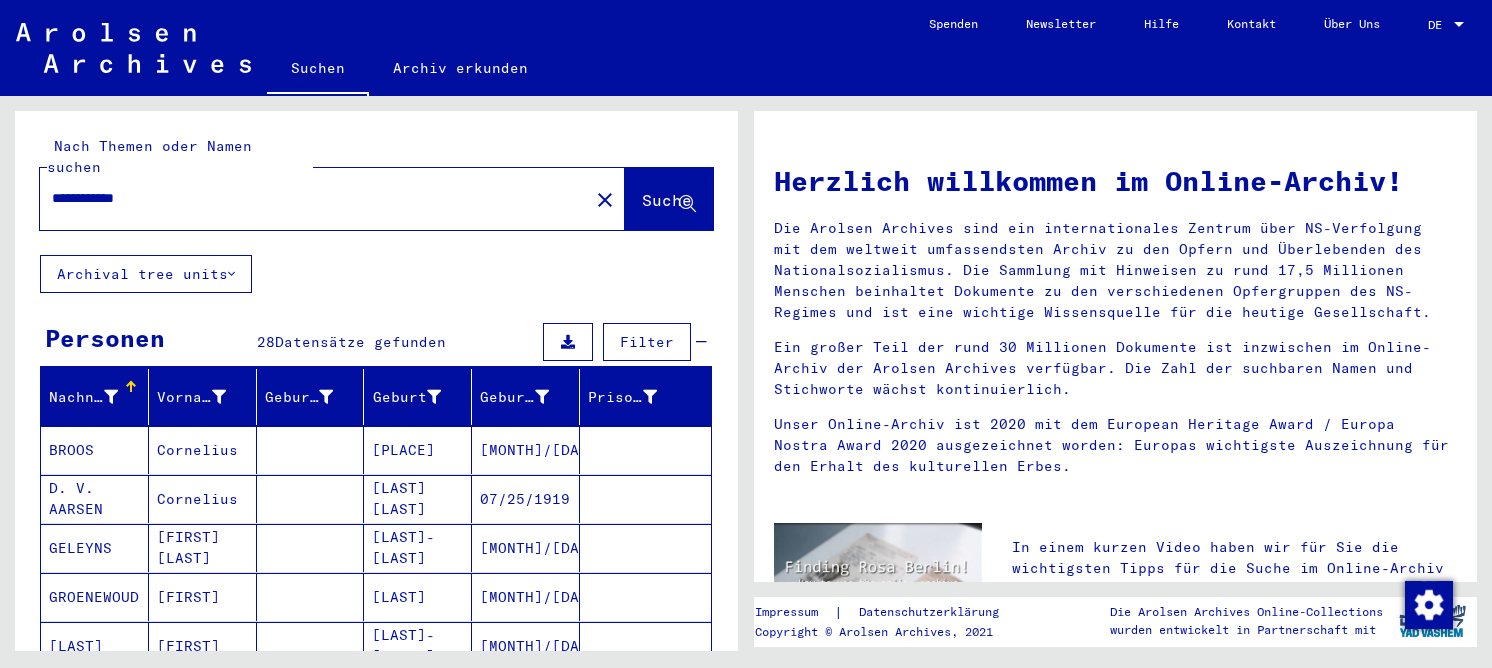 click on "Cornelius" at bounding box center (203, 548) 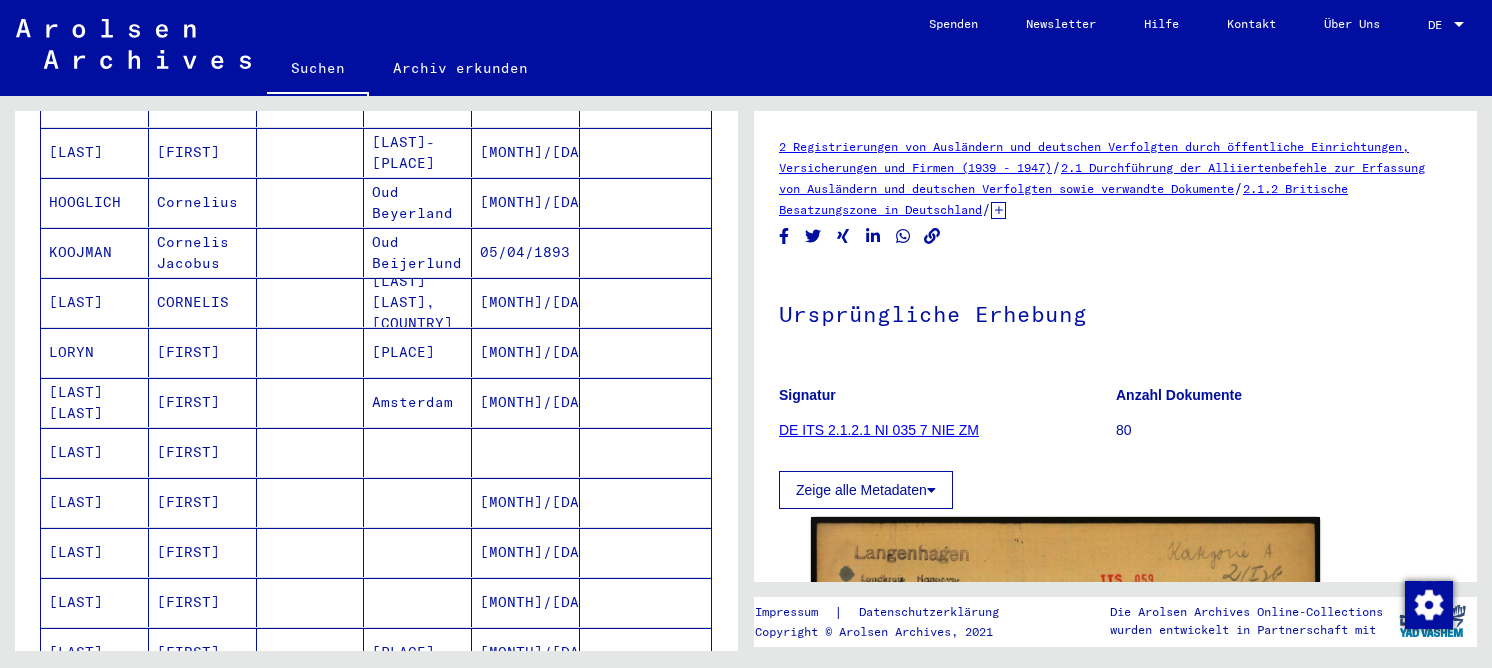 scroll, scrollTop: 500, scrollLeft: 0, axis: vertical 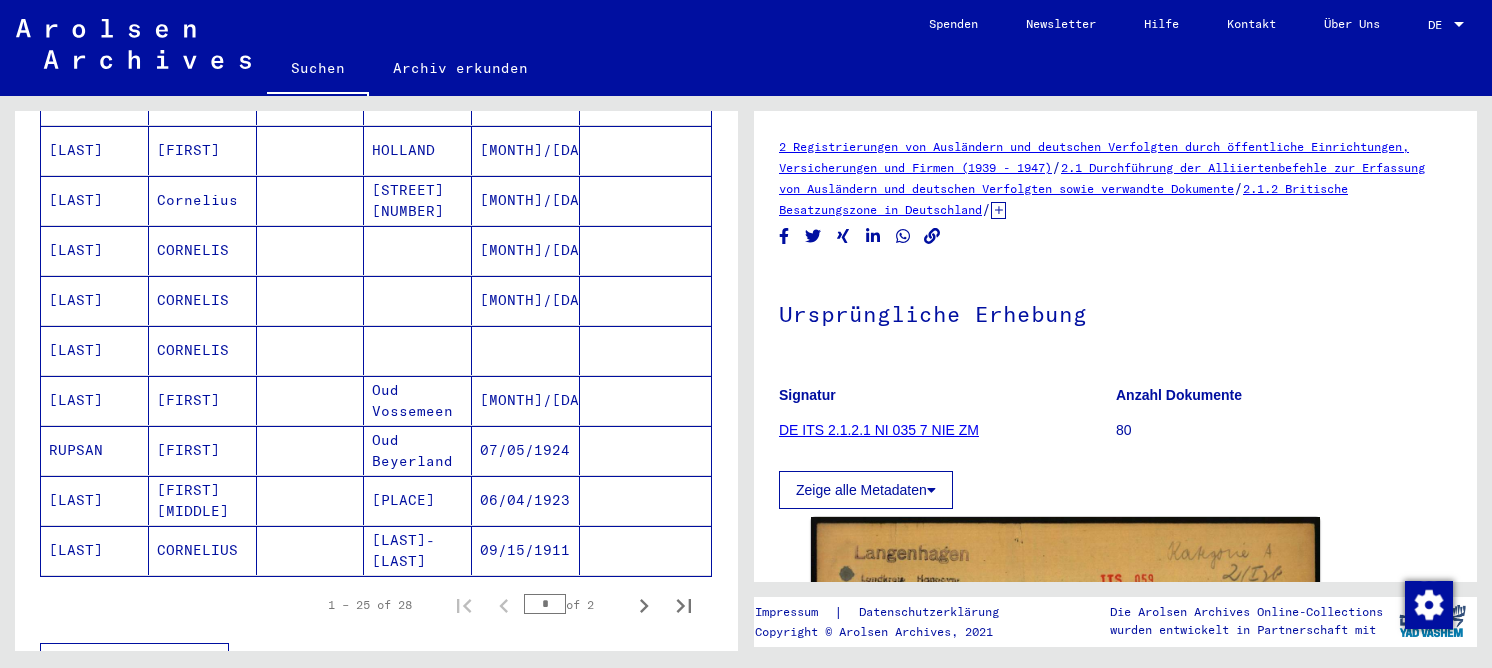 click on "Oud Vossemeen" at bounding box center [418, 450] 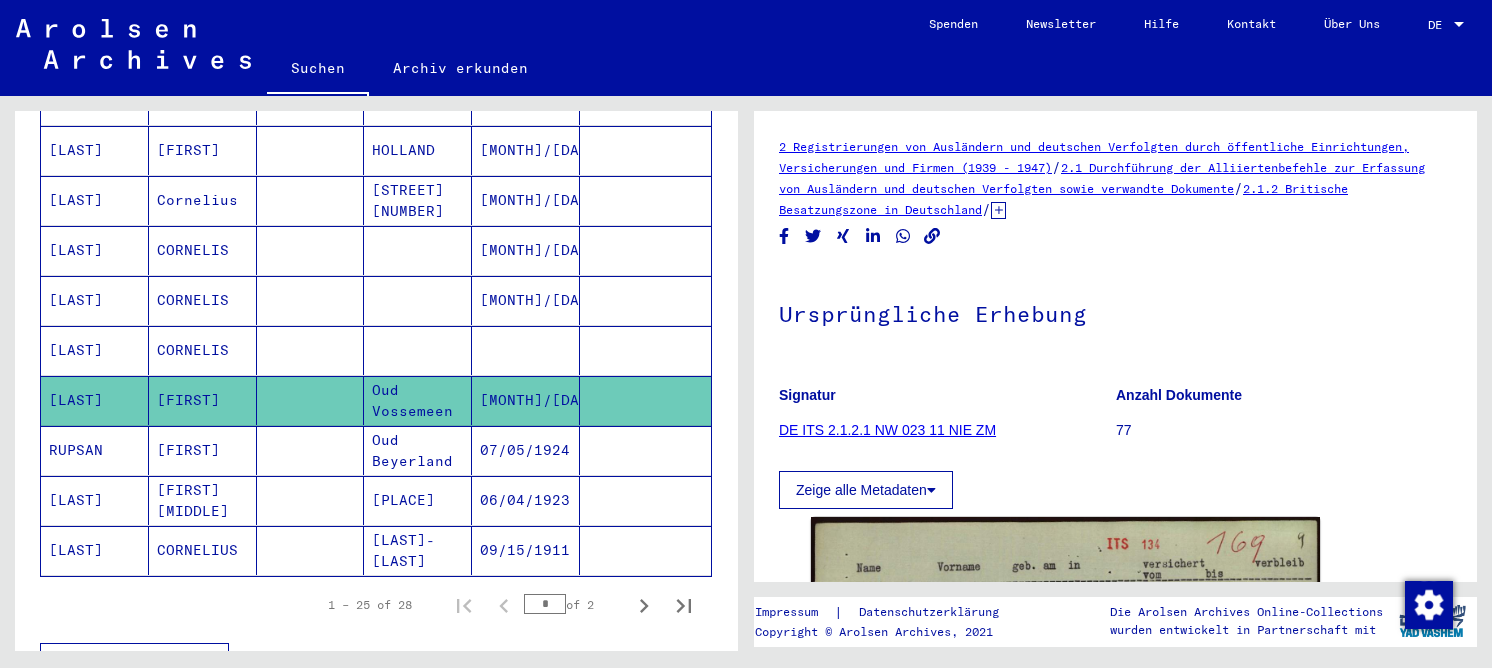 scroll, scrollTop: 0, scrollLeft: 0, axis: both 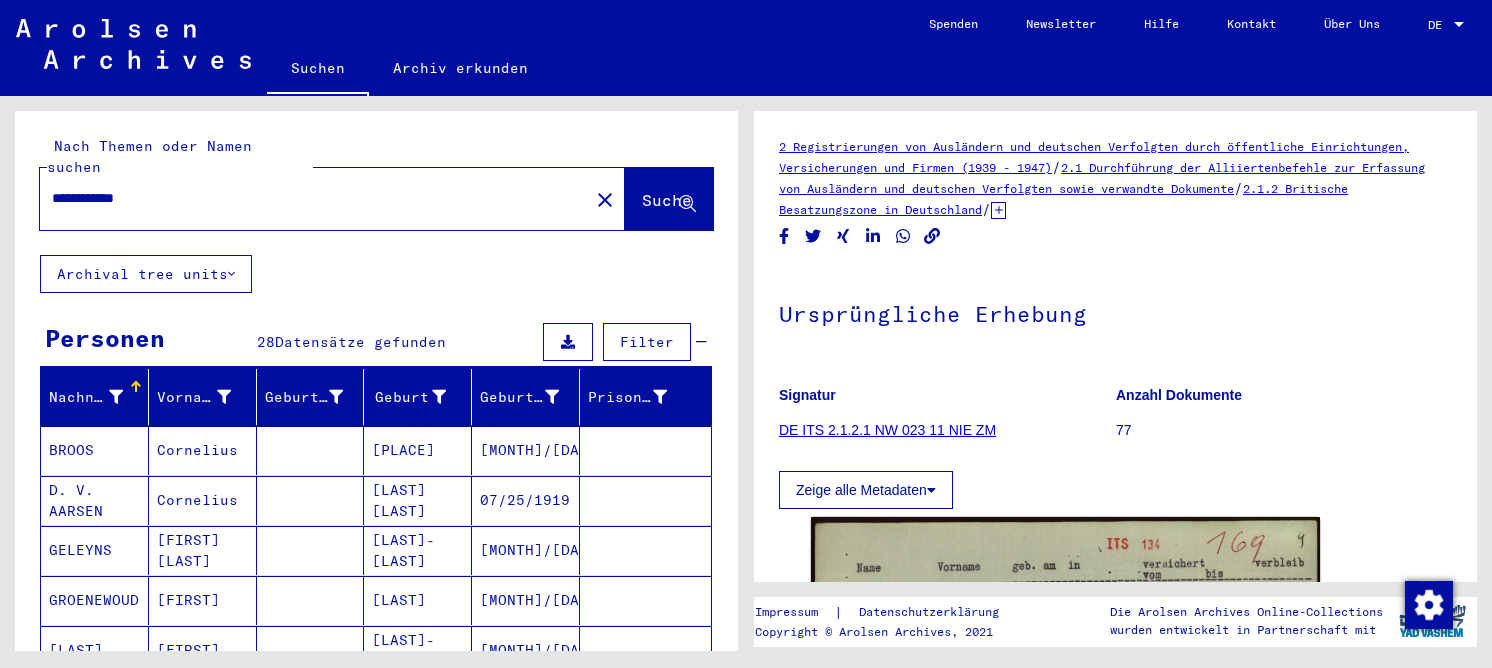 click on "**********" at bounding box center (314, 198) 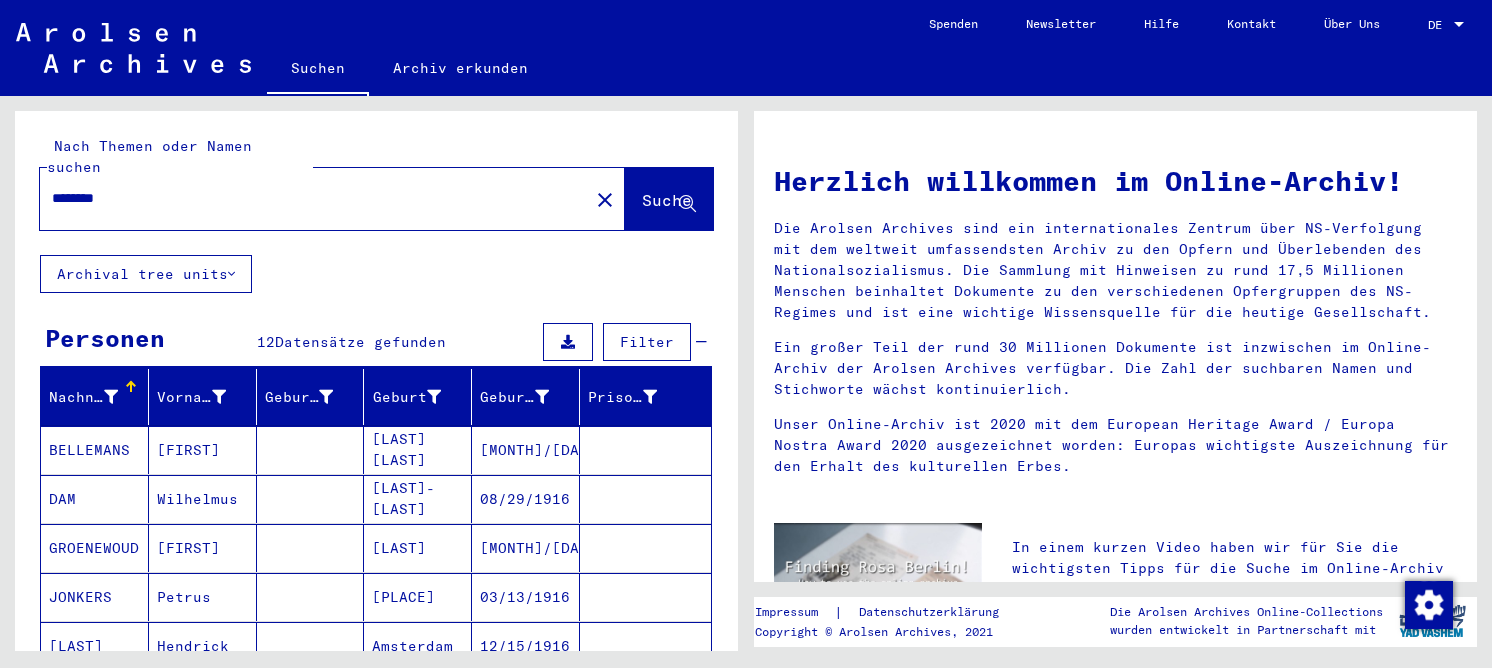click on "[FIRST]" at bounding box center (203, 499) 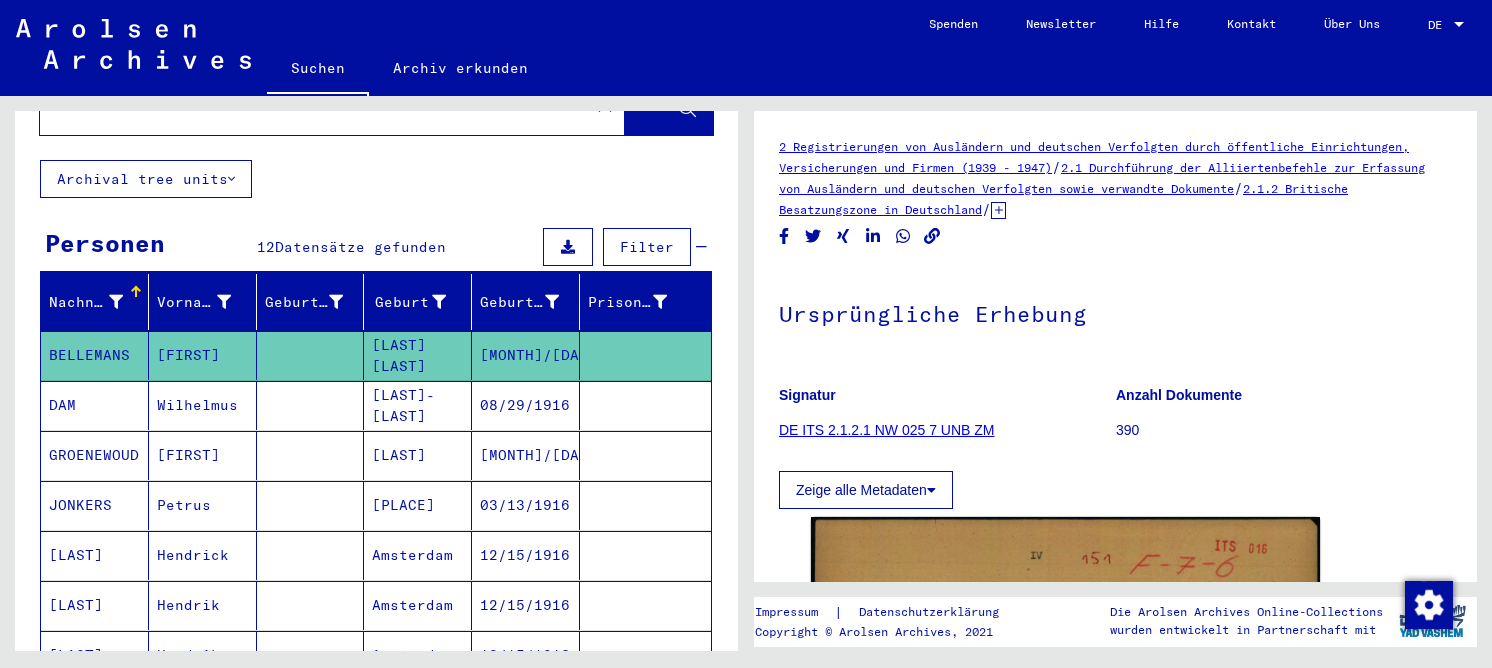 scroll, scrollTop: 400, scrollLeft: 0, axis: vertical 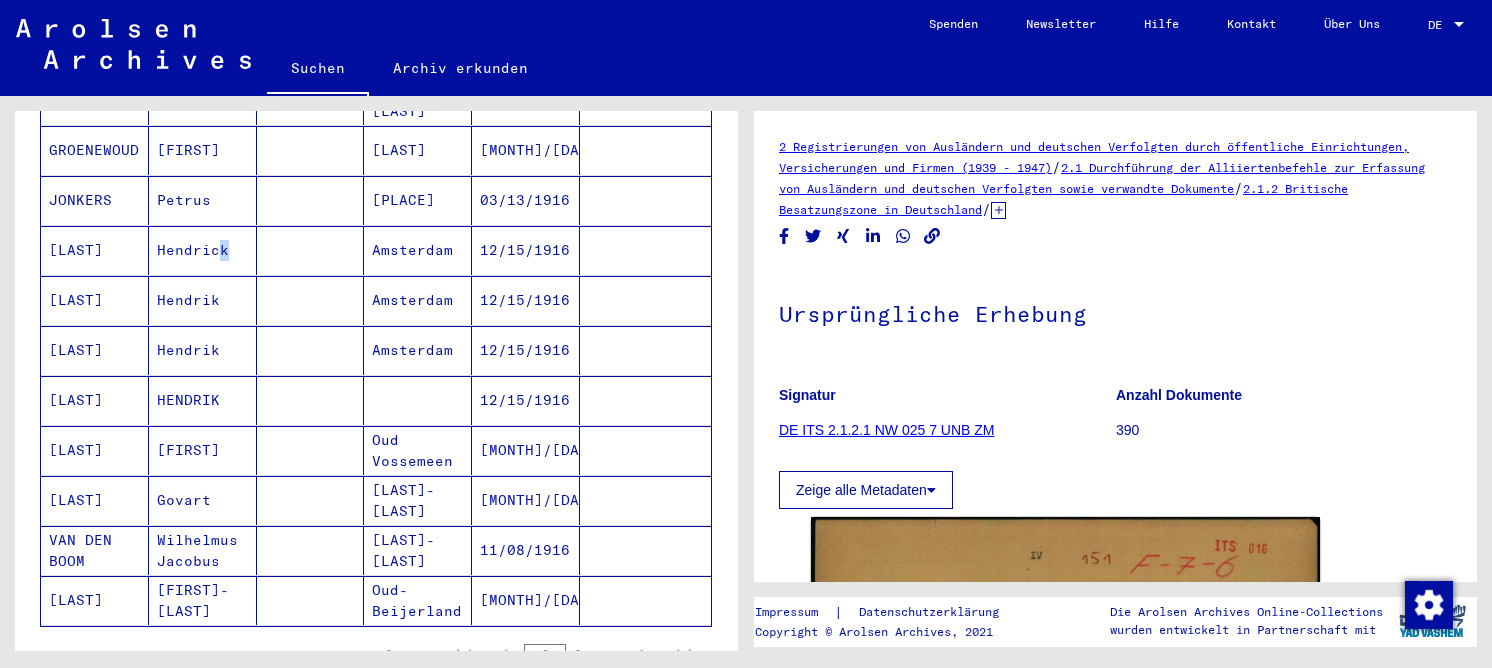 click on "Hendrick" at bounding box center (203, 300) 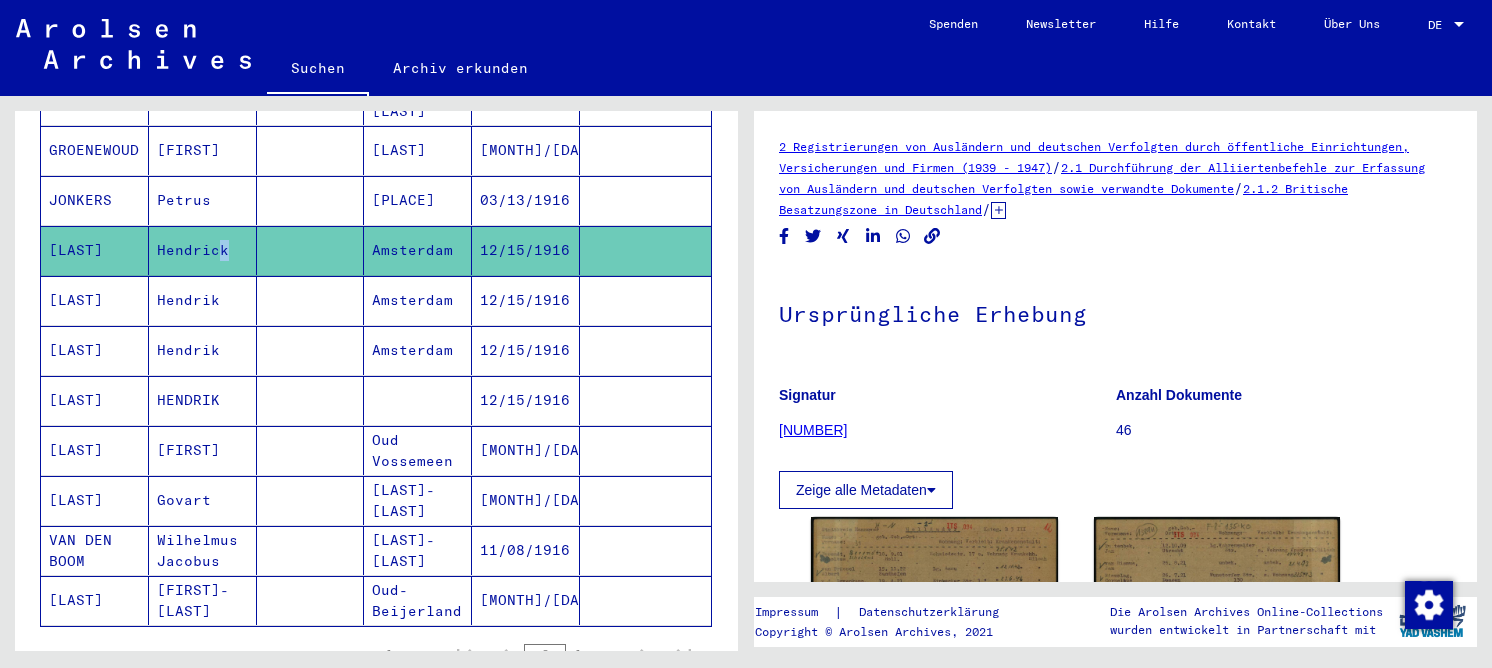 scroll, scrollTop: 0, scrollLeft: 0, axis: both 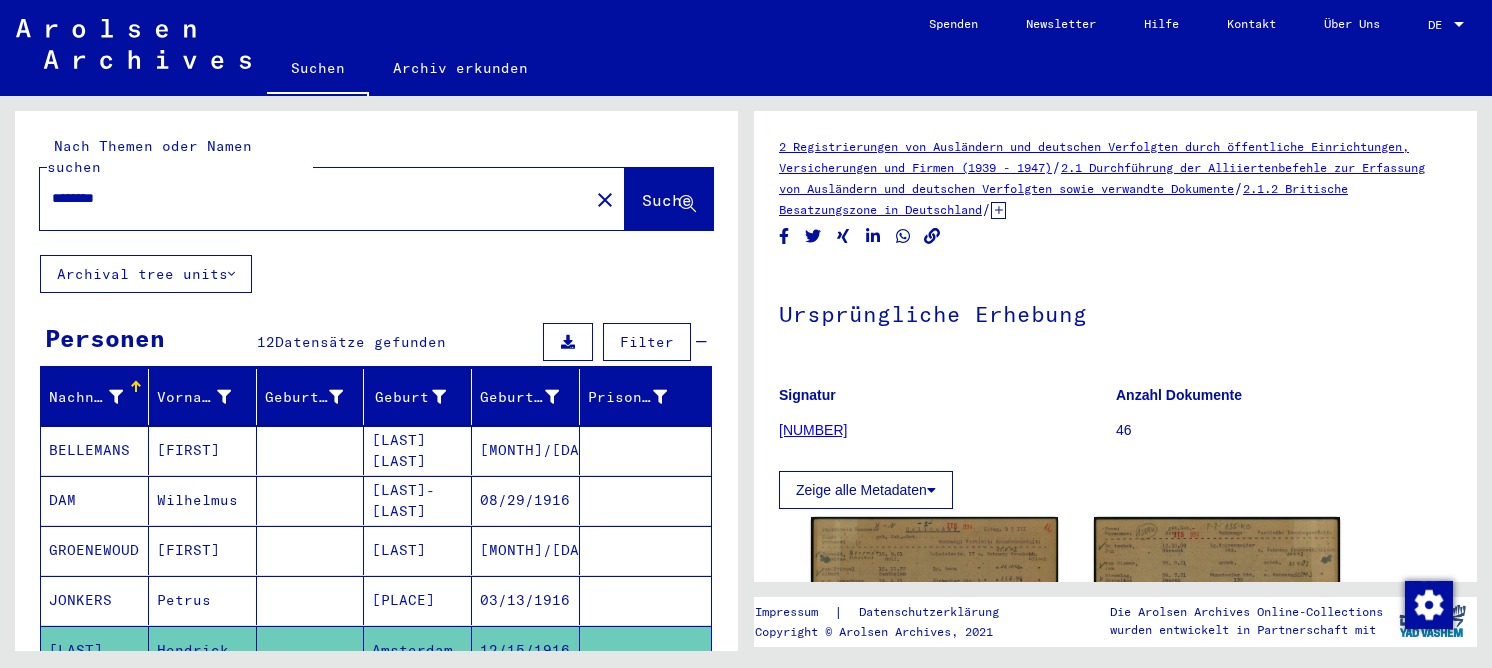 drag, startPoint x: 131, startPoint y: 173, endPoint x: 87, endPoint y: 179, distance: 44.407207 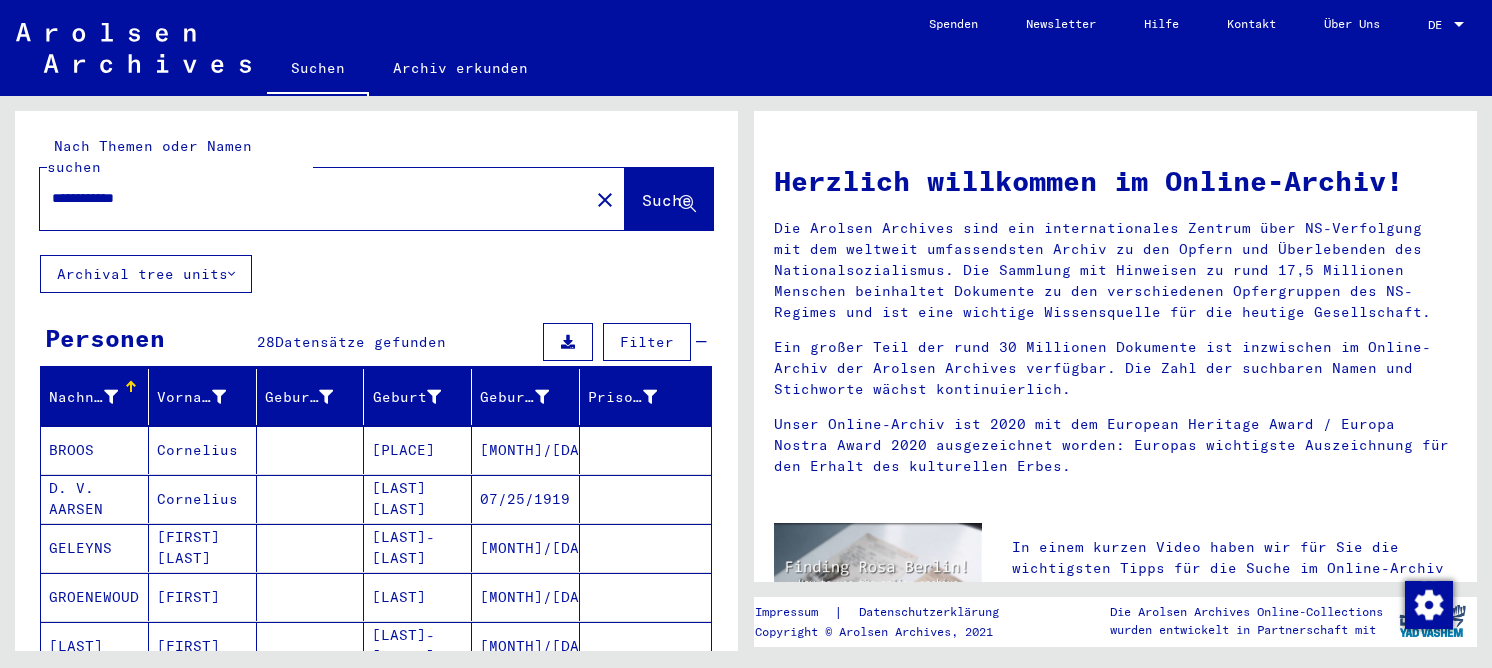 click on "Cornelius" at bounding box center (203, 548) 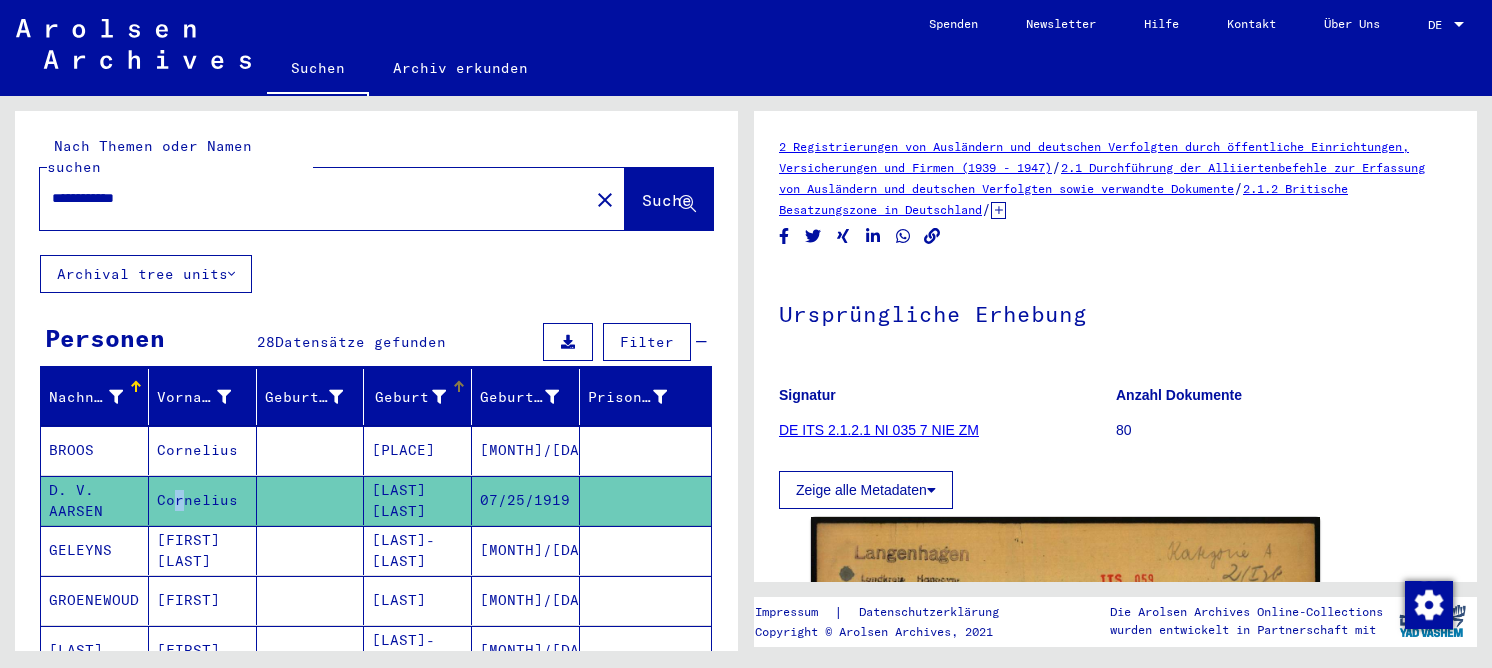 scroll, scrollTop: 0, scrollLeft: 0, axis: both 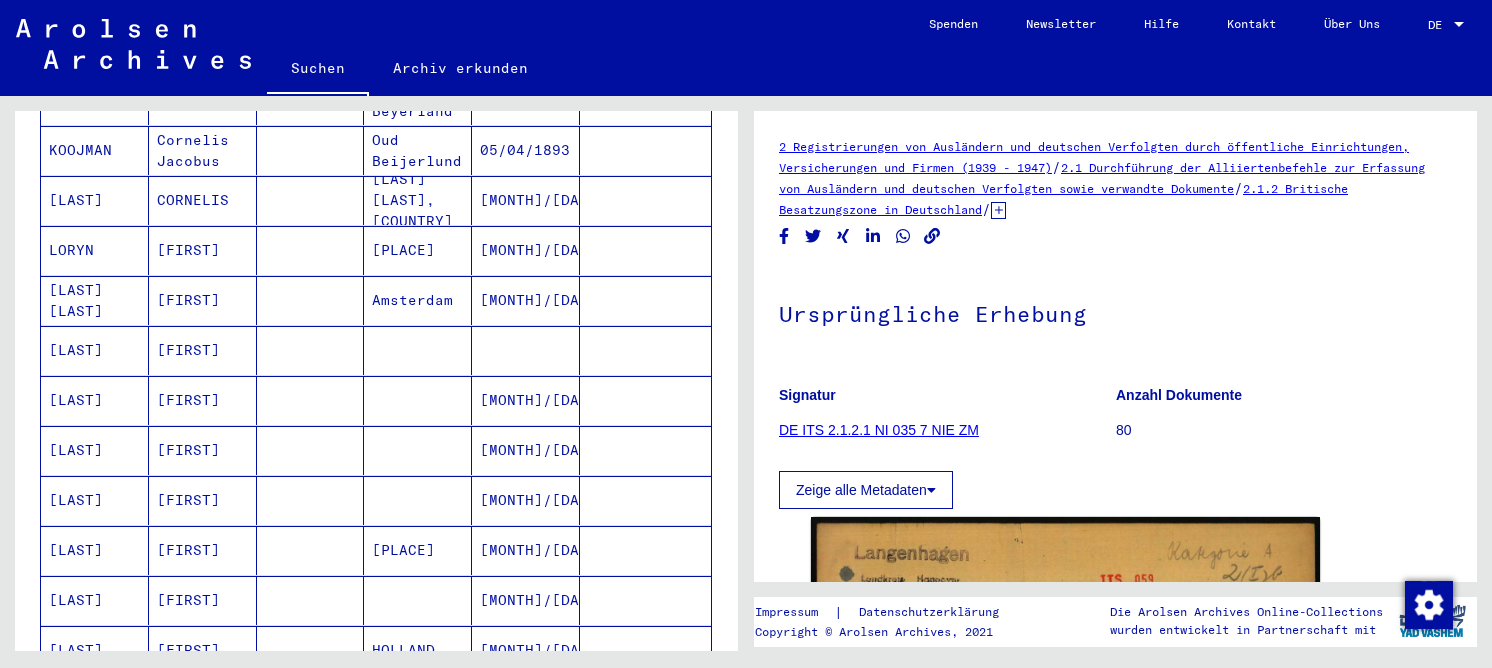 click at bounding box center [526, 400] 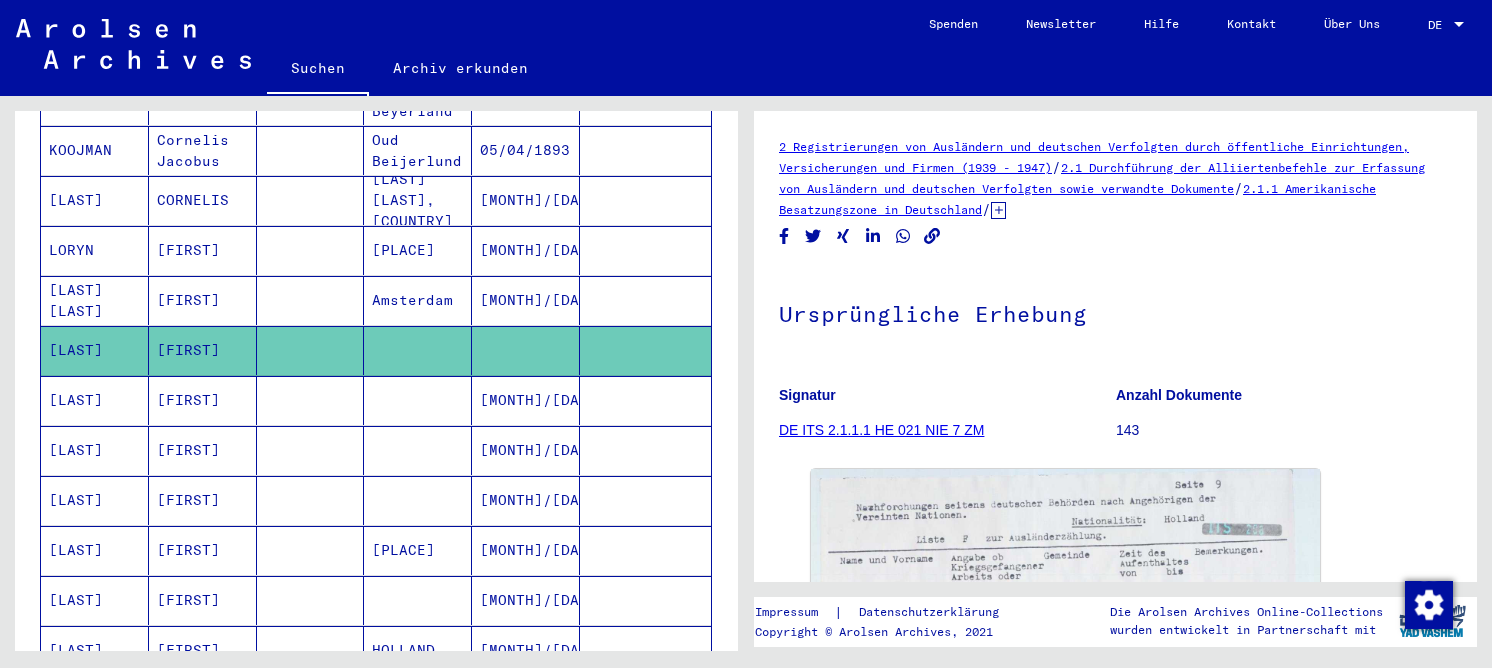 scroll, scrollTop: 0, scrollLeft: 0, axis: both 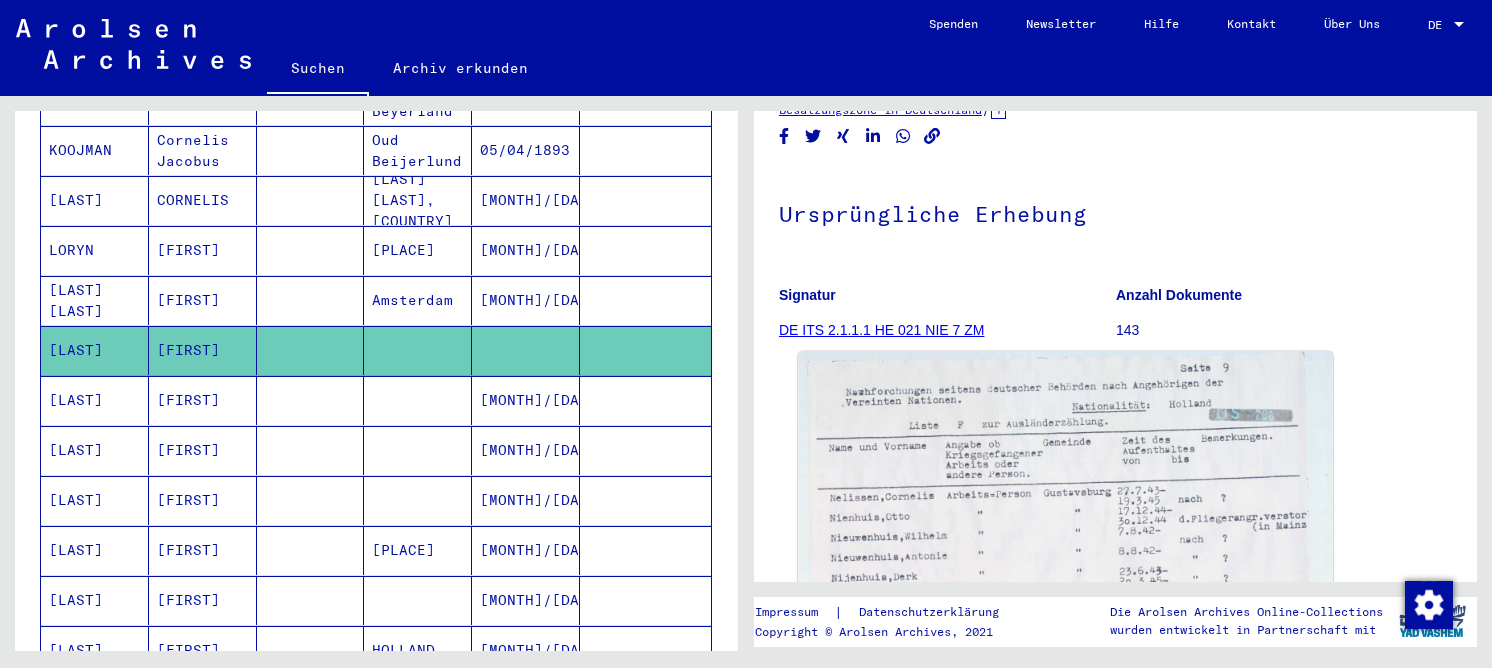 click 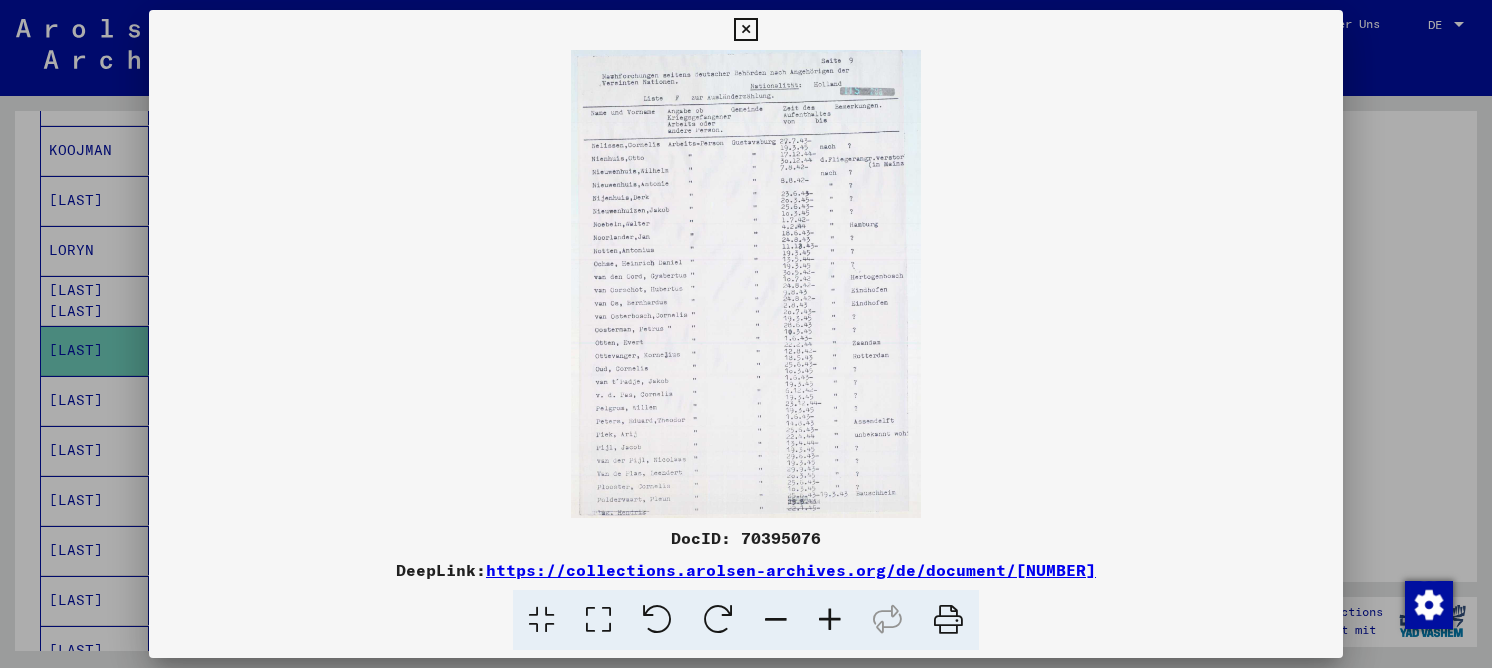 click at bounding box center (598, 620) 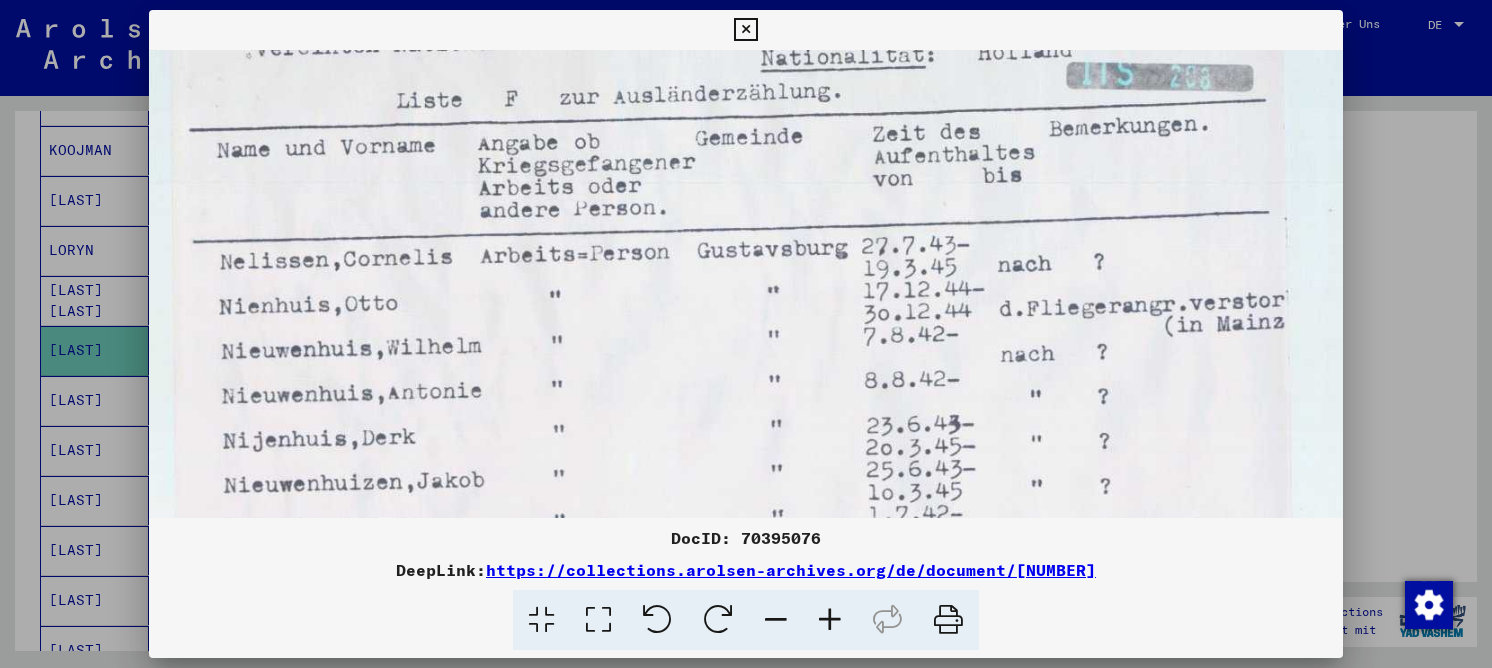 drag, startPoint x: 645, startPoint y: 392, endPoint x: 653, endPoint y: 276, distance: 116.275536 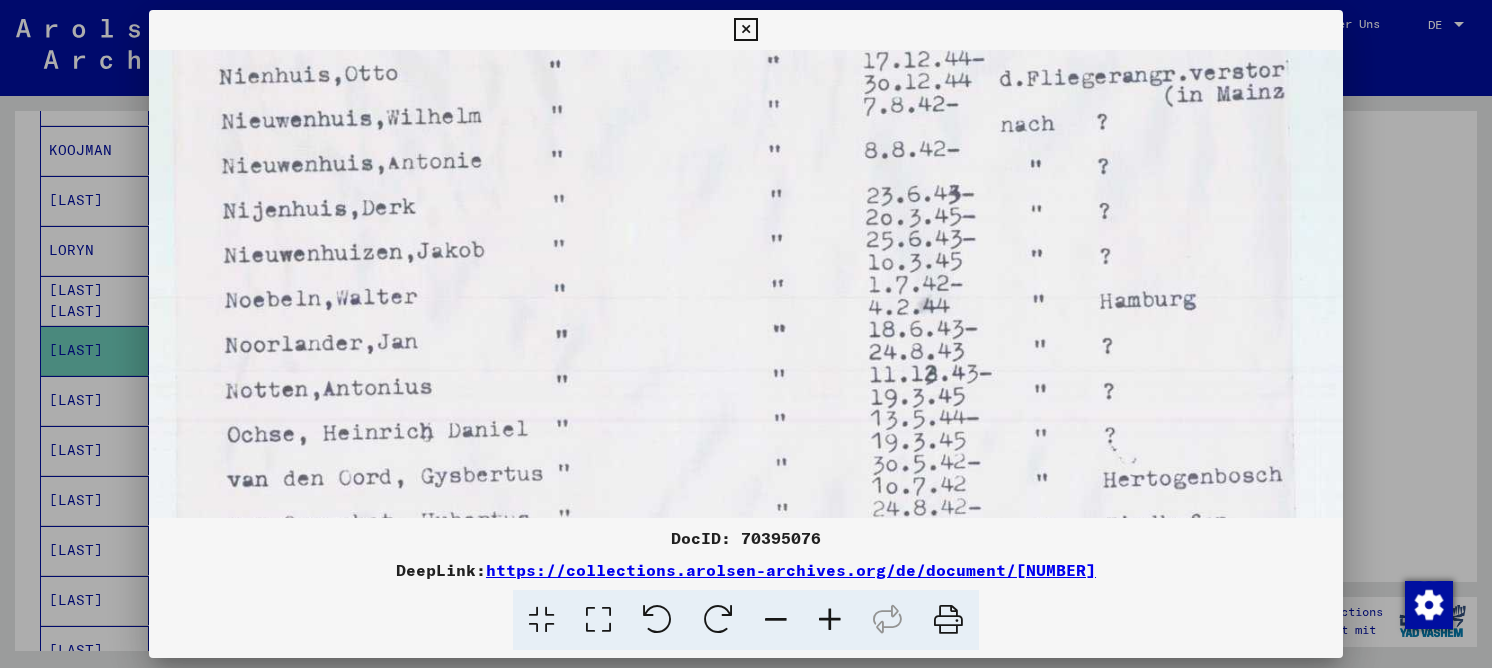 scroll, scrollTop: 369, scrollLeft: 0, axis: vertical 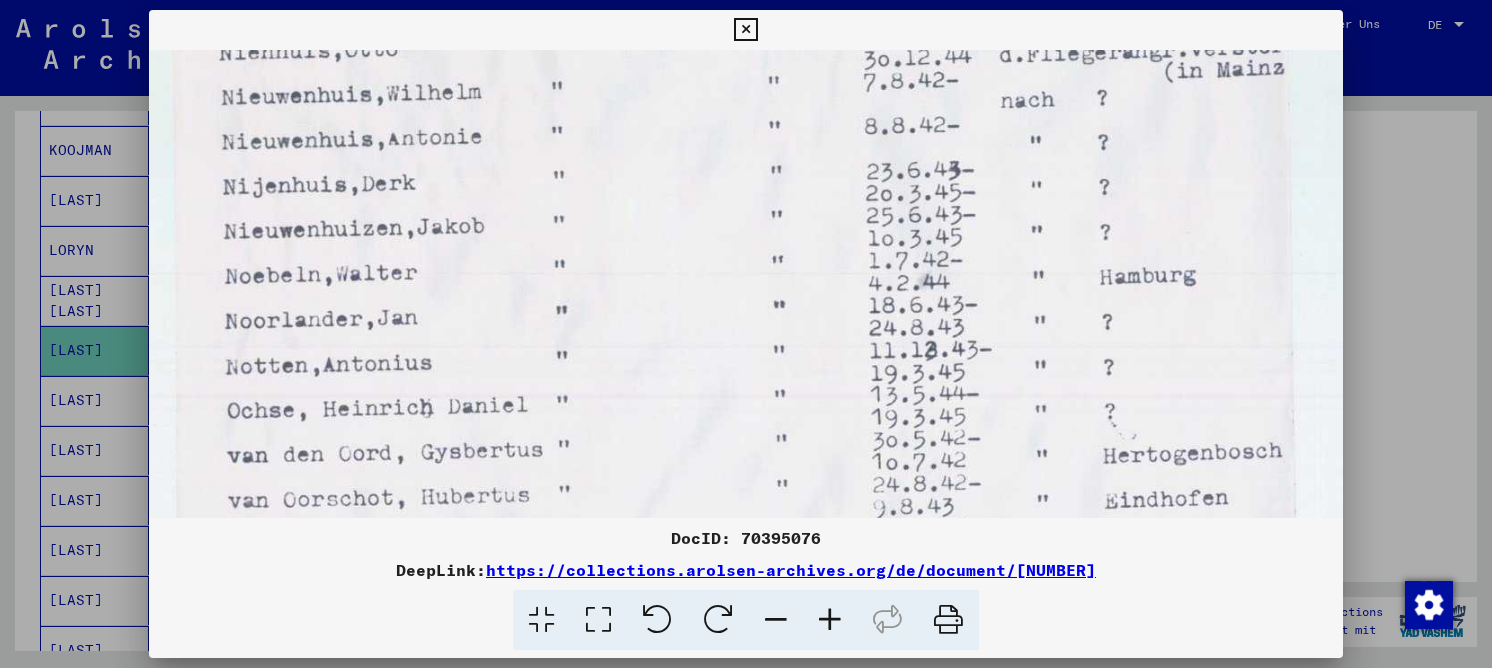 drag, startPoint x: 607, startPoint y: 331, endPoint x: 623, endPoint y: 178, distance: 153.83432 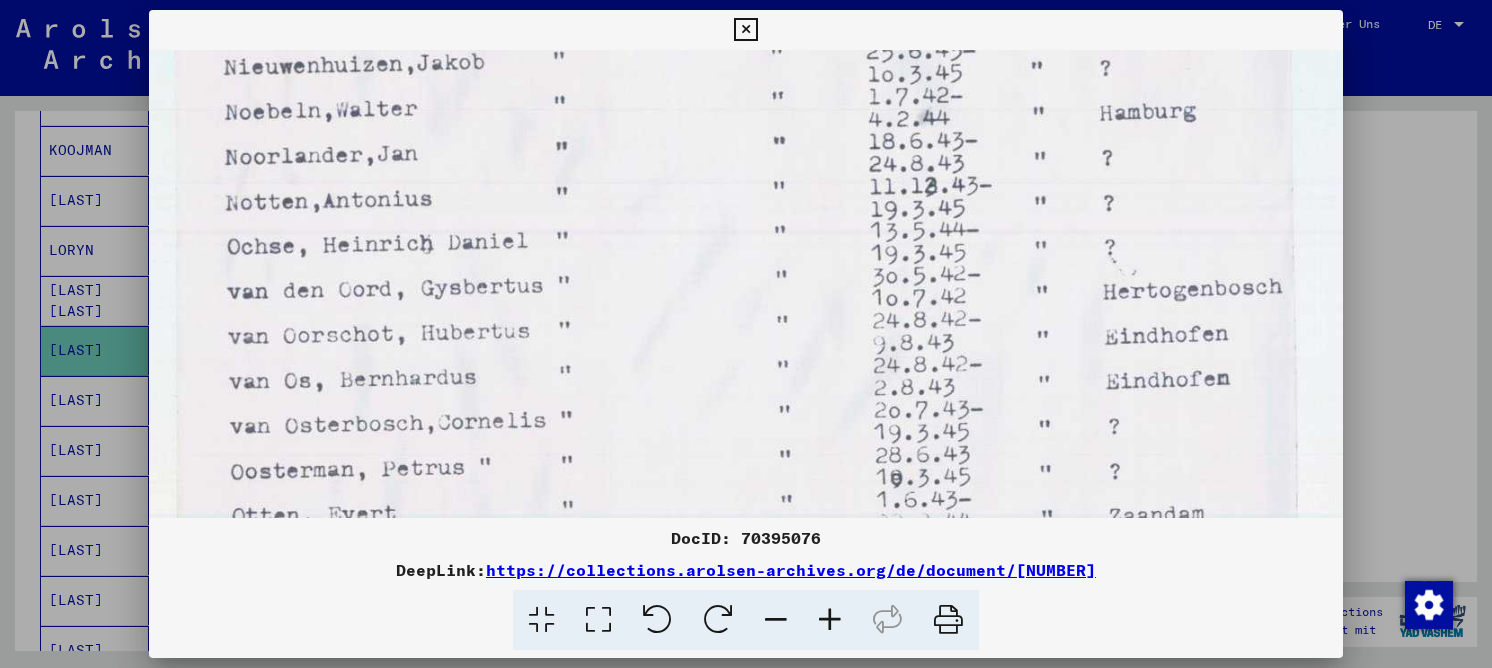 drag, startPoint x: 374, startPoint y: 344, endPoint x: 388, endPoint y: 180, distance: 164.59648 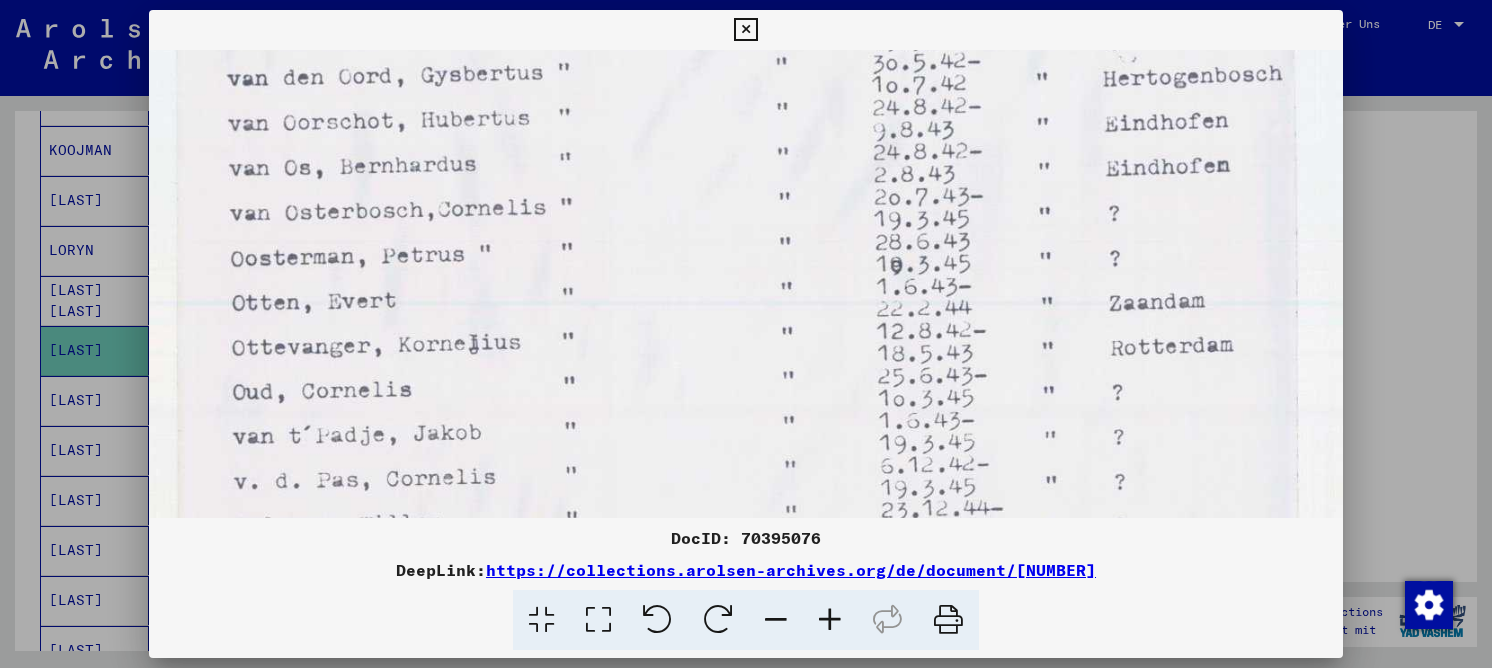 drag, startPoint x: 400, startPoint y: 256, endPoint x: 440, endPoint y: 127, distance: 135.05925 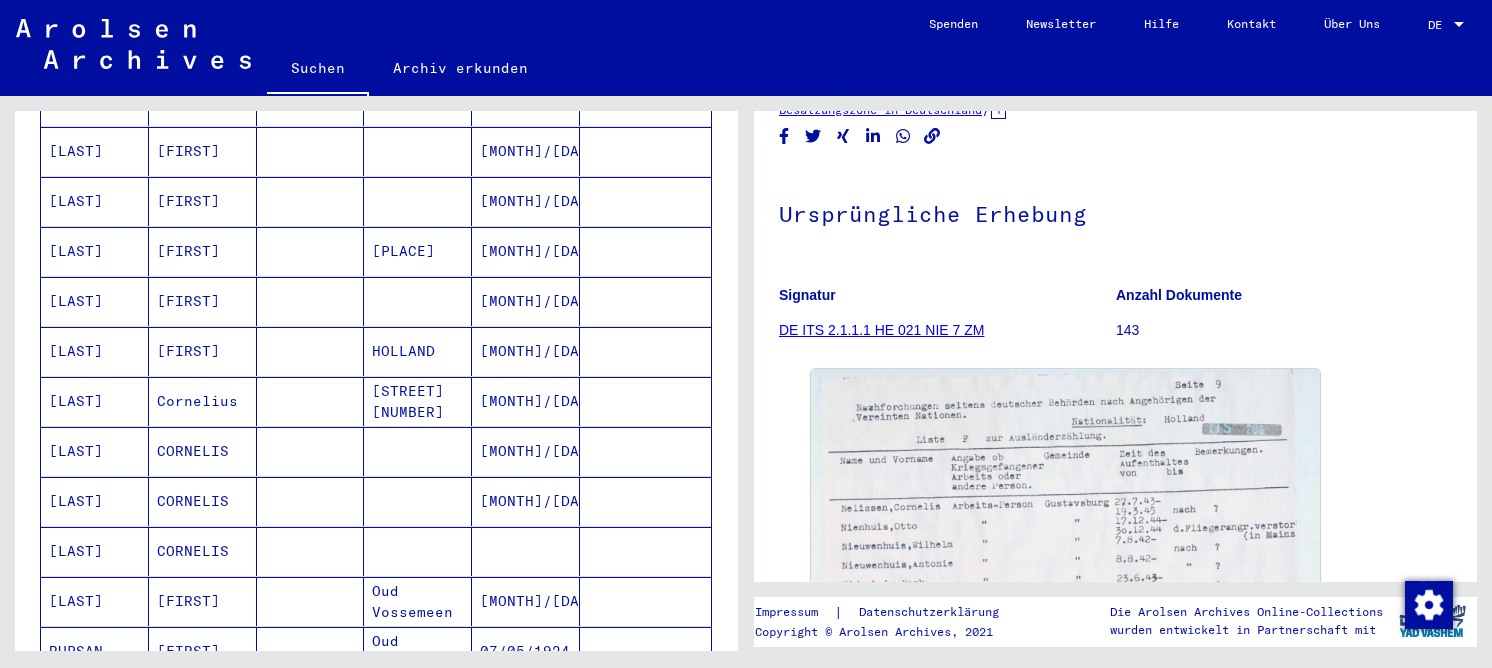 scroll, scrollTop: 900, scrollLeft: 0, axis: vertical 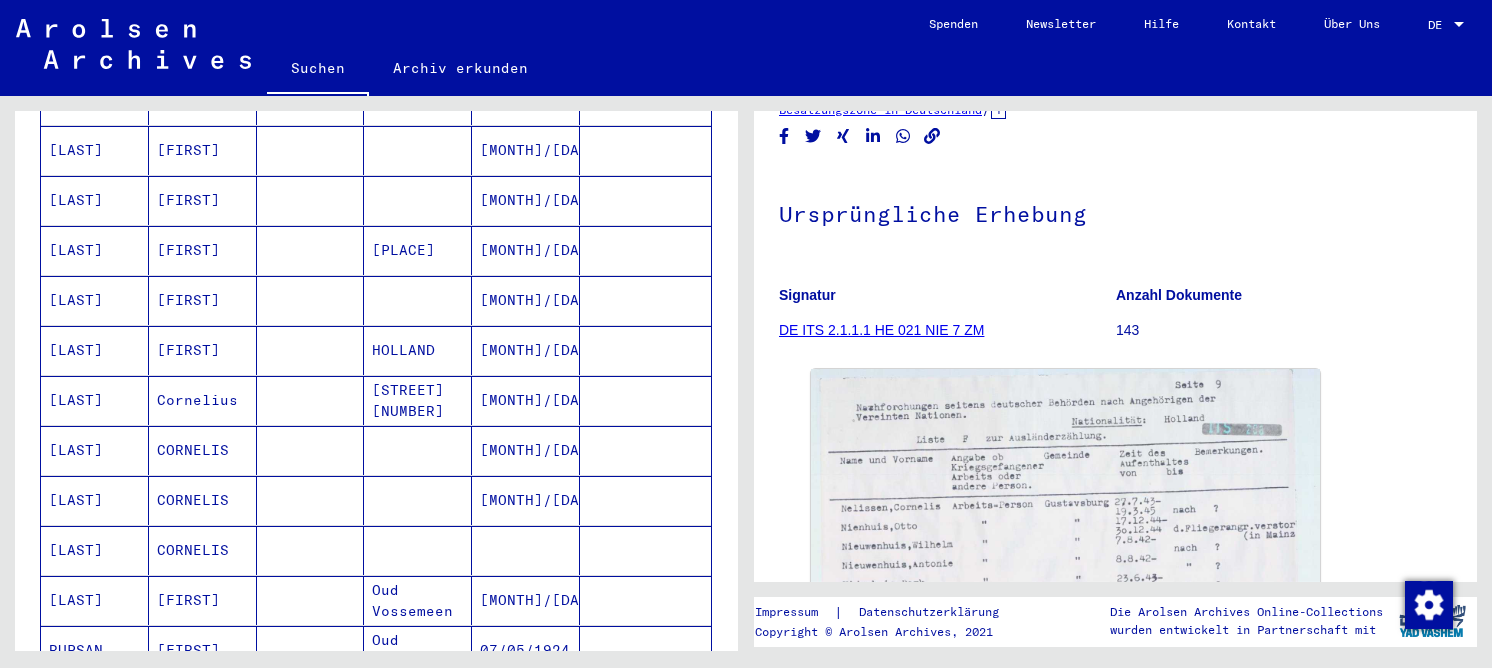 click on "[STREET] [NUMBER]" at bounding box center [418, 450] 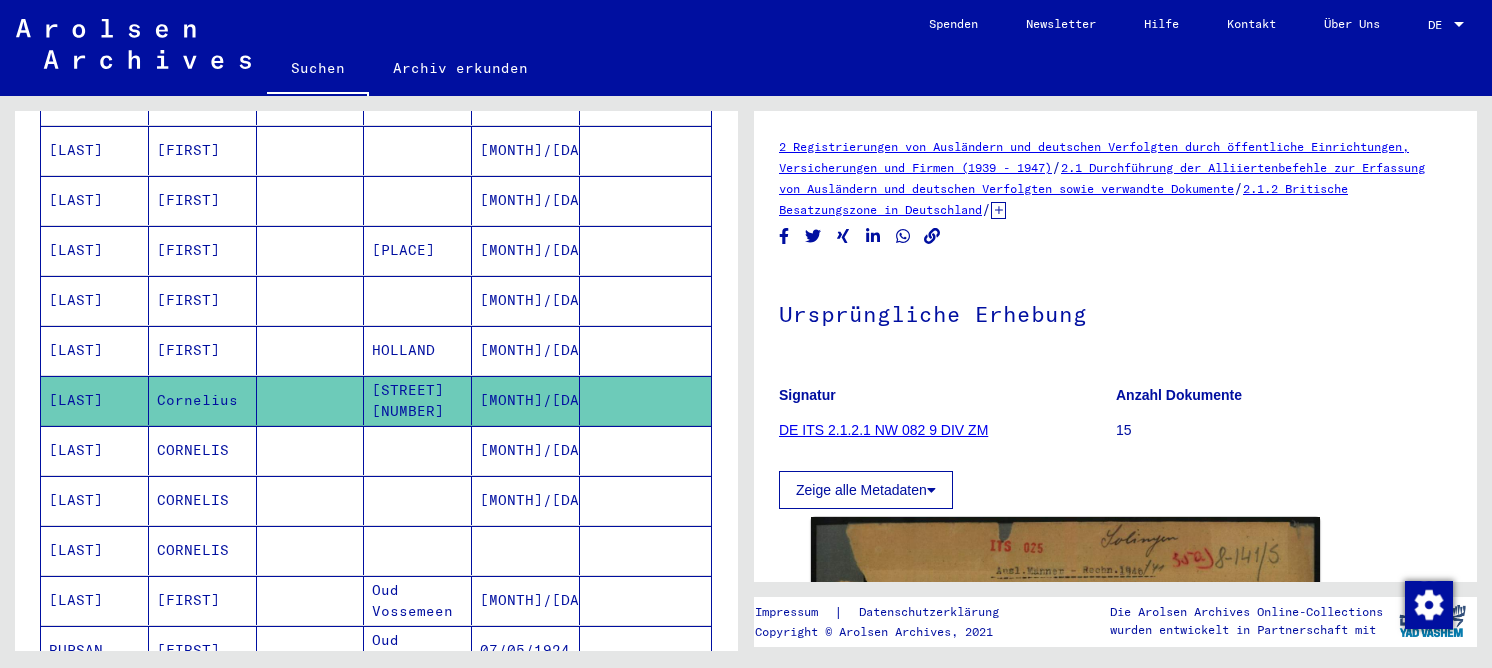 scroll, scrollTop: 0, scrollLeft: 0, axis: both 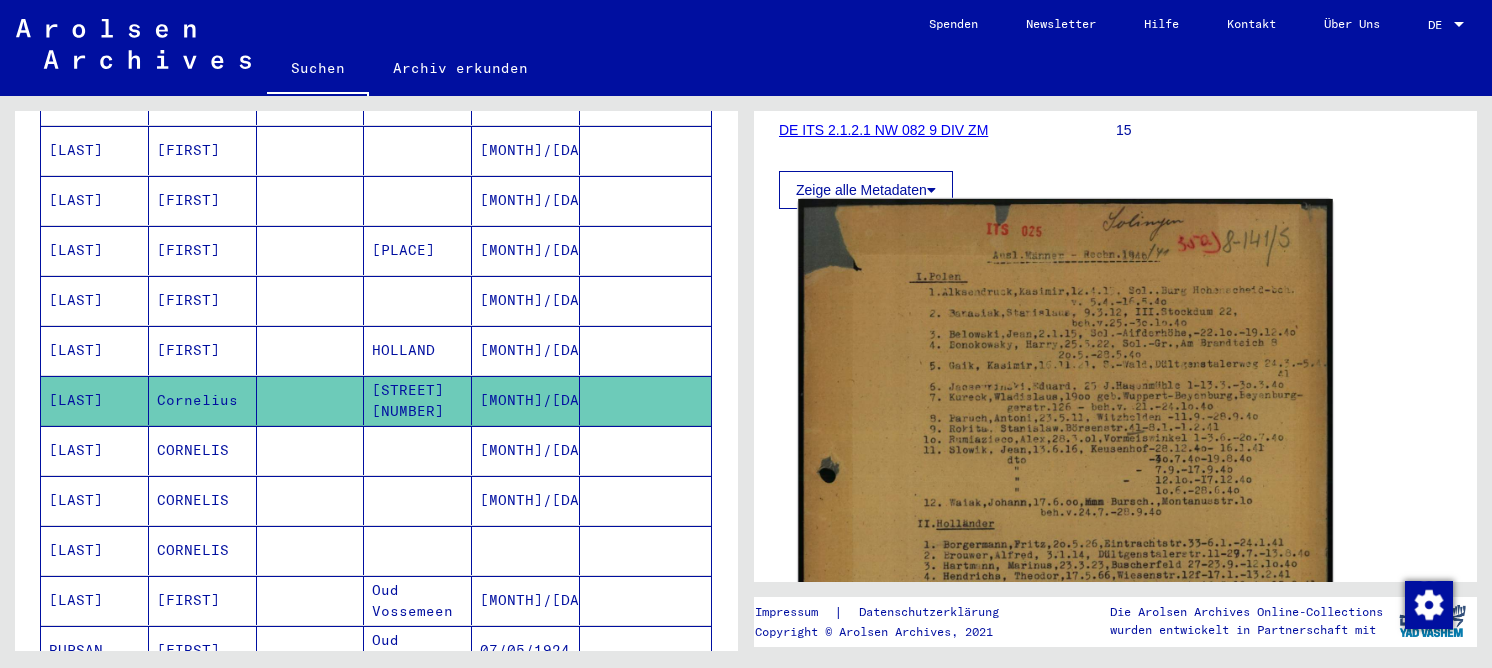 click 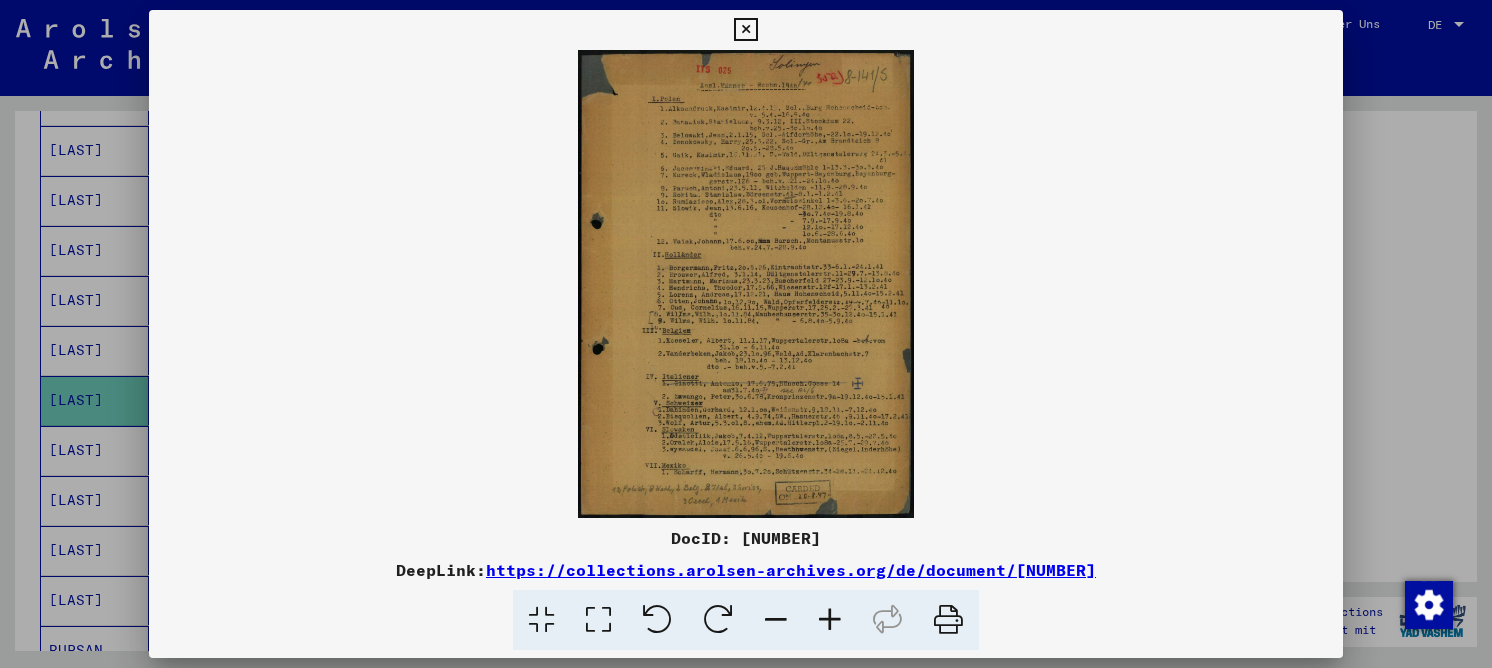 click at bounding box center (598, 620) 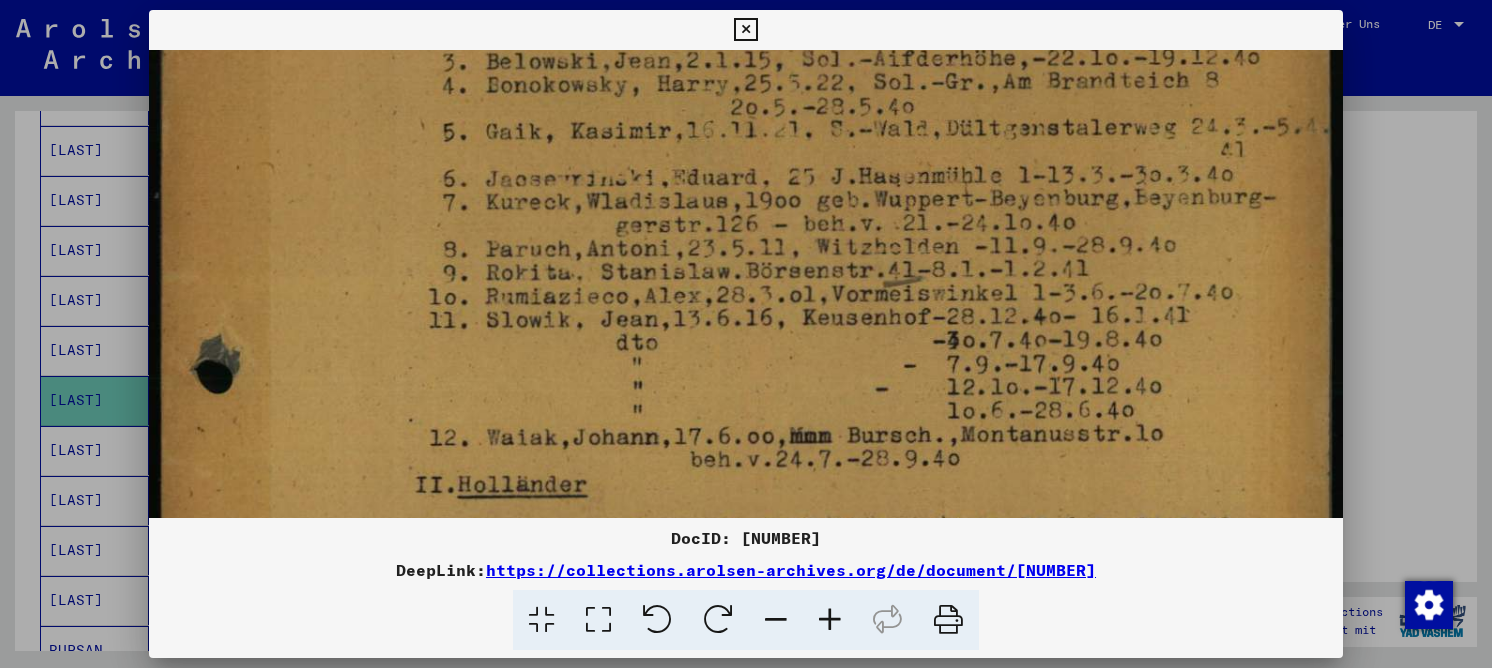 drag, startPoint x: 565, startPoint y: 383, endPoint x: 588, endPoint y: 64, distance: 319.82806 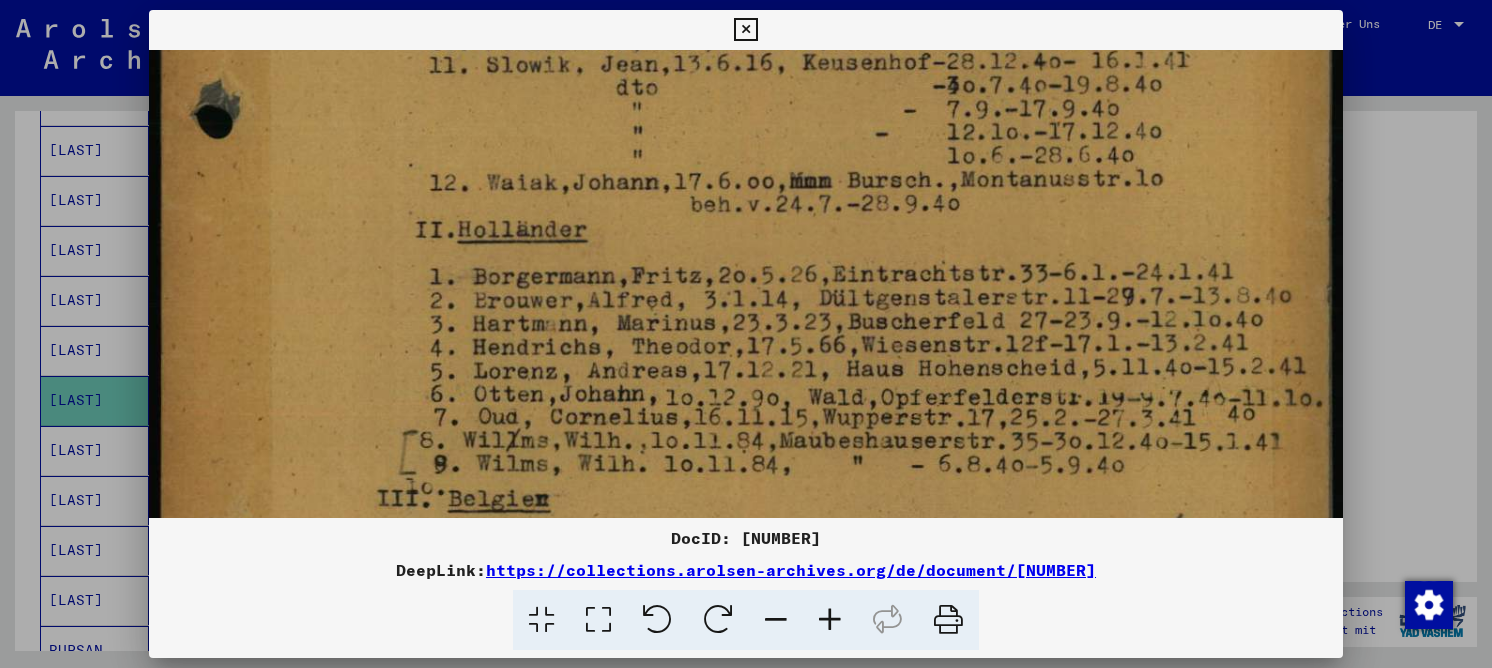 drag, startPoint x: 609, startPoint y: 334, endPoint x: 610, endPoint y: 101, distance: 233.00215 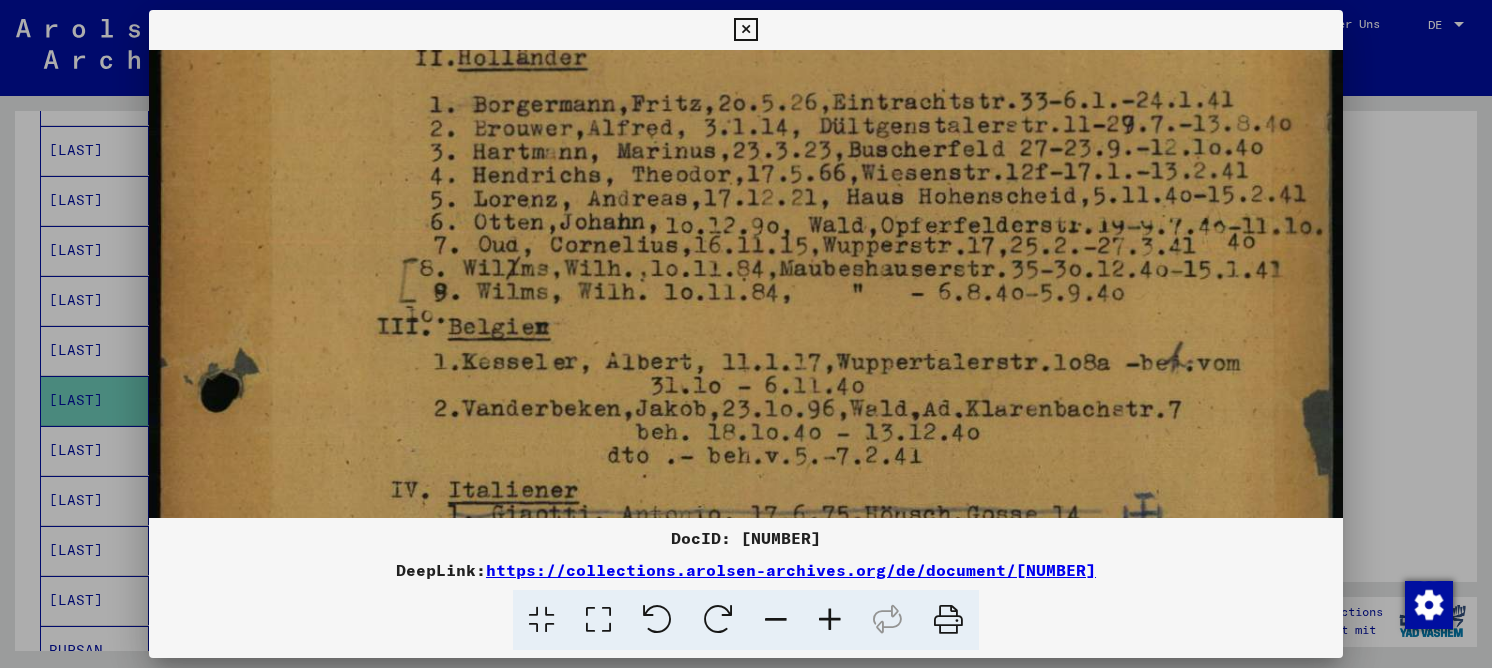 click at bounding box center (746, 161) 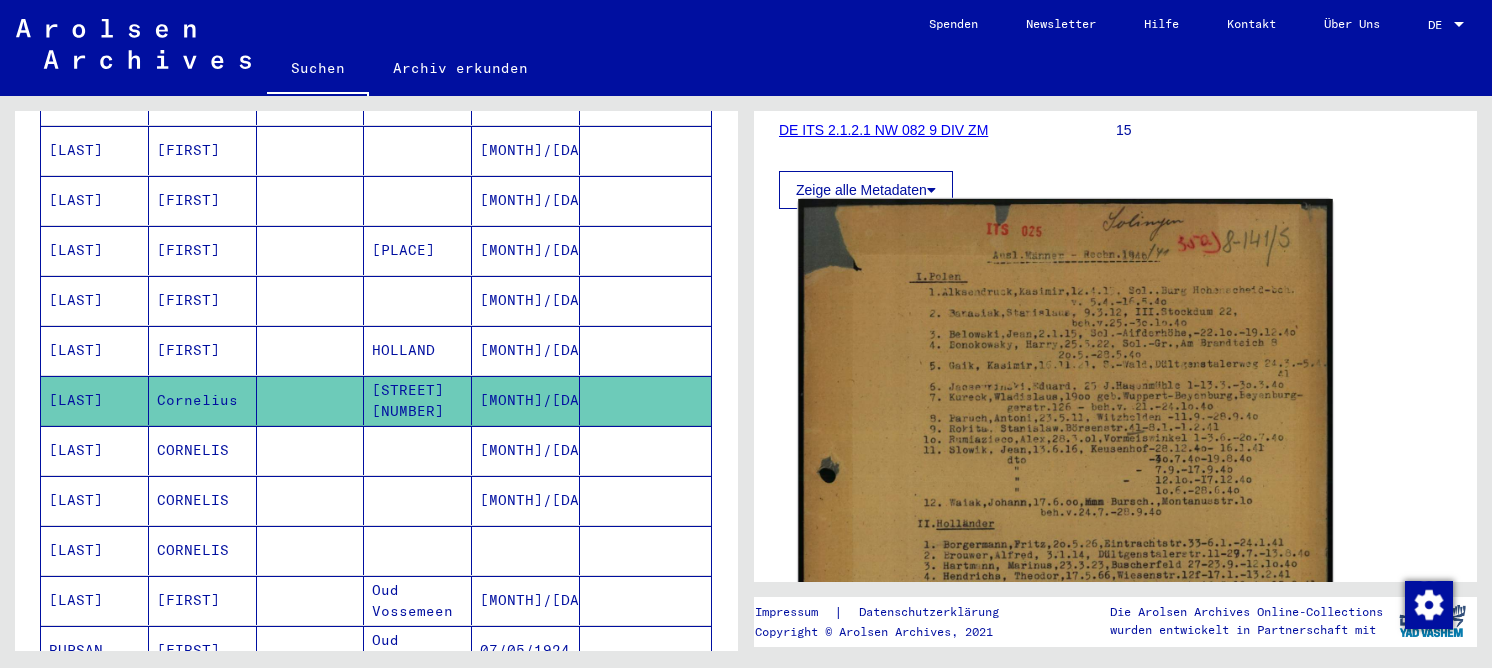 click 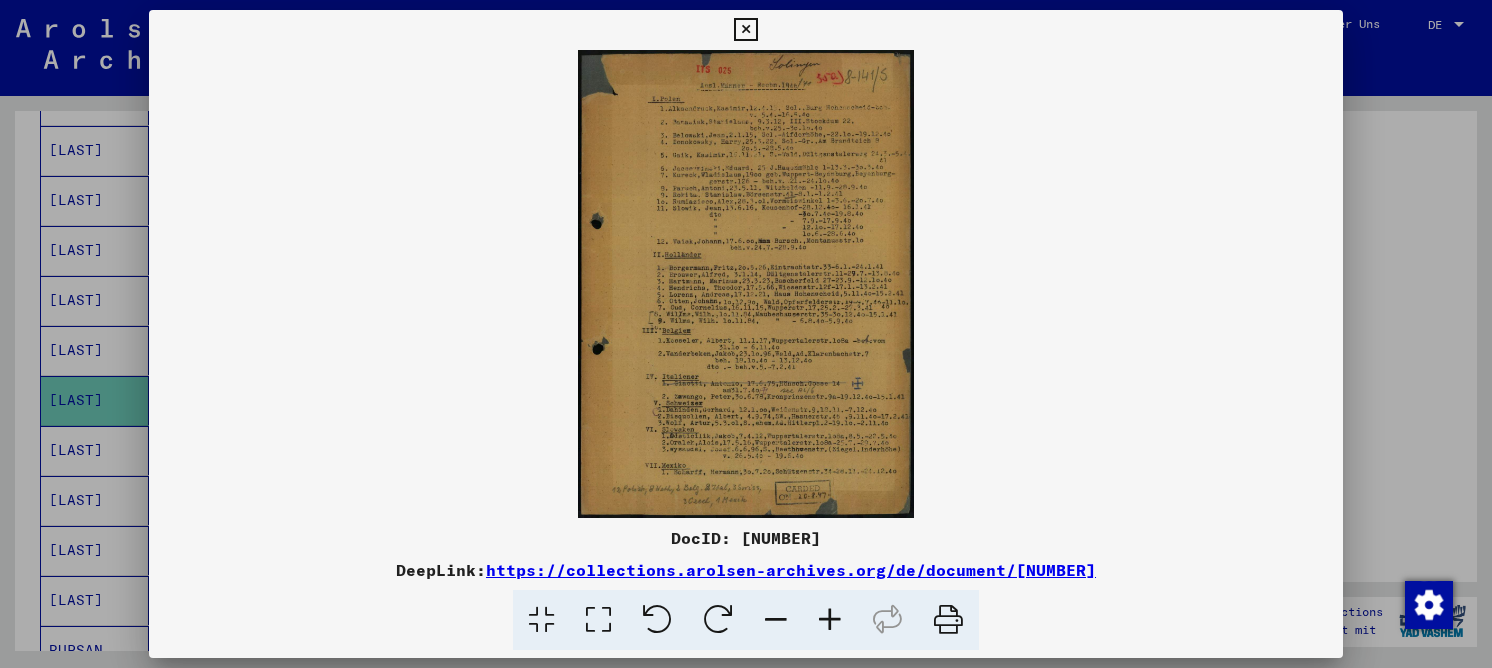 click at bounding box center [598, 620] 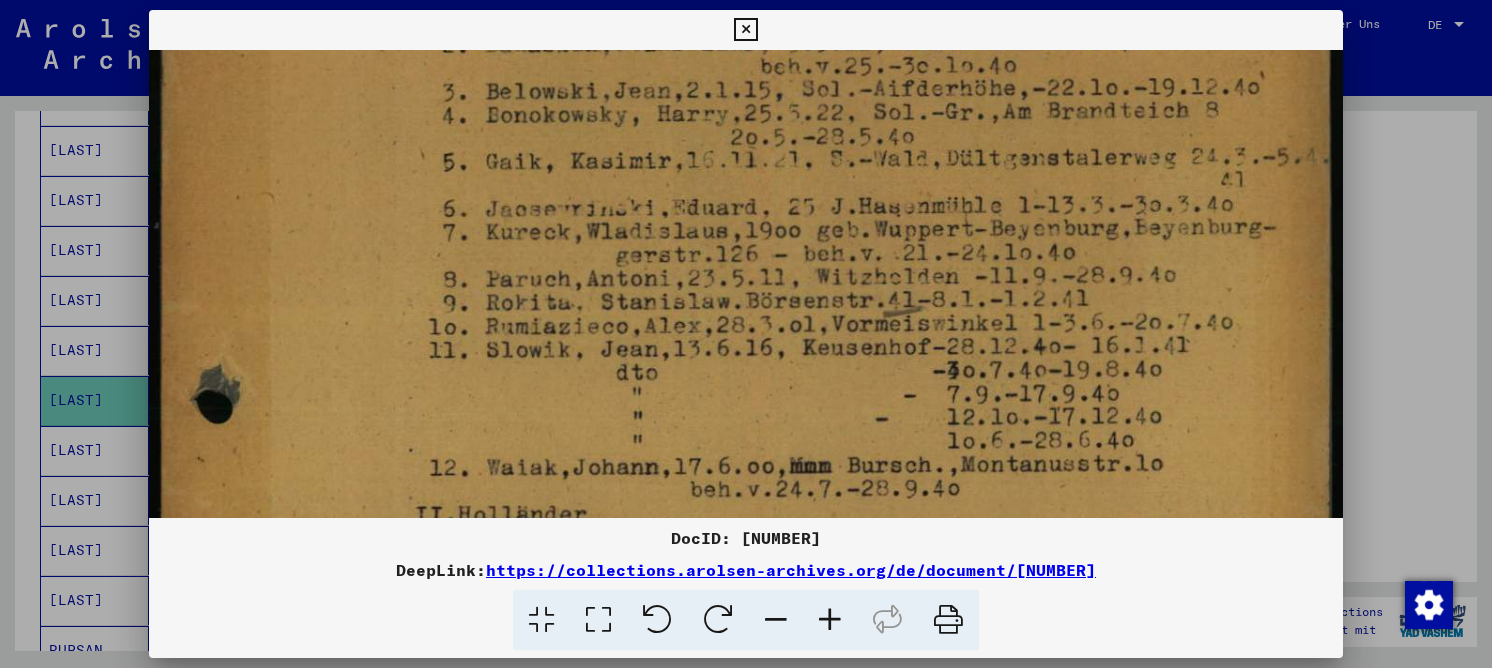 drag, startPoint x: 575, startPoint y: 316, endPoint x: 574, endPoint y: 147, distance: 169.00296 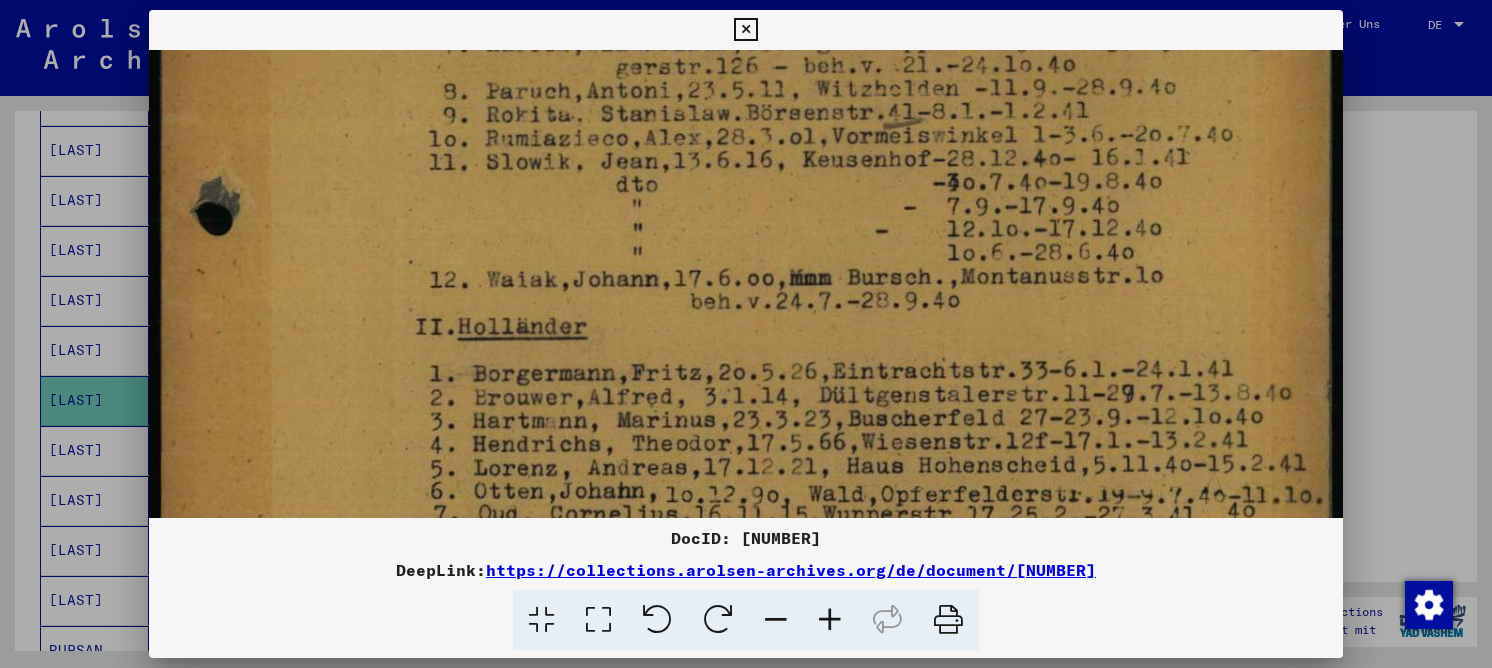 drag, startPoint x: 547, startPoint y: 303, endPoint x: 523, endPoint y: 135, distance: 169.70563 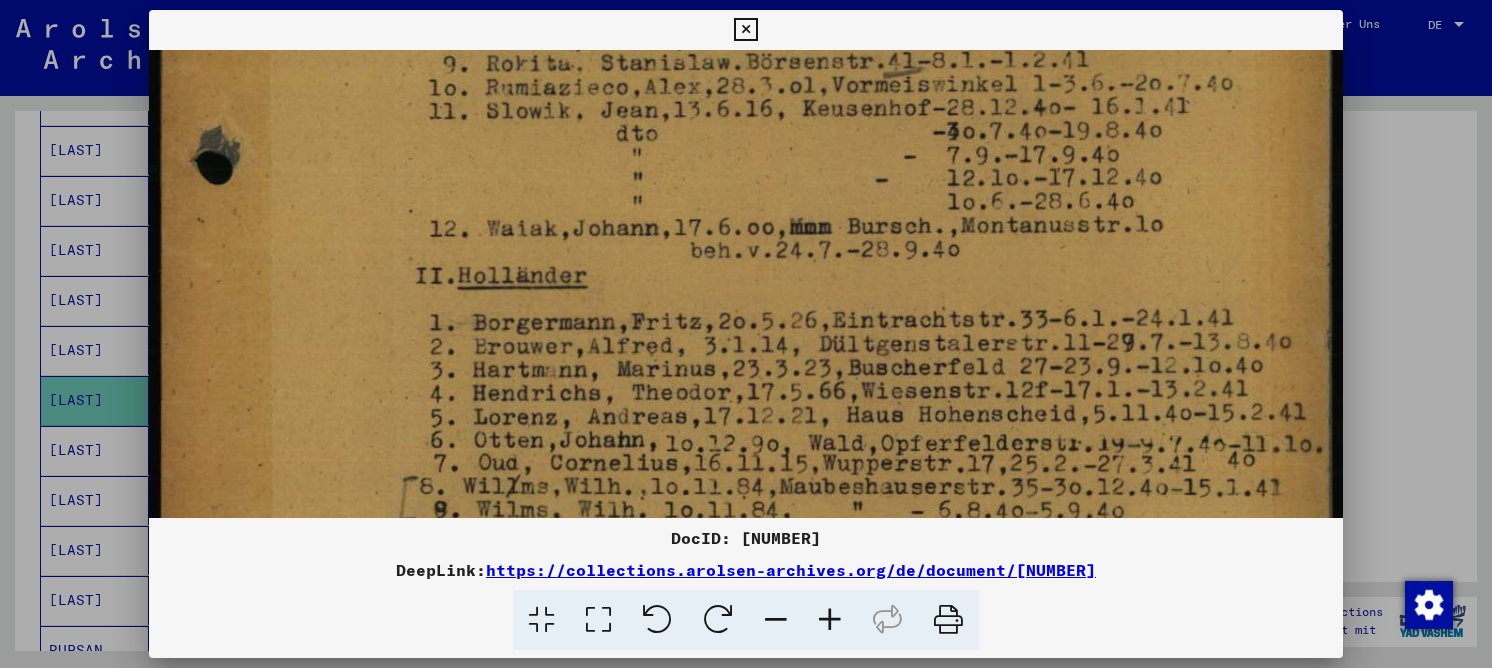 scroll, scrollTop: 504, scrollLeft: 0, axis: vertical 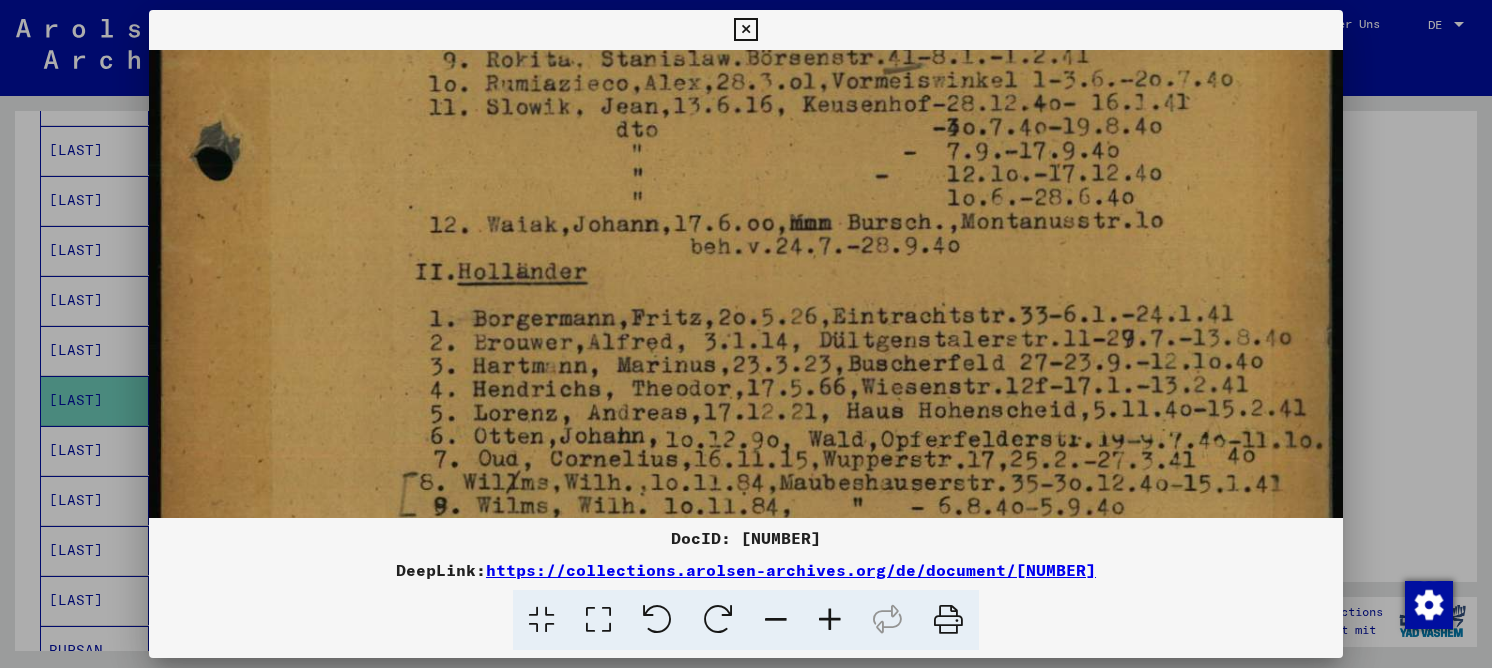 drag, startPoint x: 526, startPoint y: 277, endPoint x: 527, endPoint y: 219, distance: 58.00862 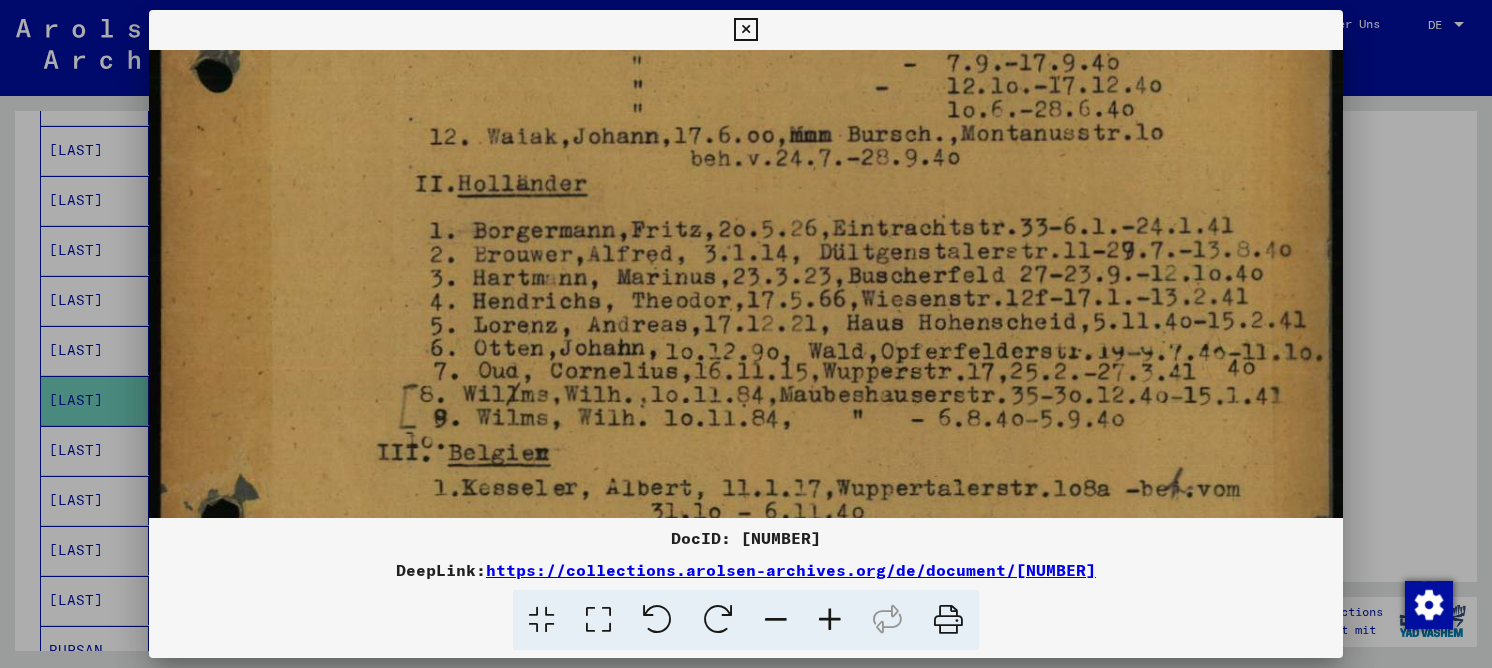 drag, startPoint x: 536, startPoint y: 279, endPoint x: 533, endPoint y: 189, distance: 90.04999 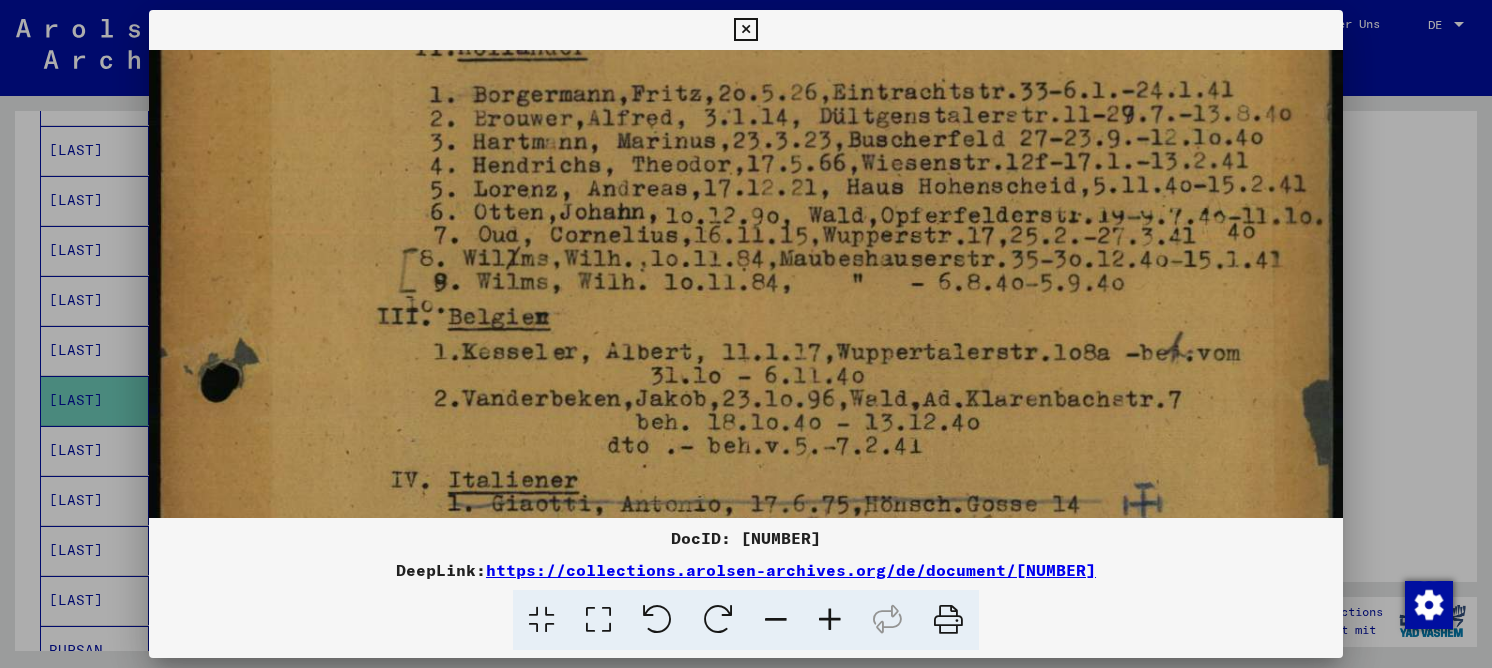 drag, startPoint x: 512, startPoint y: 319, endPoint x: 524, endPoint y: 185, distance: 134.53624 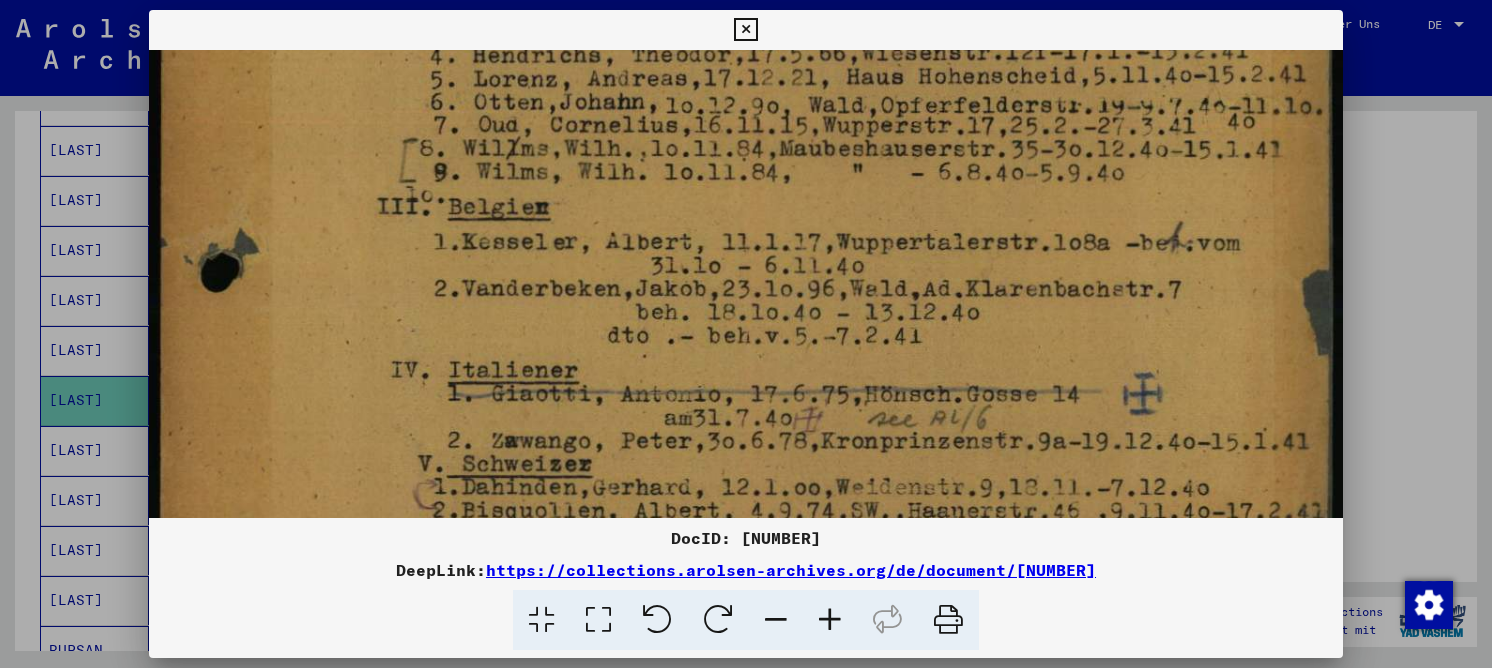 drag, startPoint x: 507, startPoint y: 264, endPoint x: 525, endPoint y: 161, distance: 104.56099 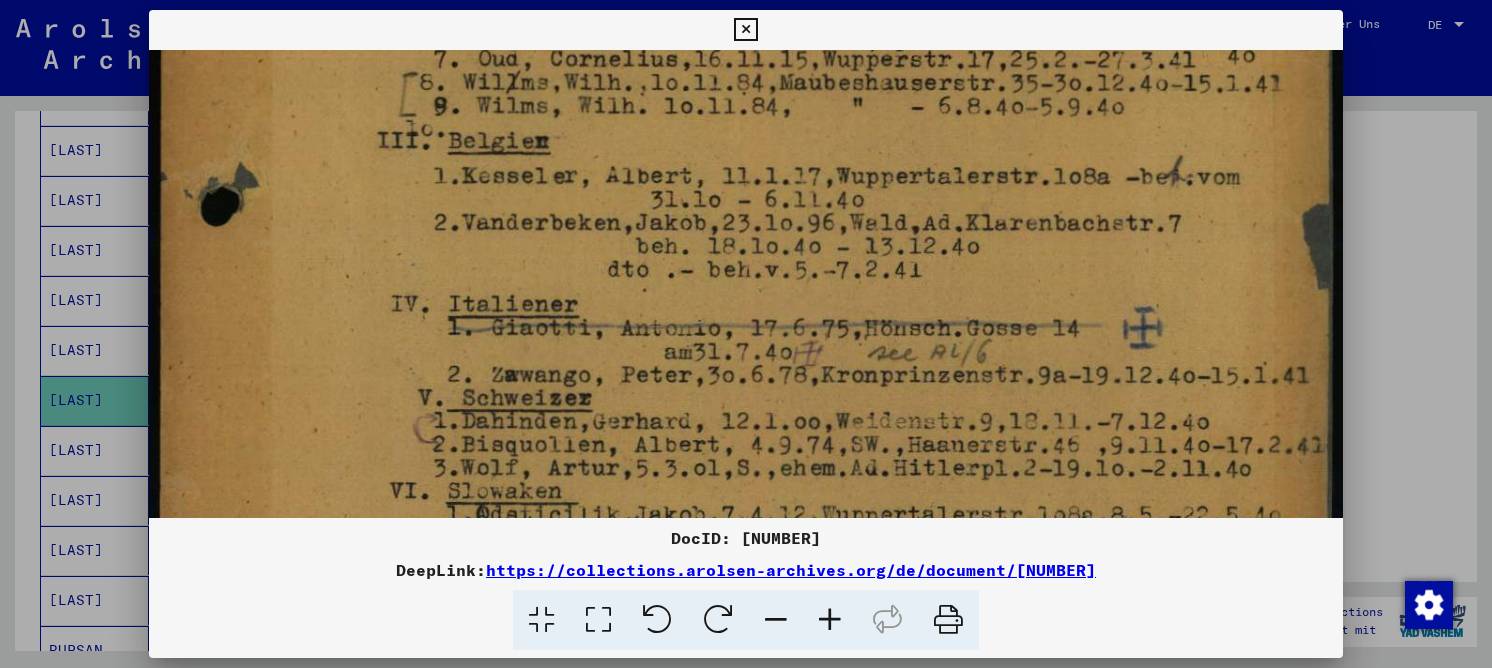 scroll, scrollTop: 927, scrollLeft: 0, axis: vertical 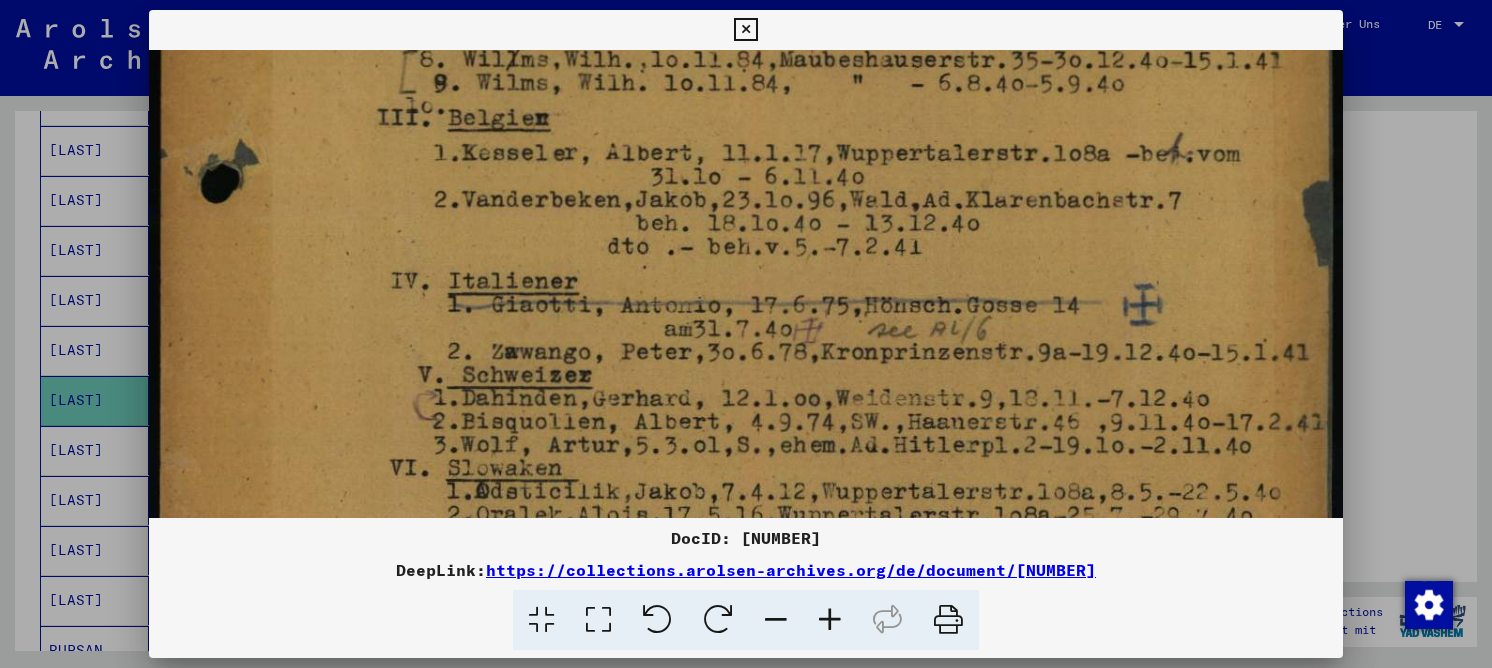 drag, startPoint x: 512, startPoint y: 204, endPoint x: 514, endPoint y: 191, distance: 13.152946 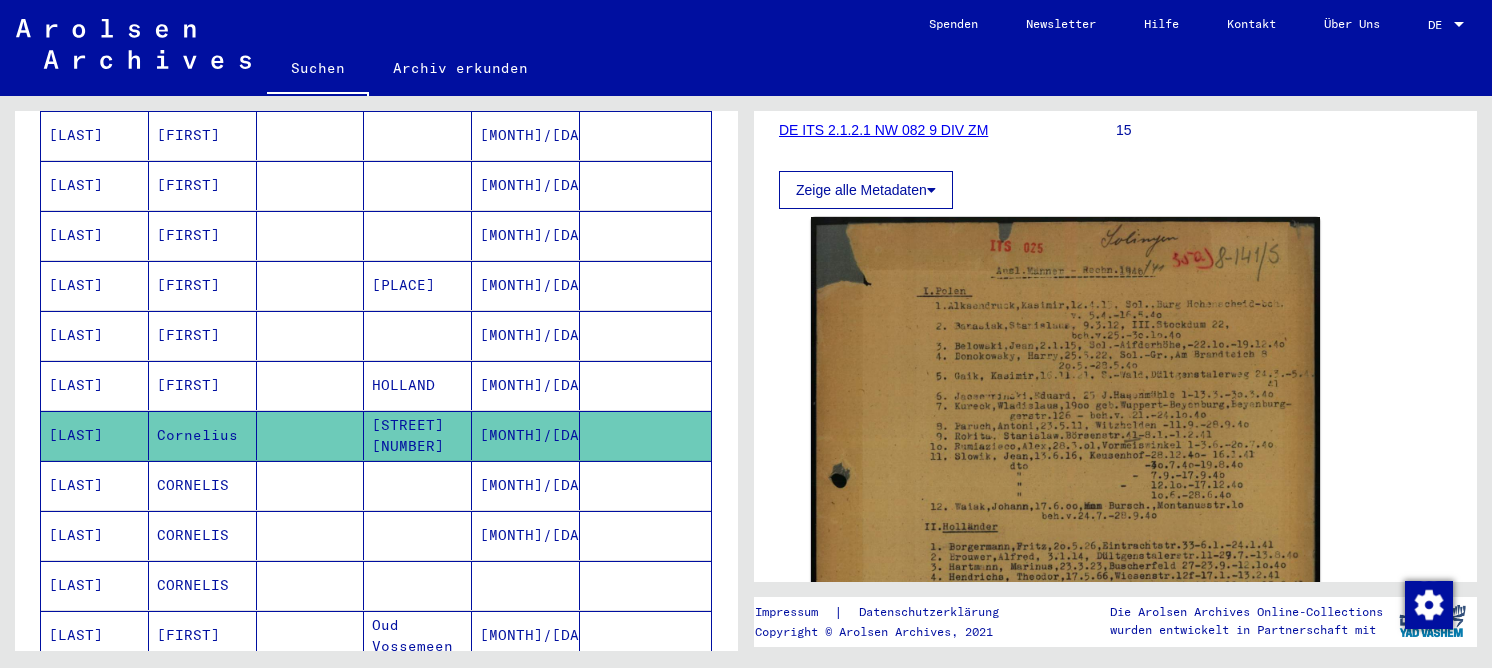 scroll, scrollTop: 900, scrollLeft: 0, axis: vertical 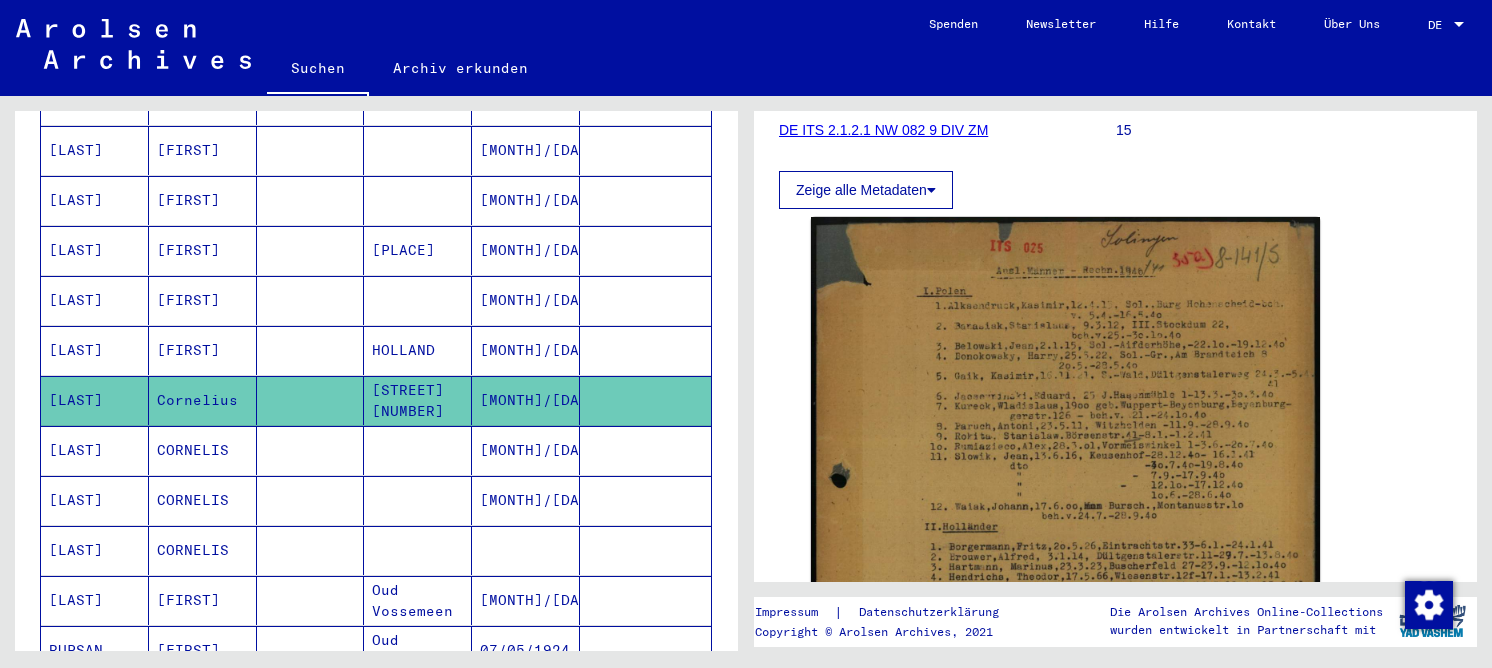 click at bounding box center [311, 600] 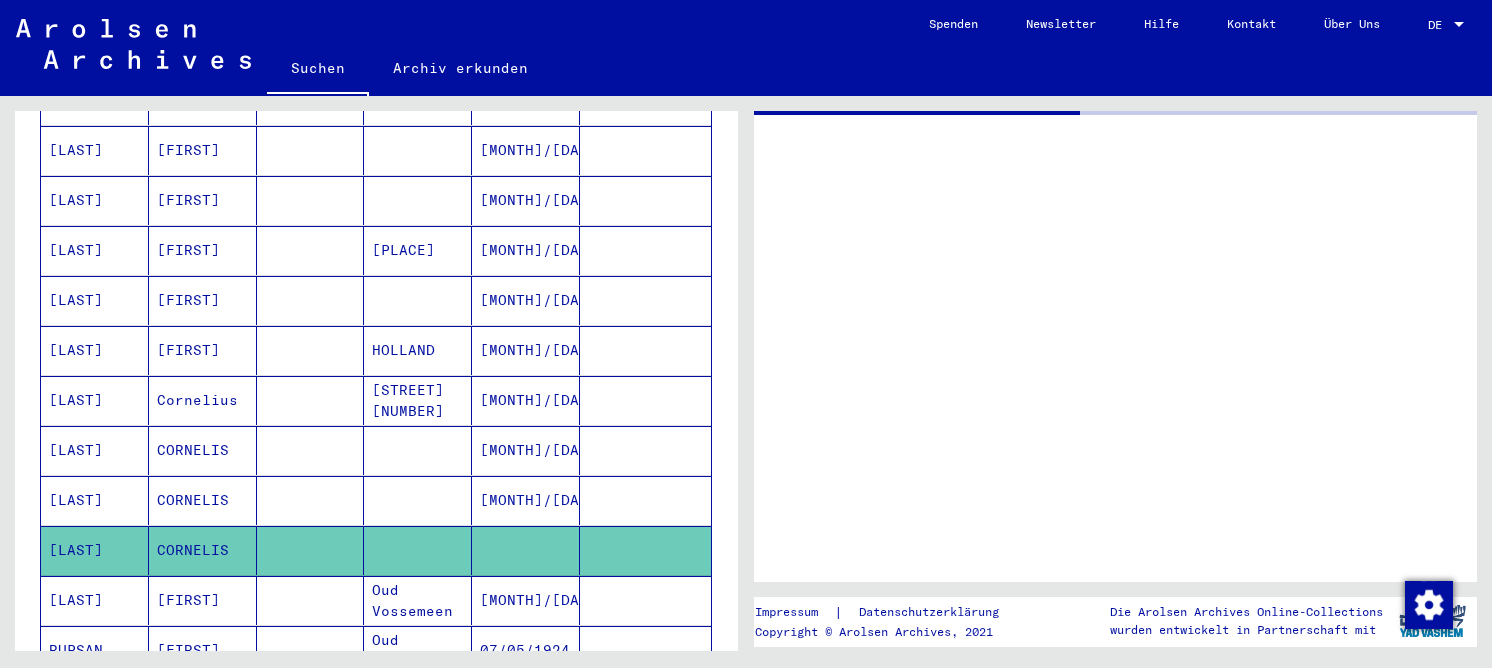 scroll, scrollTop: 0, scrollLeft: 0, axis: both 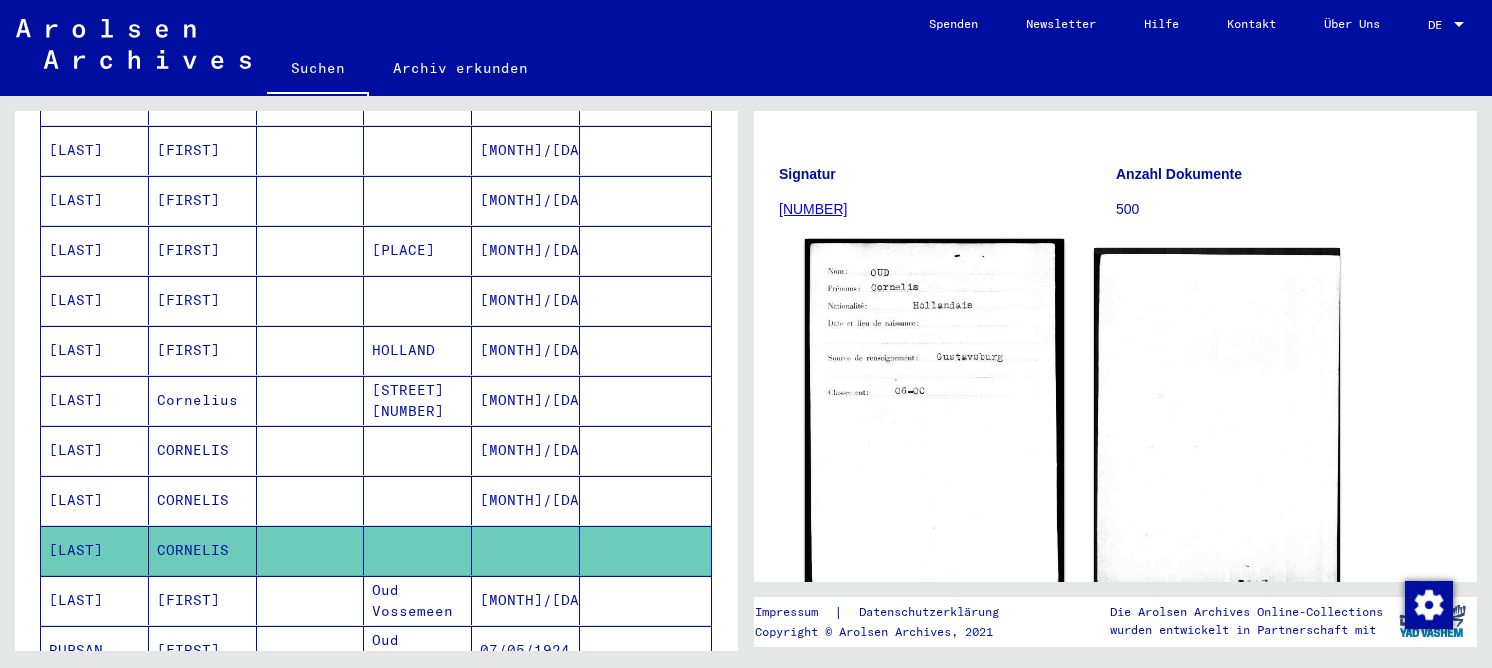 click 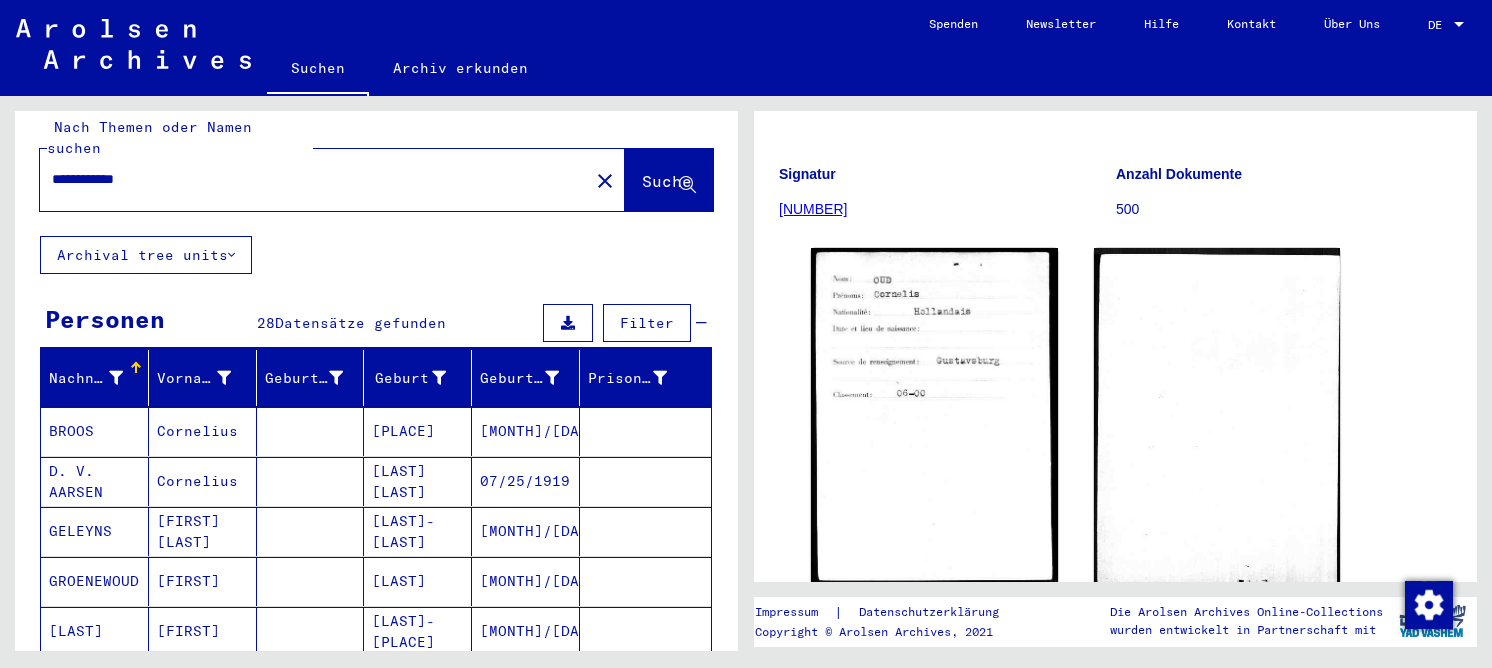 scroll, scrollTop: 0, scrollLeft: 0, axis: both 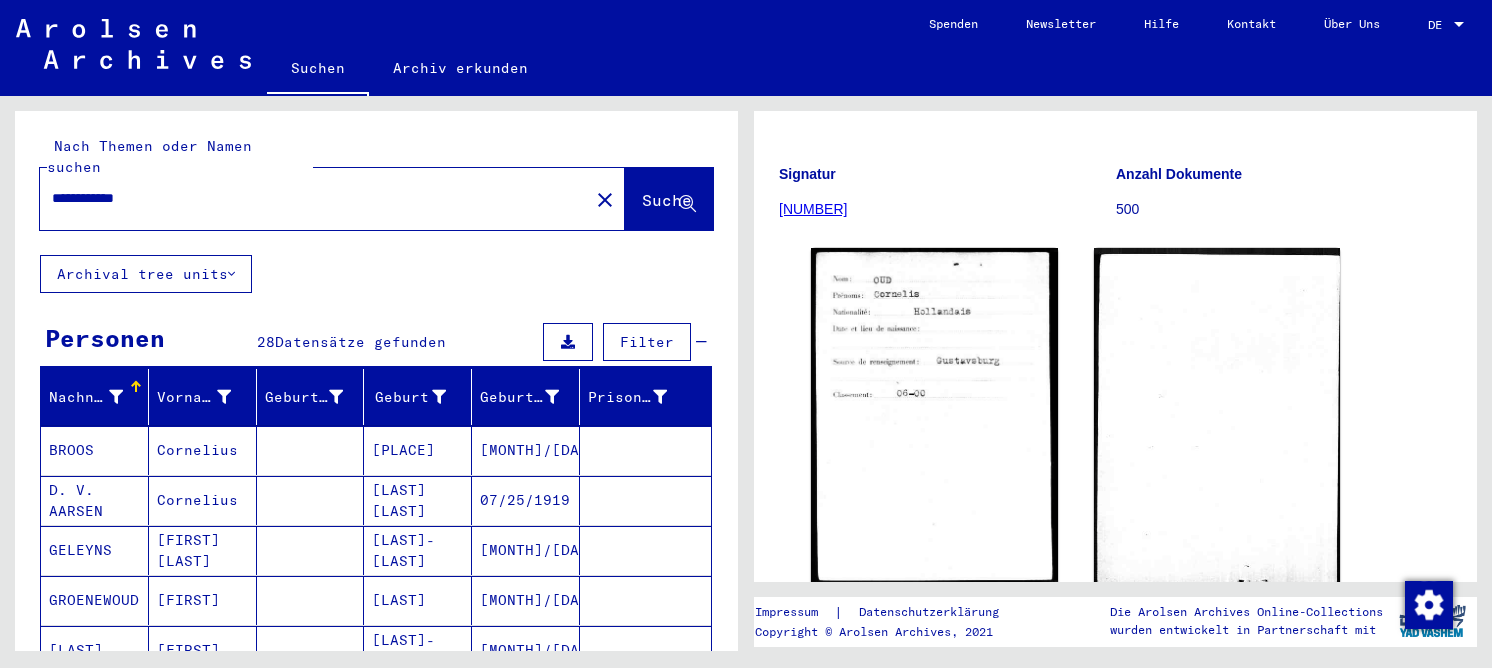 drag, startPoint x: 203, startPoint y: 174, endPoint x: 19, endPoint y: 178, distance: 184.04347 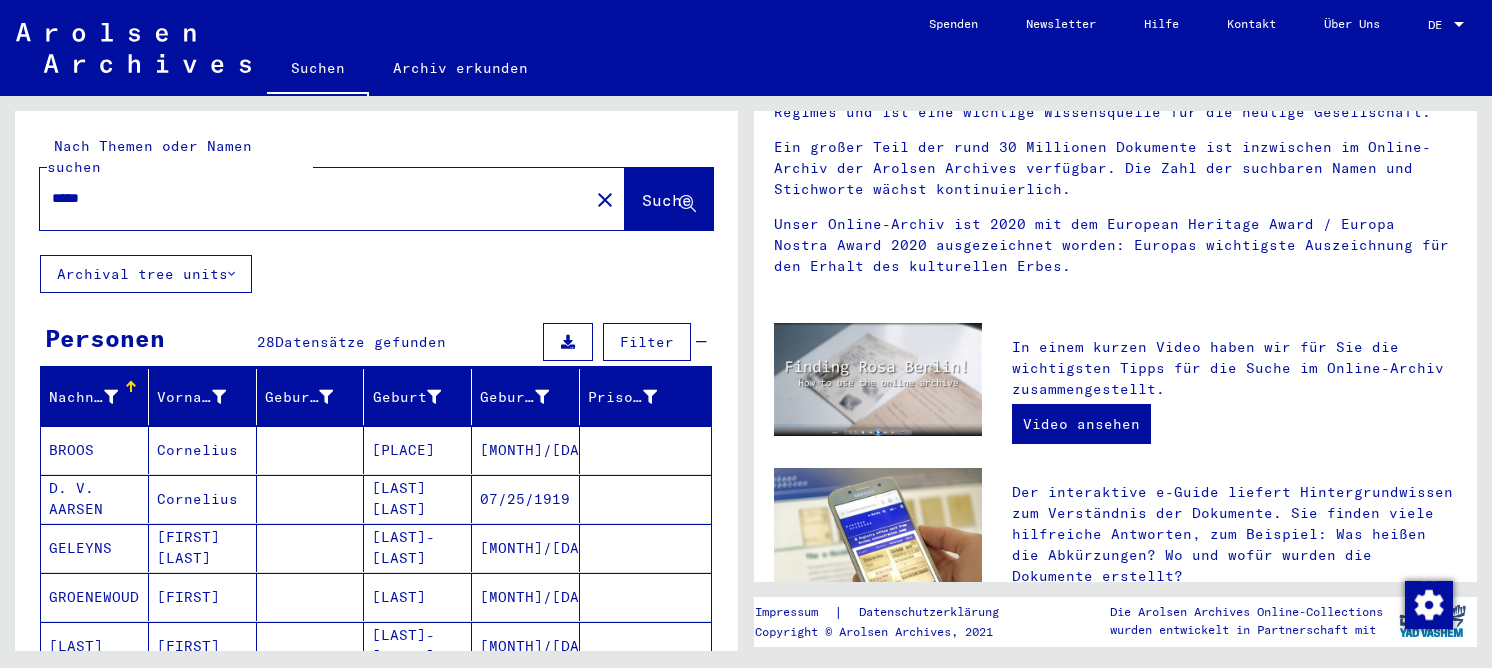 scroll, scrollTop: 0, scrollLeft: 0, axis: both 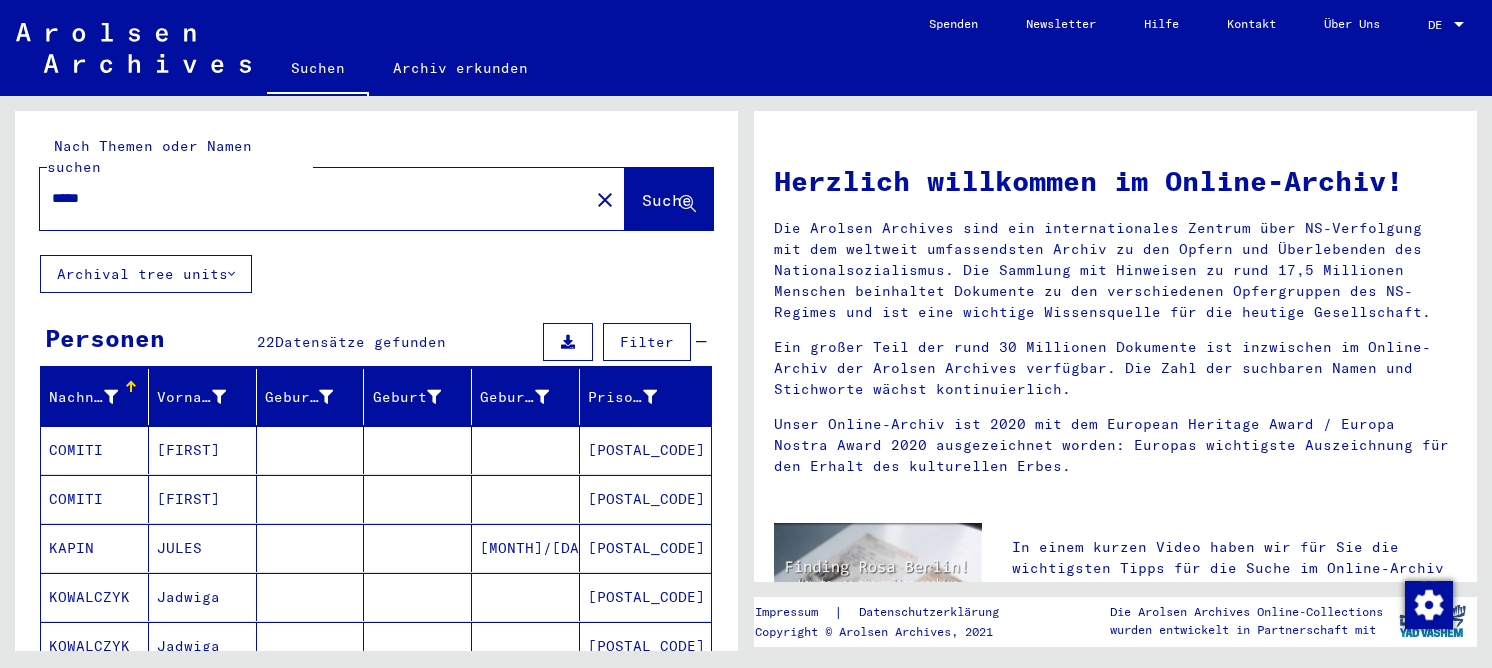 click on "JULES" at bounding box center (203, 597) 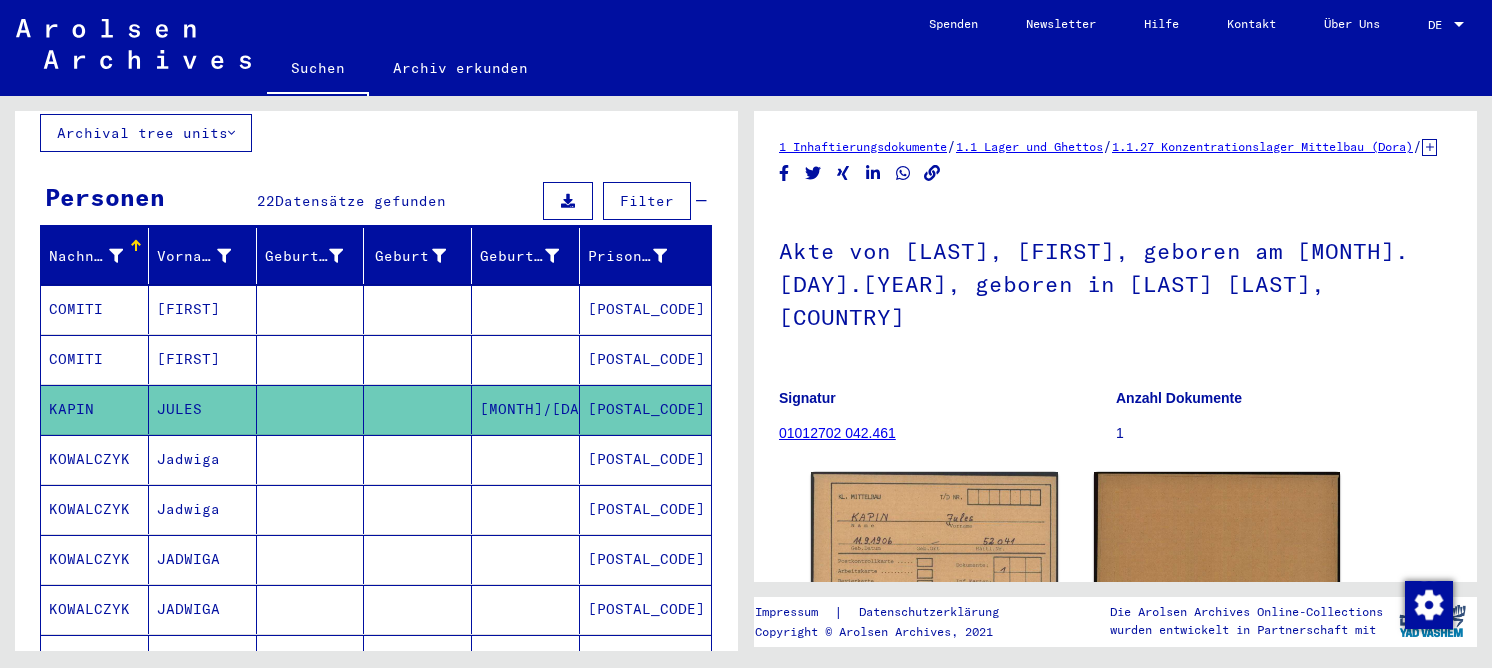 scroll, scrollTop: 300, scrollLeft: 0, axis: vertical 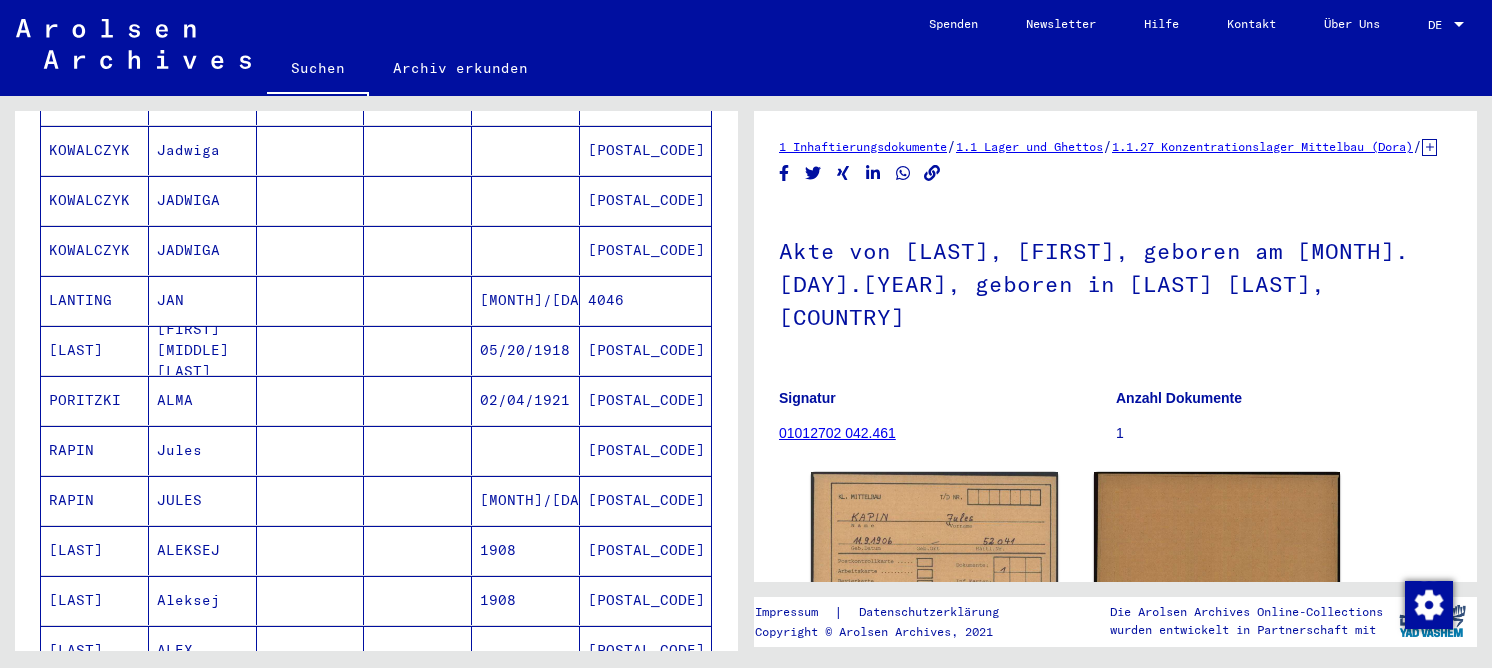 click on "[FIRST] [MIDDLE] [LAST]" at bounding box center (203, 400) 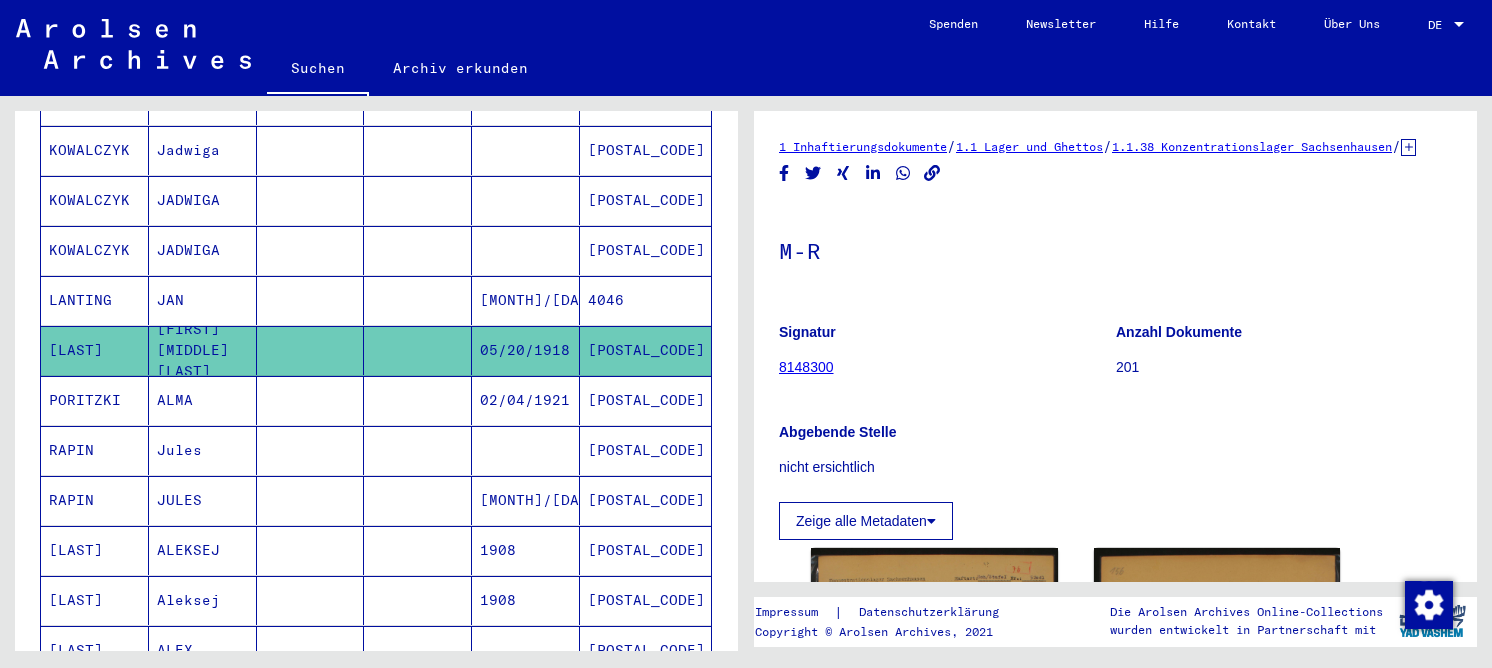 scroll, scrollTop: 0, scrollLeft: 0, axis: both 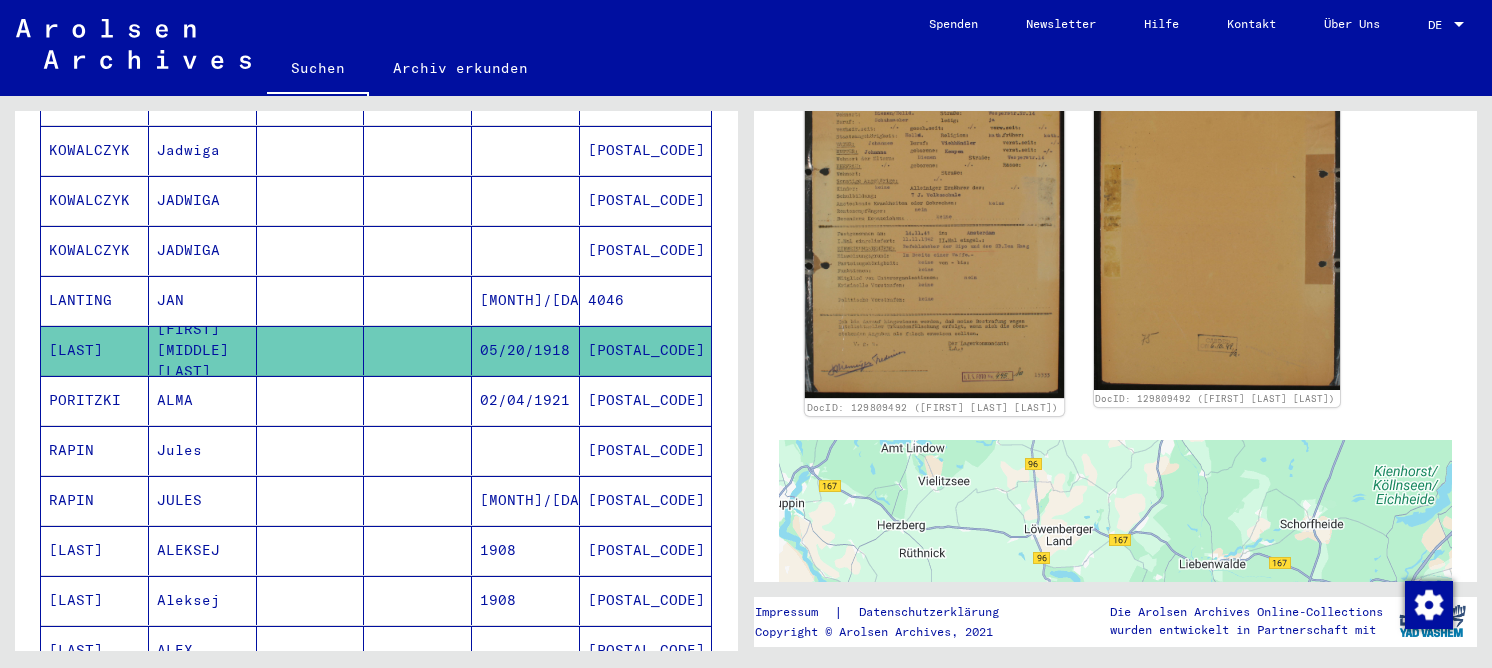 click 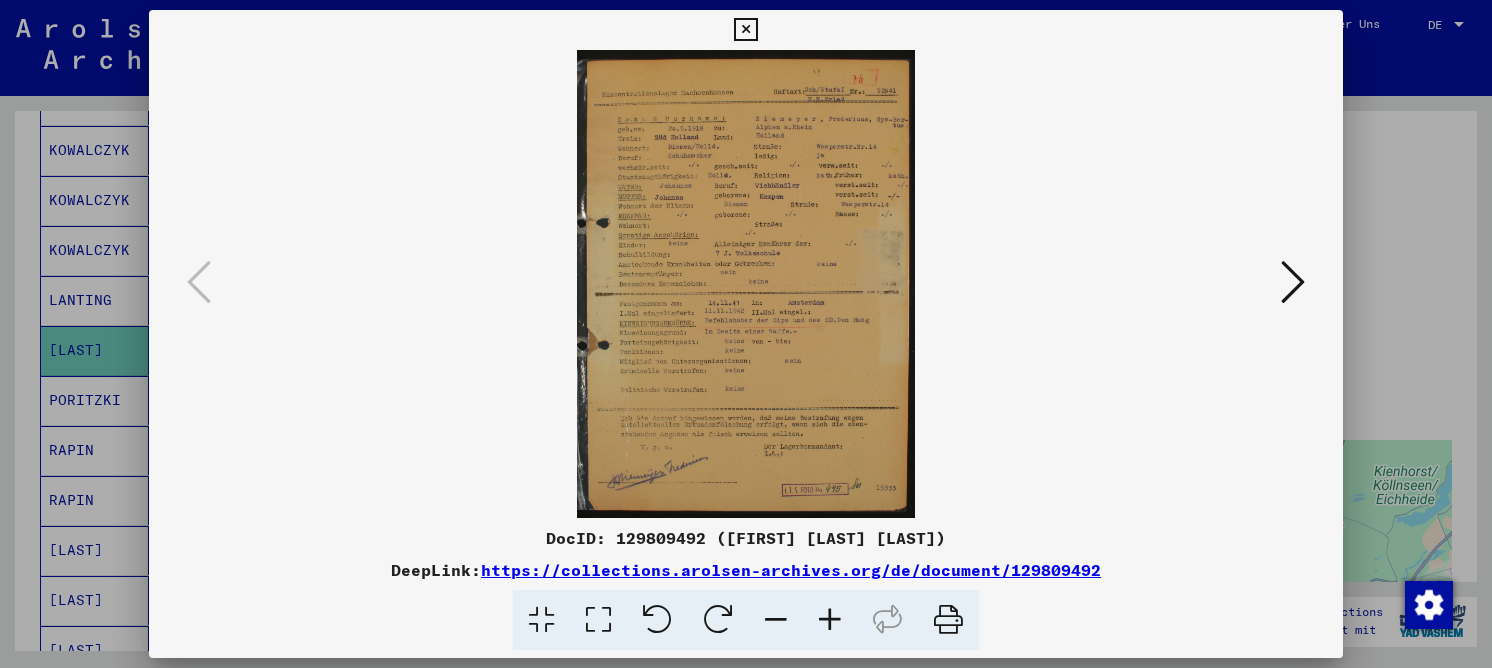 click at bounding box center (598, 620) 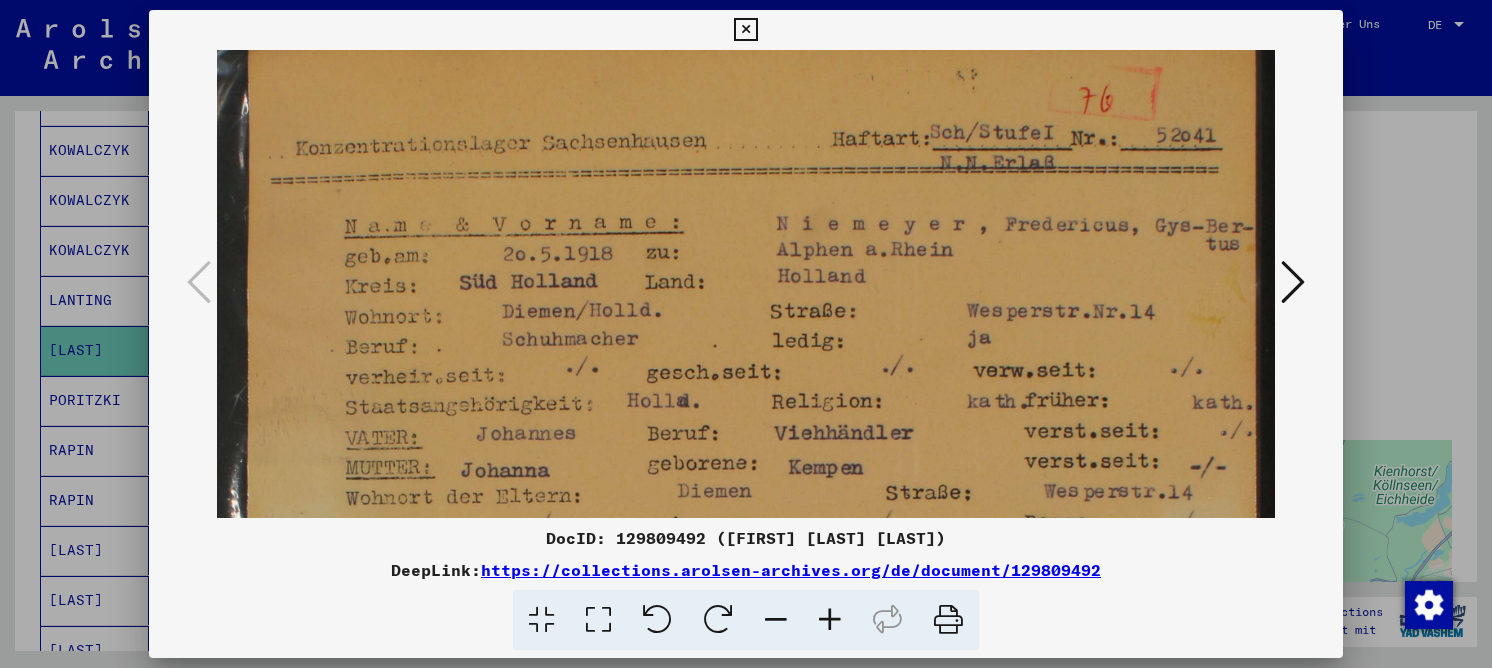 scroll, scrollTop: 43, scrollLeft: 0, axis: vertical 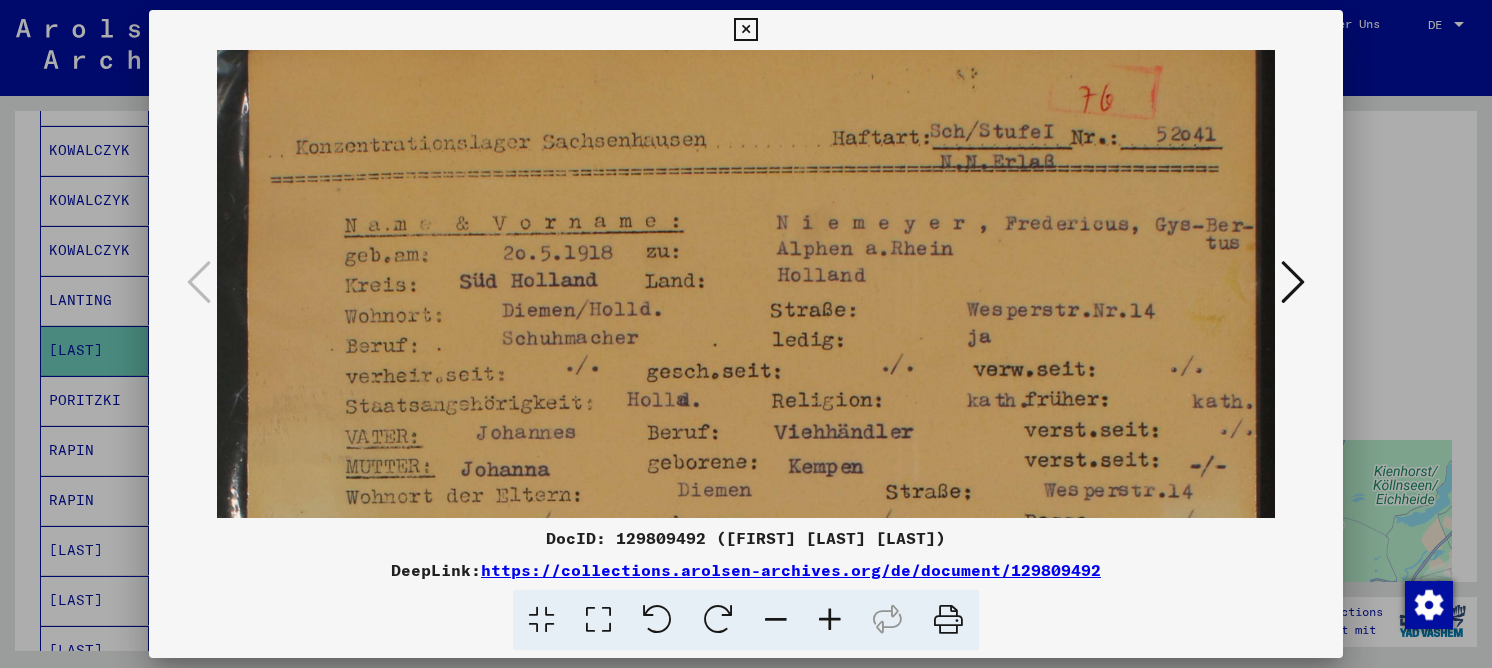 drag, startPoint x: 859, startPoint y: 340, endPoint x: 868, endPoint y: 297, distance: 43.931767 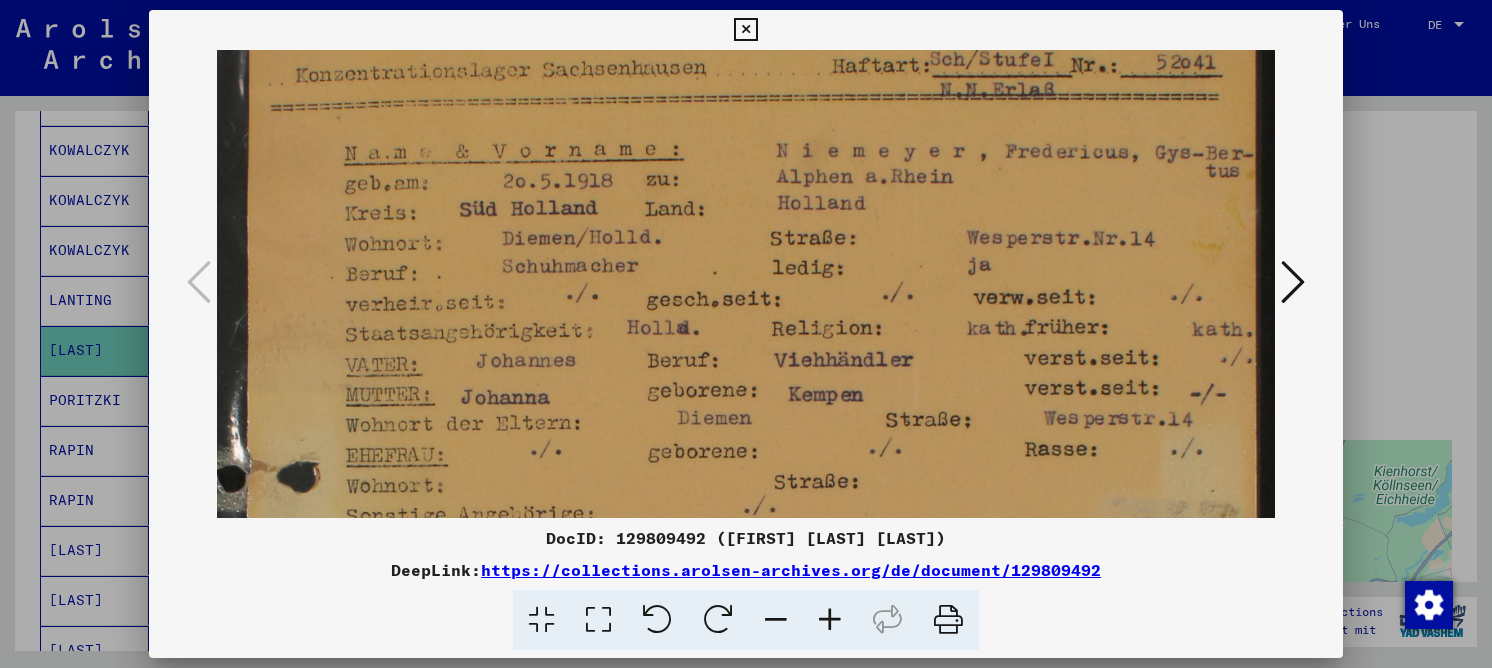 scroll, scrollTop: 122, scrollLeft: 0, axis: vertical 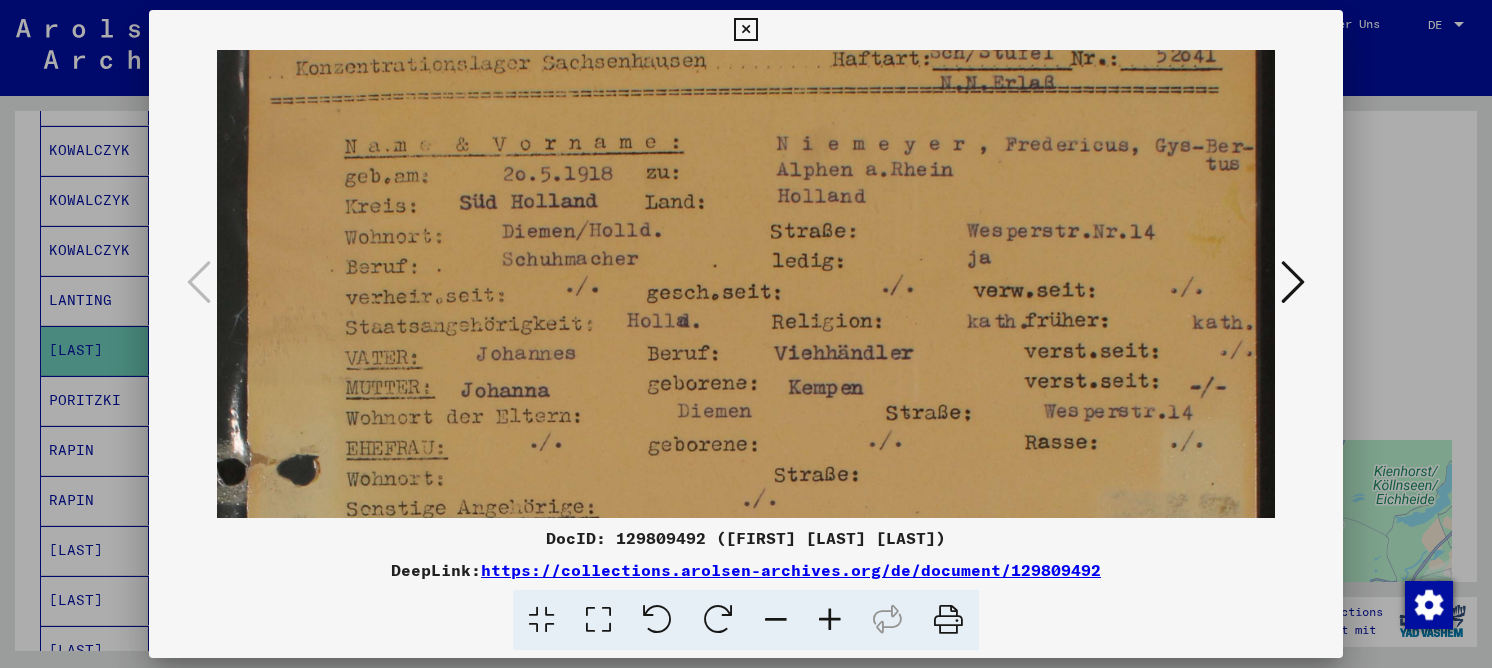 drag, startPoint x: 849, startPoint y: 360, endPoint x: 815, endPoint y: 281, distance: 86.00581 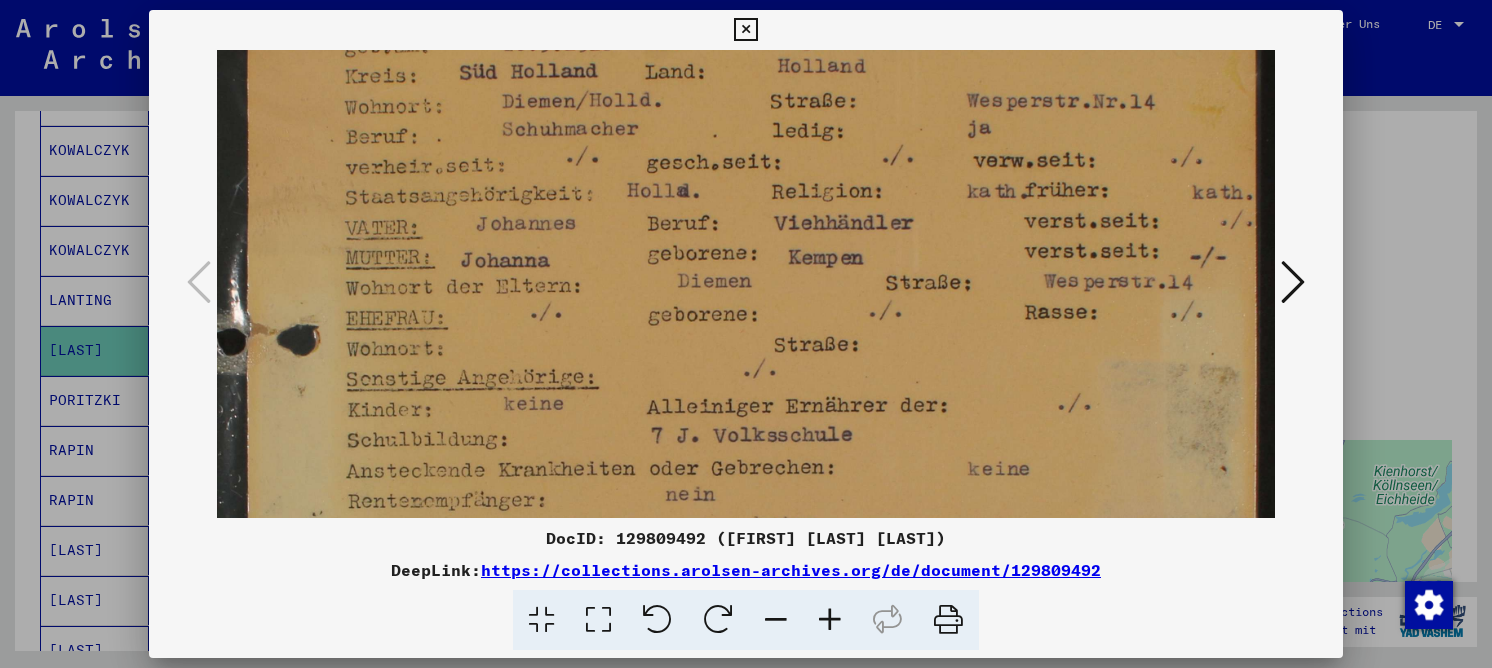 drag, startPoint x: 762, startPoint y: 342, endPoint x: 730, endPoint y: 213, distance: 132.90974 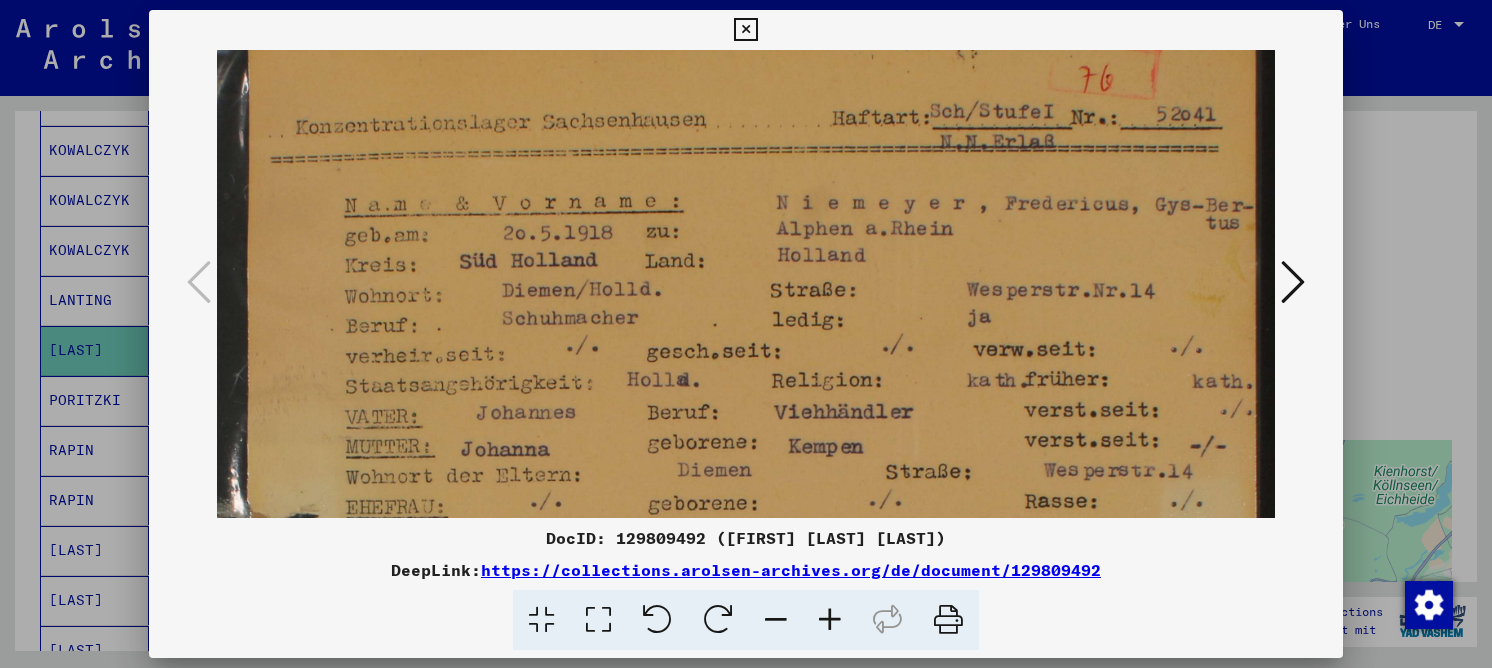 scroll, scrollTop: 20, scrollLeft: 0, axis: vertical 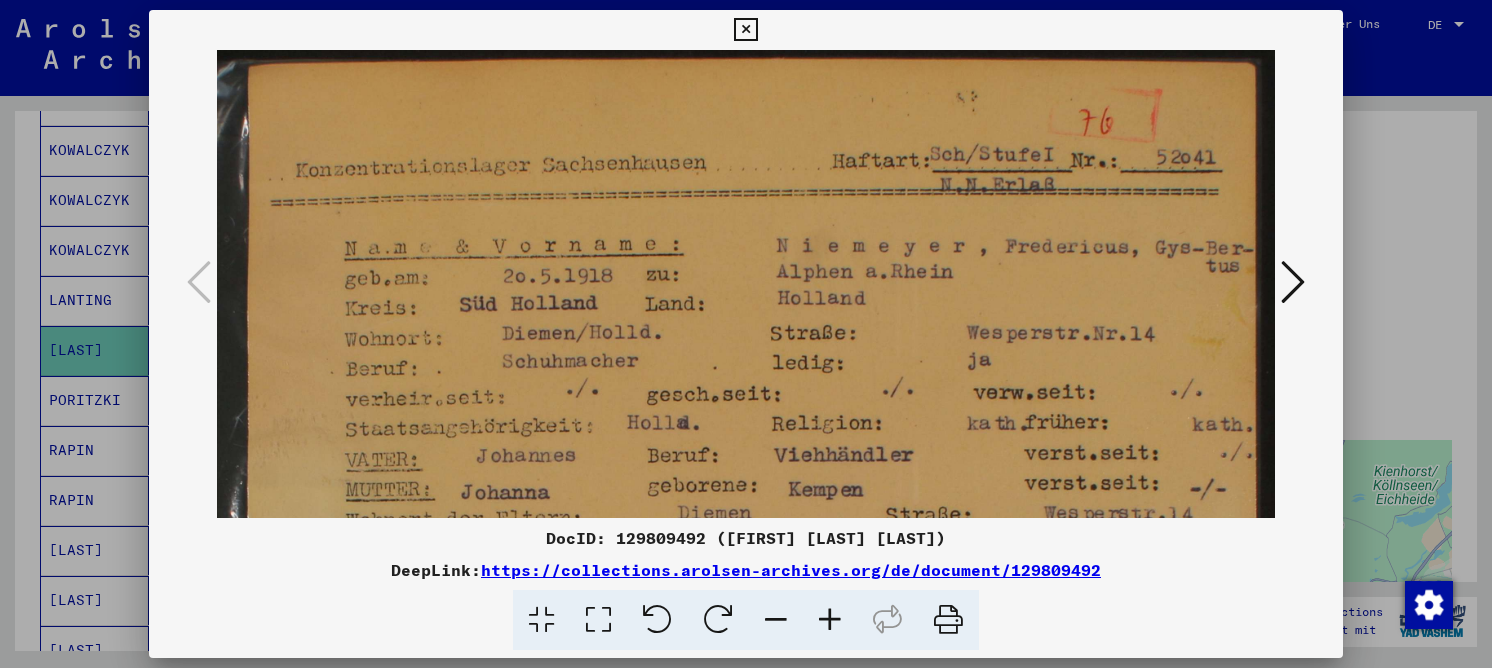 drag, startPoint x: 783, startPoint y: 247, endPoint x: 800, endPoint y: 439, distance: 192.75113 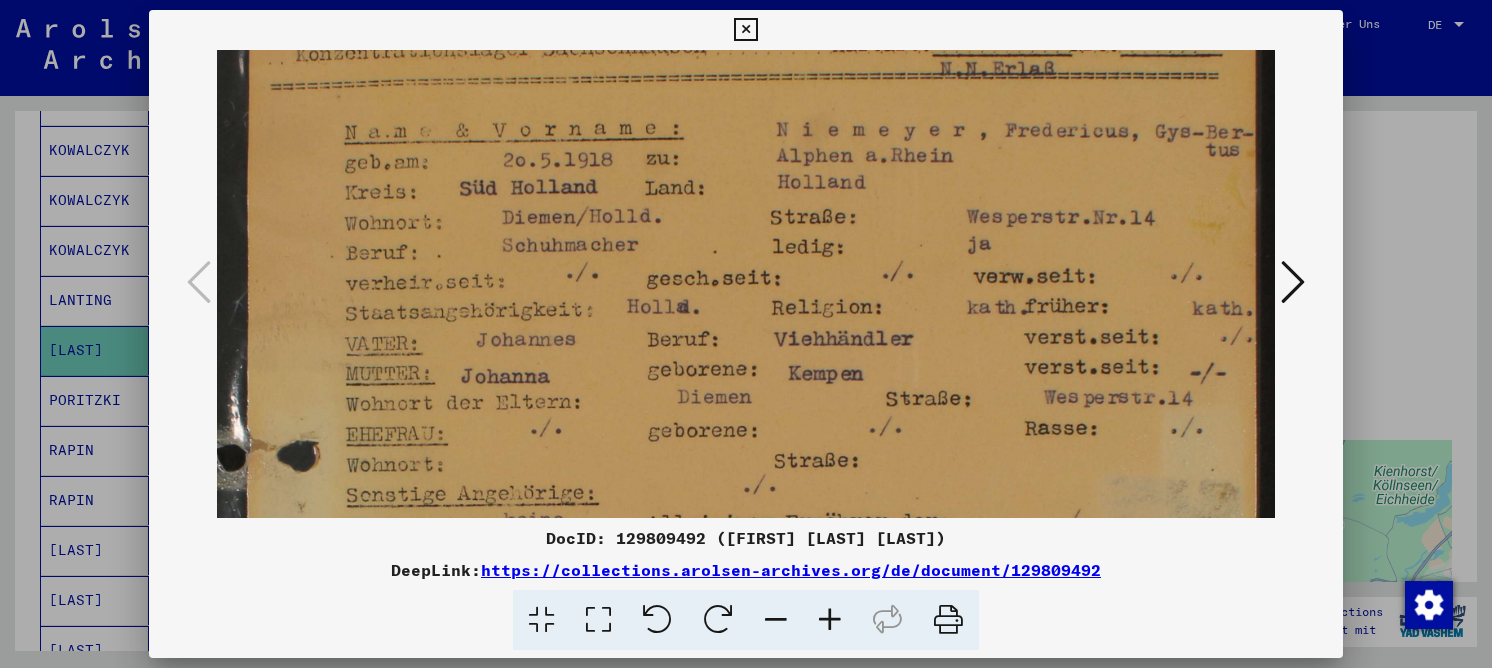 drag, startPoint x: 794, startPoint y: 367, endPoint x: 842, endPoint y: 251, distance: 125.53884 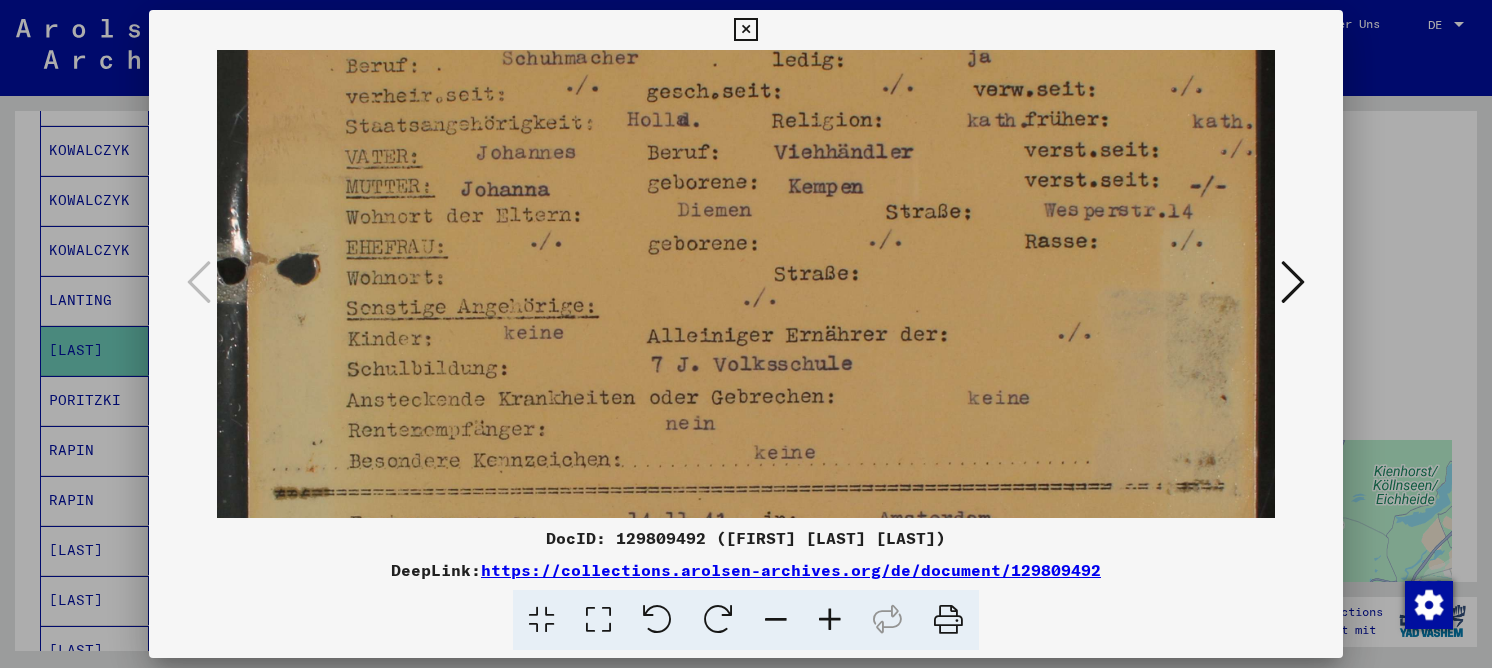 scroll, scrollTop: 399, scrollLeft: 0, axis: vertical 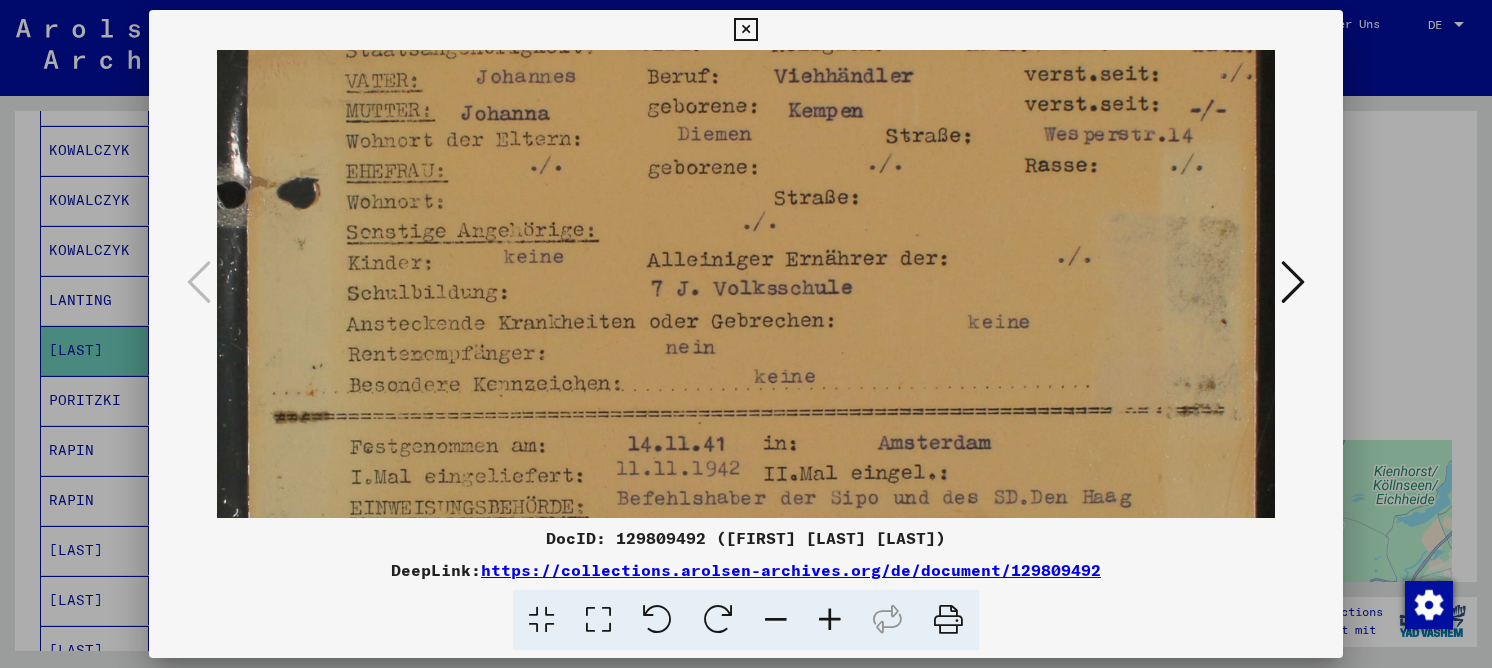 drag, startPoint x: 853, startPoint y: 381, endPoint x: 856, endPoint y: 118, distance: 263.01712 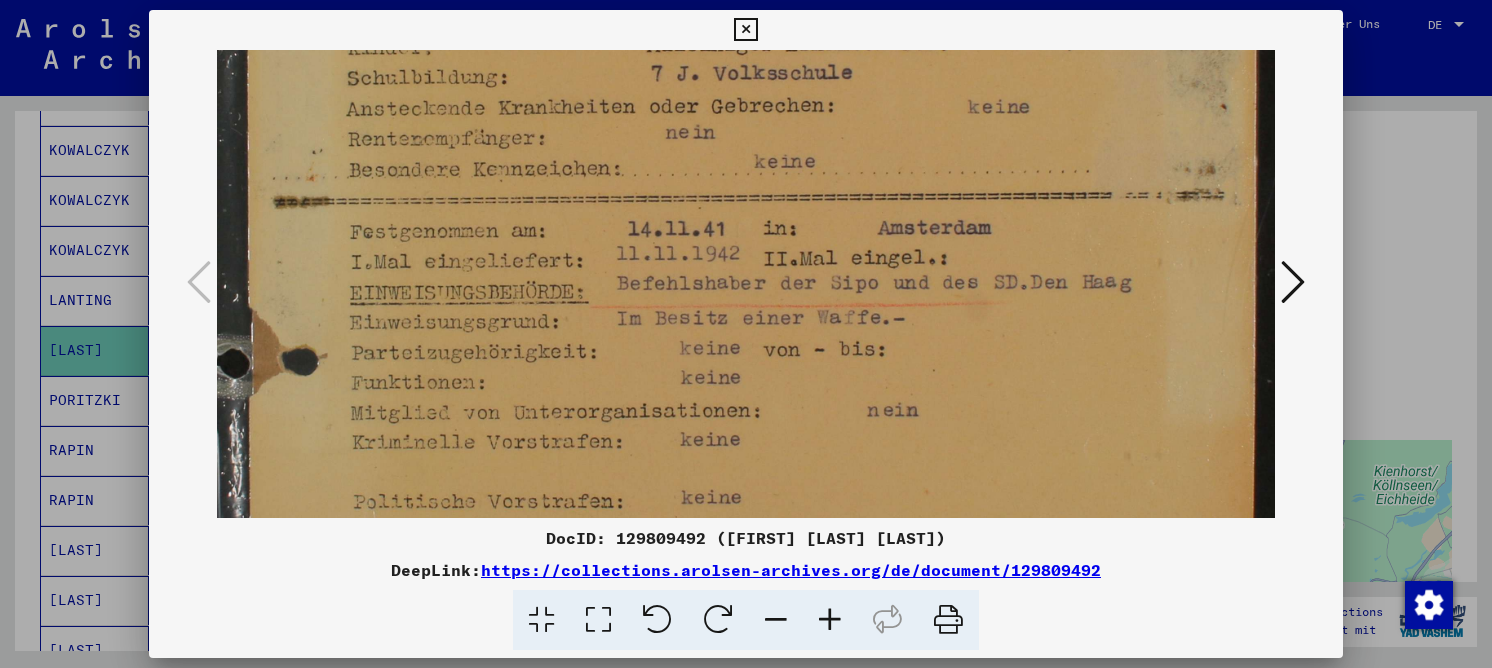 scroll, scrollTop: 623, scrollLeft: 0, axis: vertical 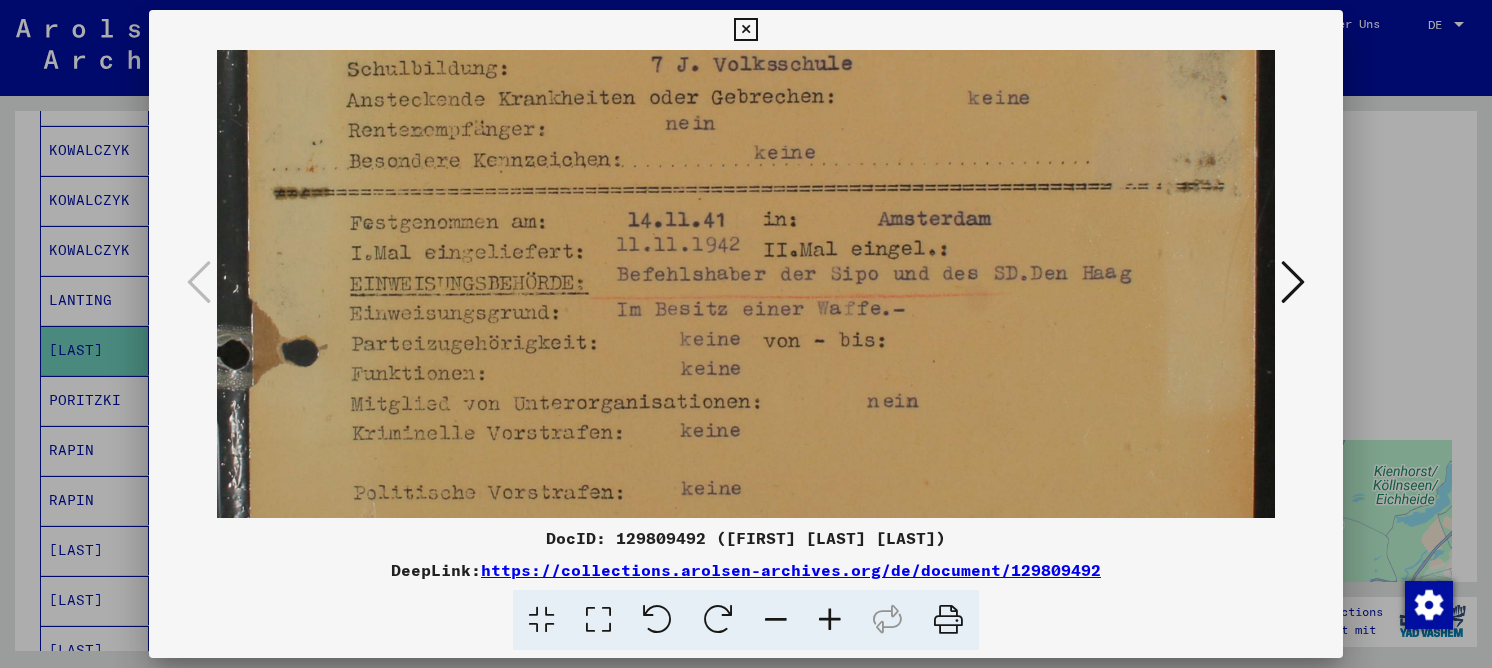 drag, startPoint x: 665, startPoint y: 355, endPoint x: 660, endPoint y: 133, distance: 222.0563 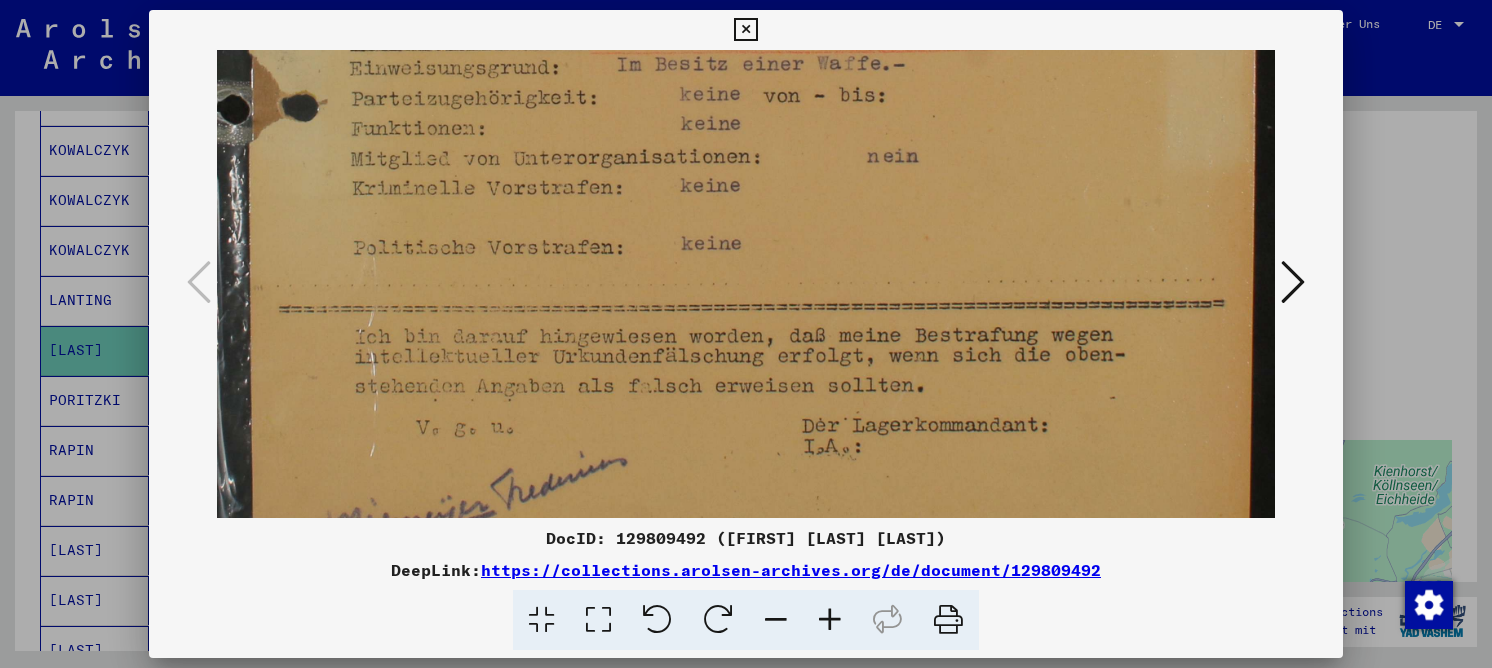 drag, startPoint x: 699, startPoint y: 377, endPoint x: 689, endPoint y: 132, distance: 245.204 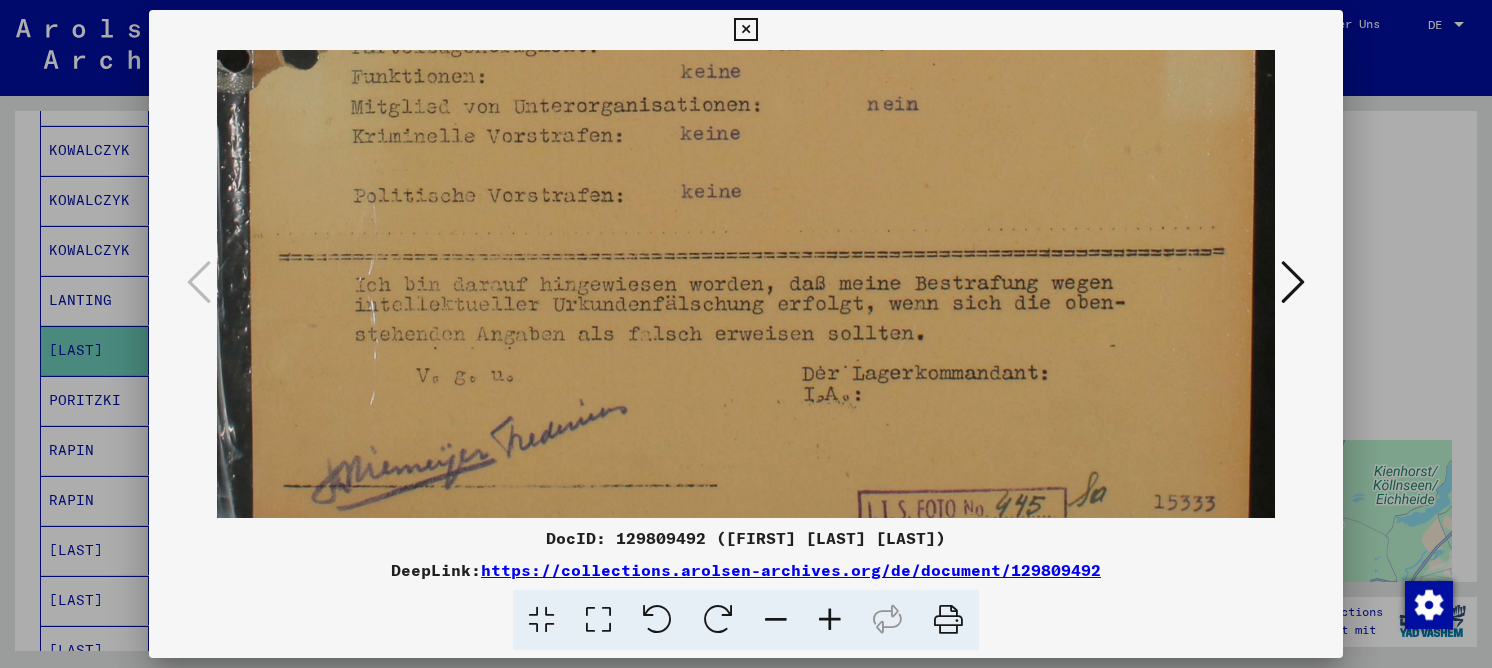 scroll, scrollTop: 1000, scrollLeft: 0, axis: vertical 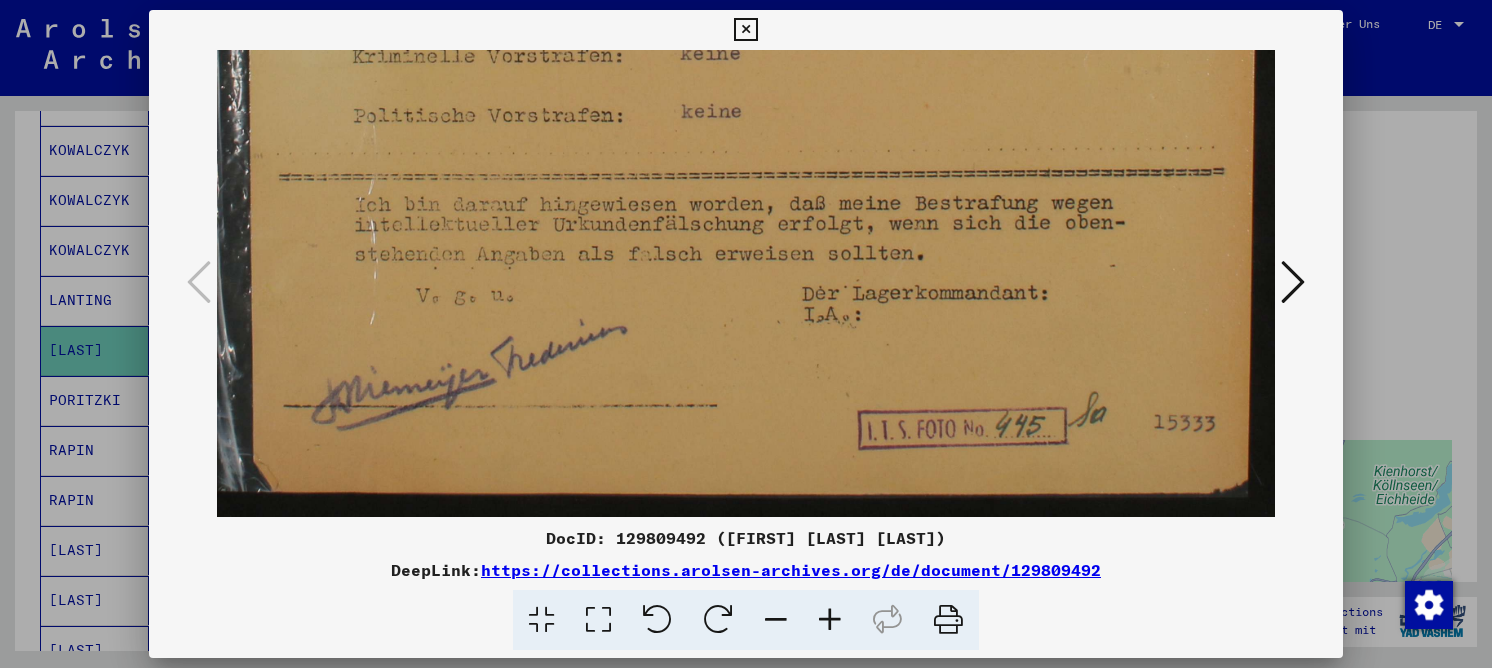 drag, startPoint x: 633, startPoint y: 366, endPoint x: 637, endPoint y: 193, distance: 173.04623 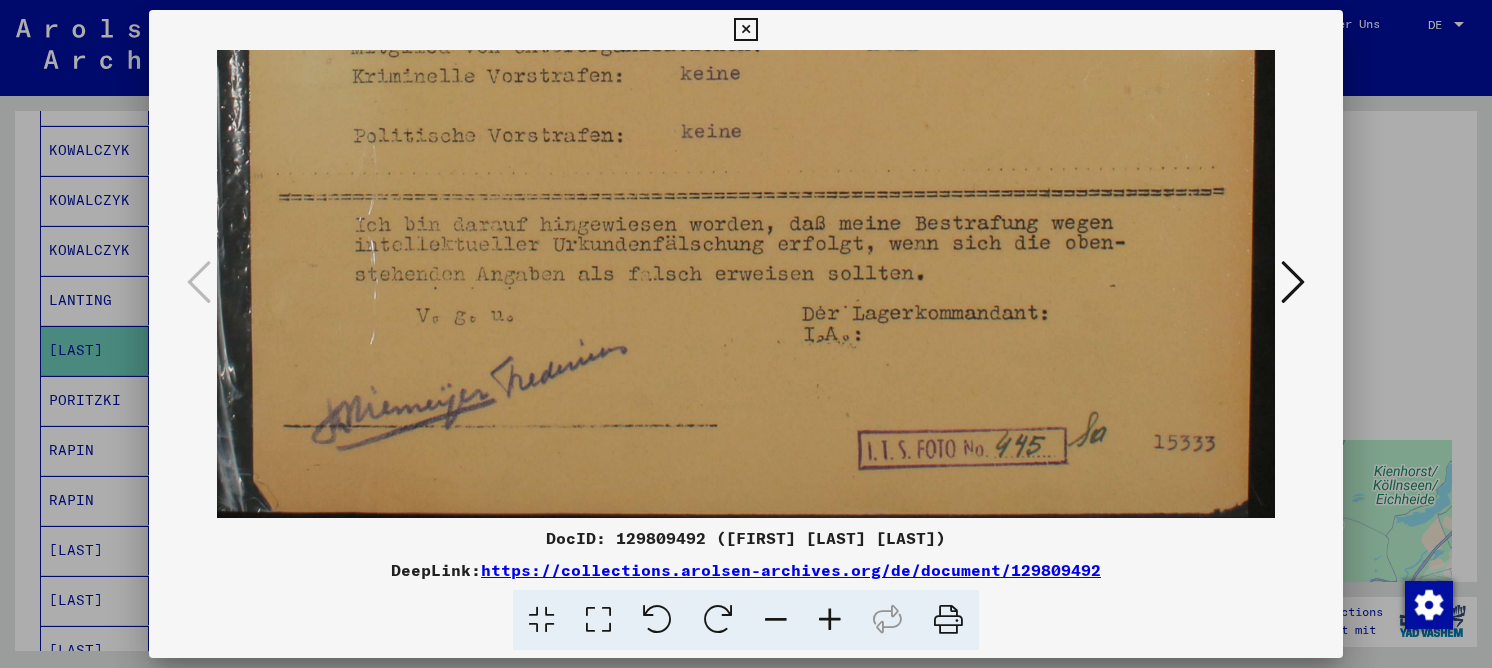 click at bounding box center [746, -196] 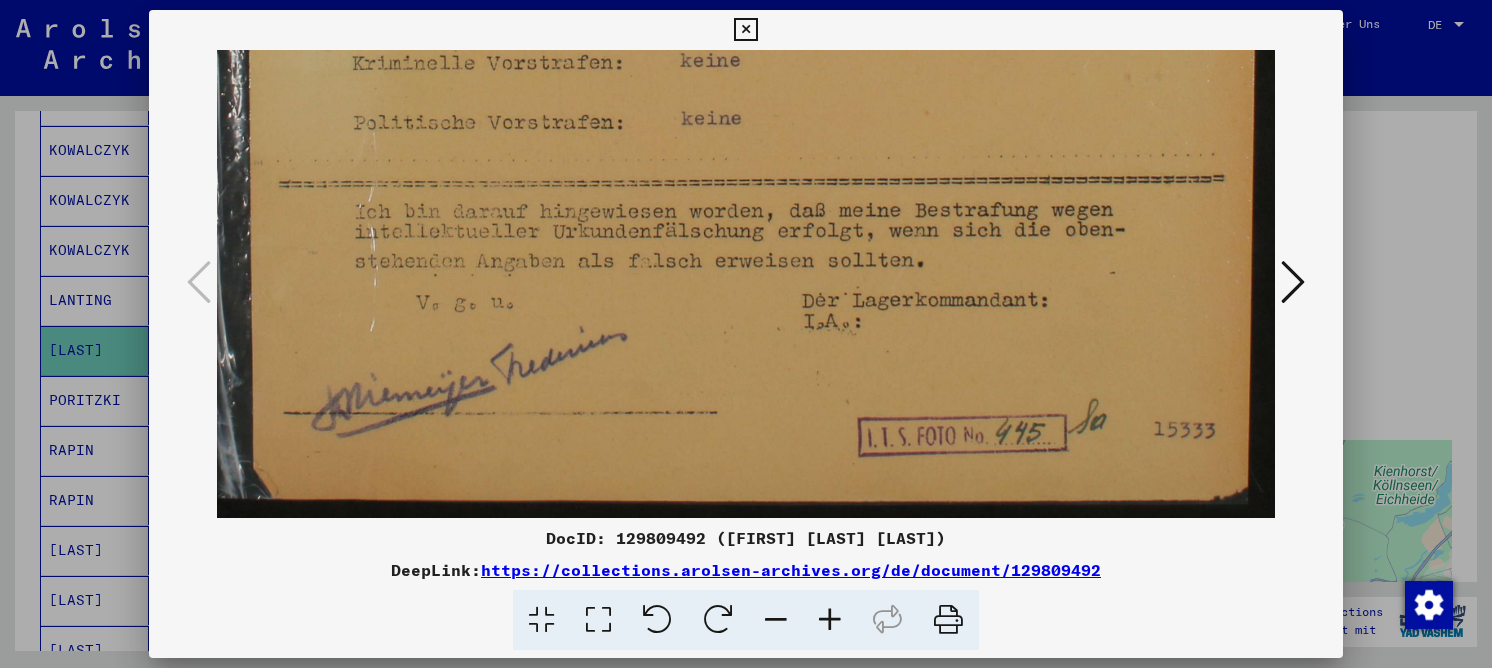 click at bounding box center (746, -209) 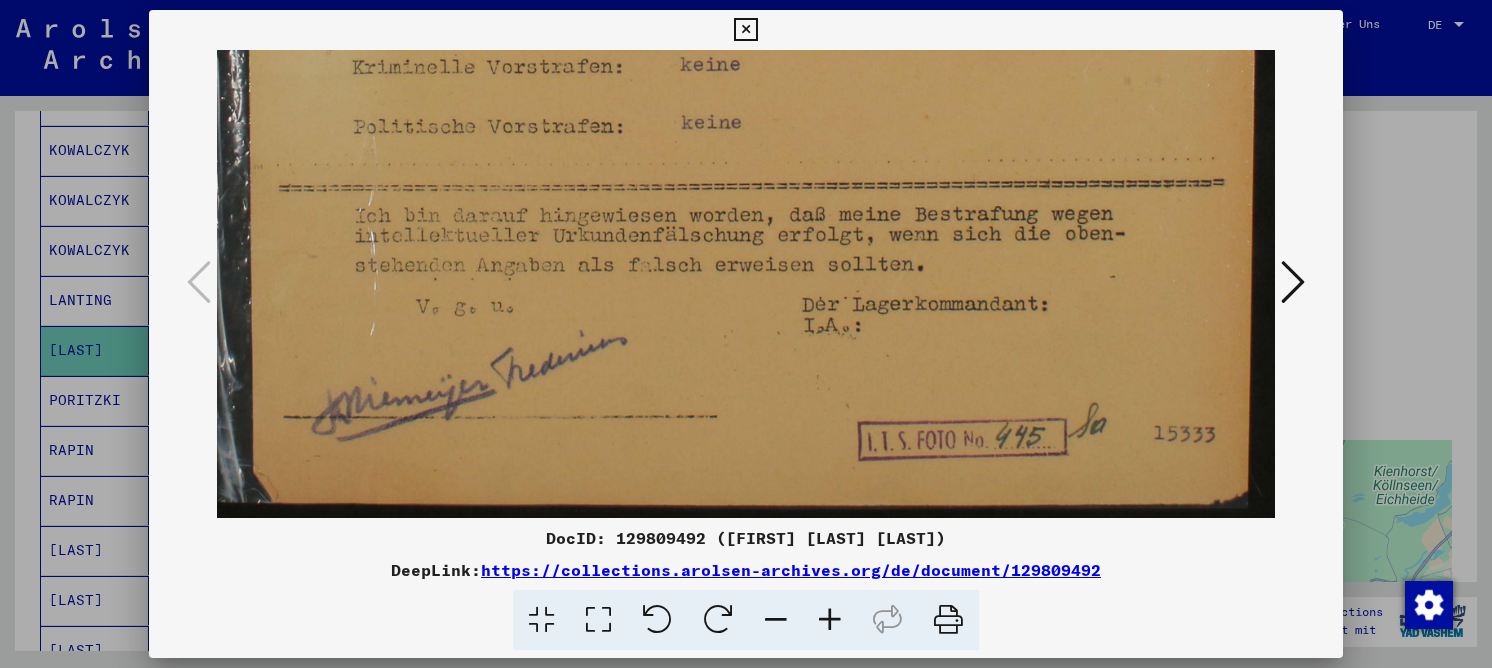 click at bounding box center [1293, 282] 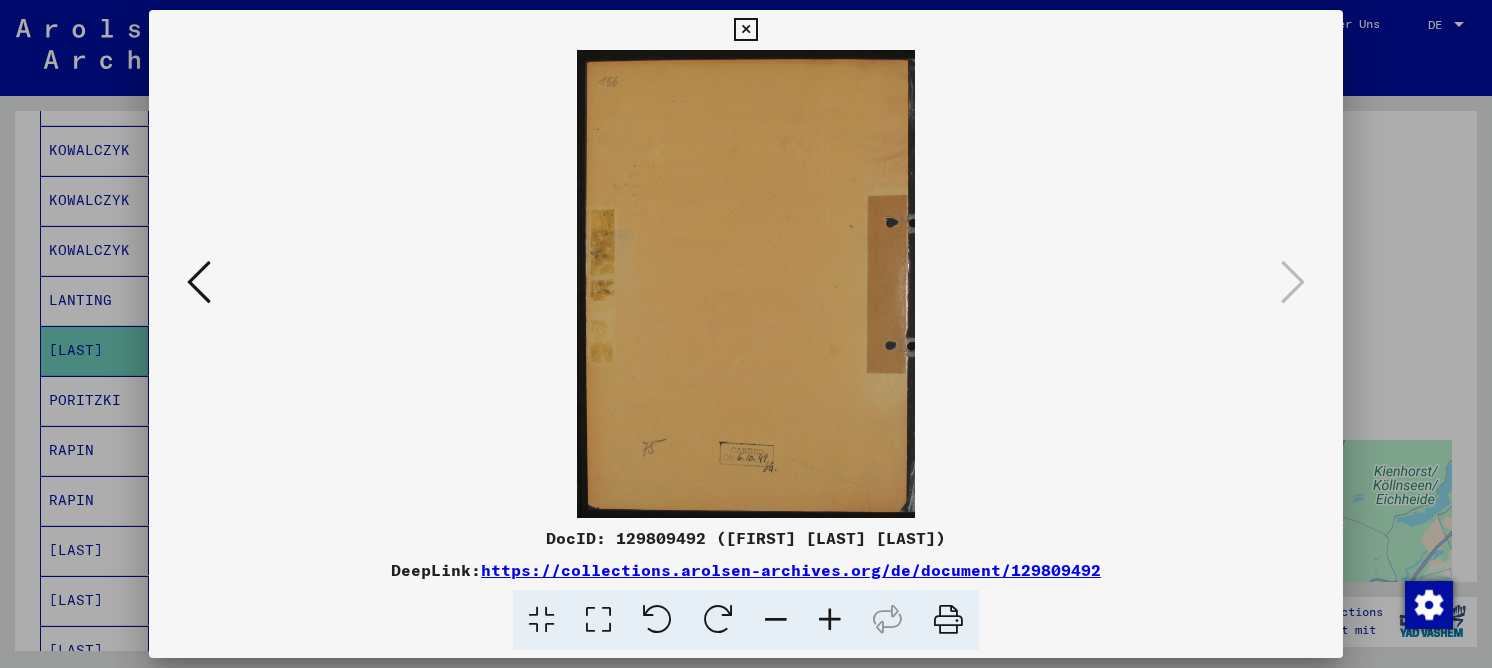 scroll, scrollTop: 0, scrollLeft: 0, axis: both 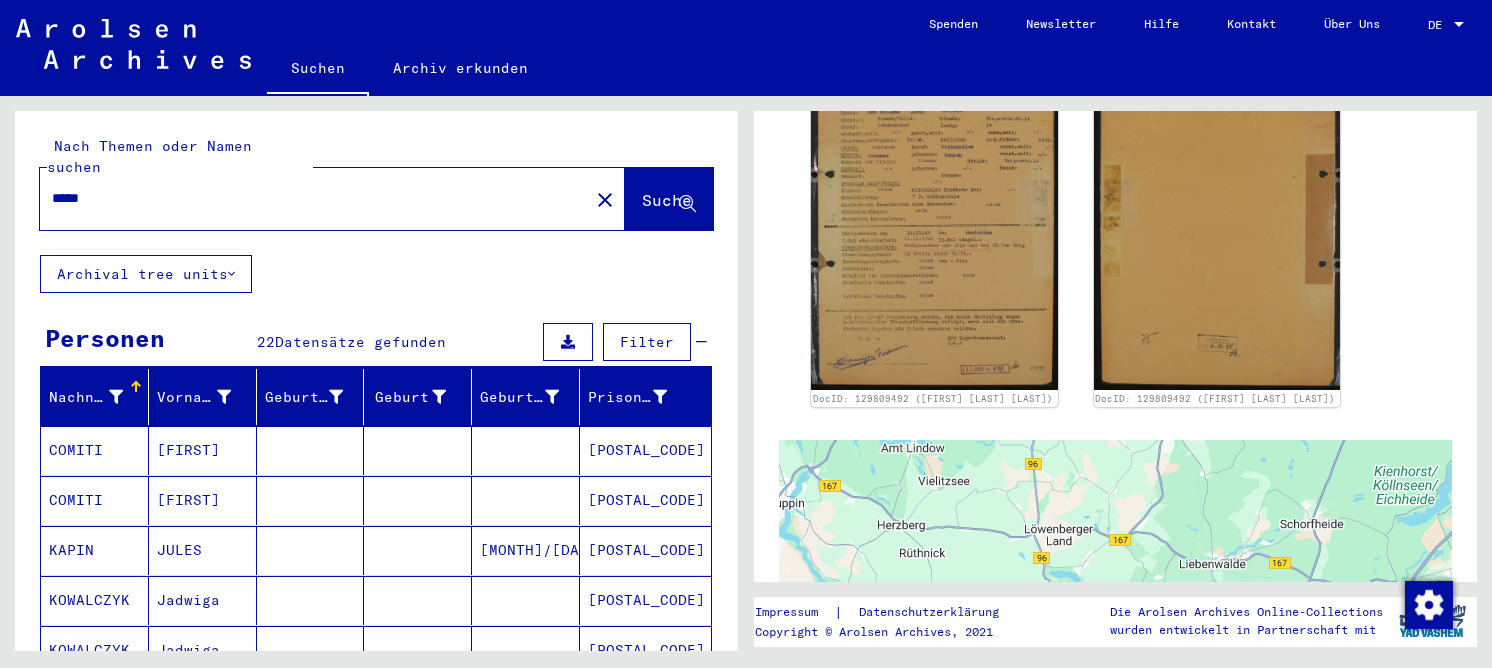 drag, startPoint x: 185, startPoint y: 184, endPoint x: 37, endPoint y: 187, distance: 148.0304 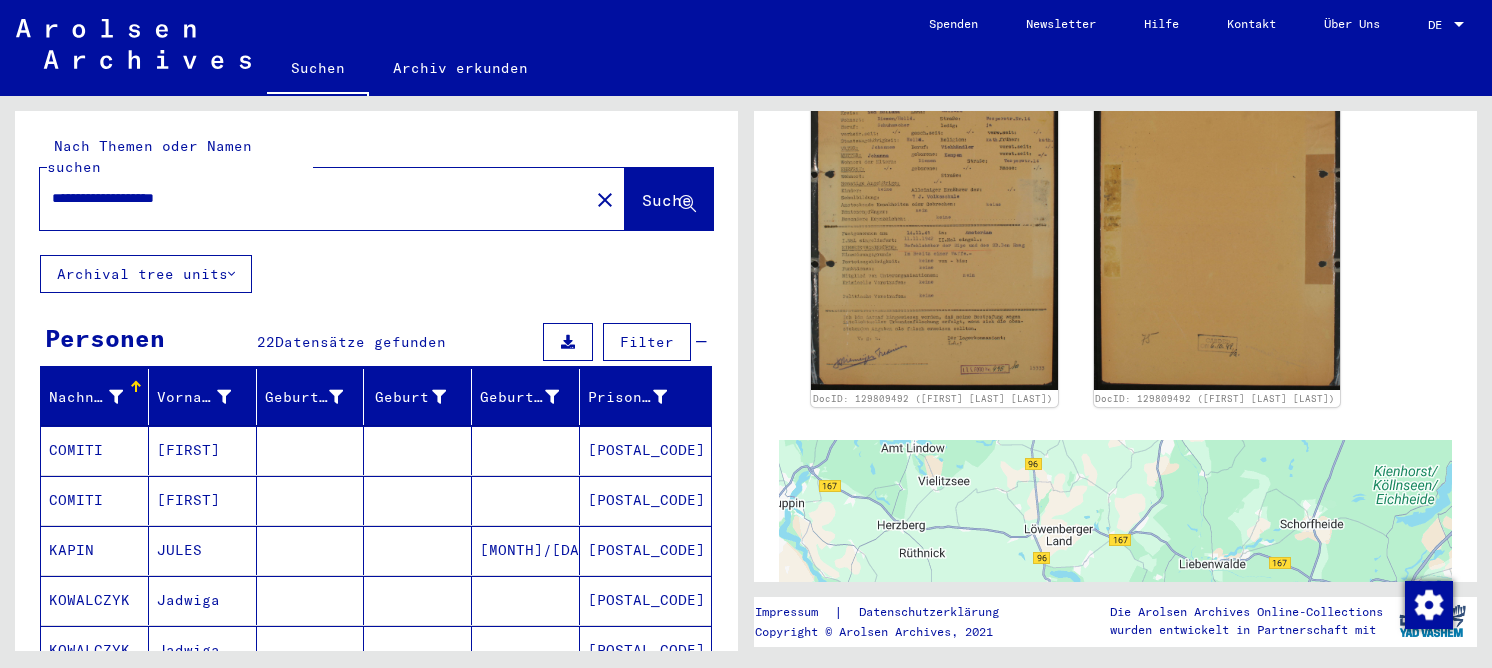type on "**********" 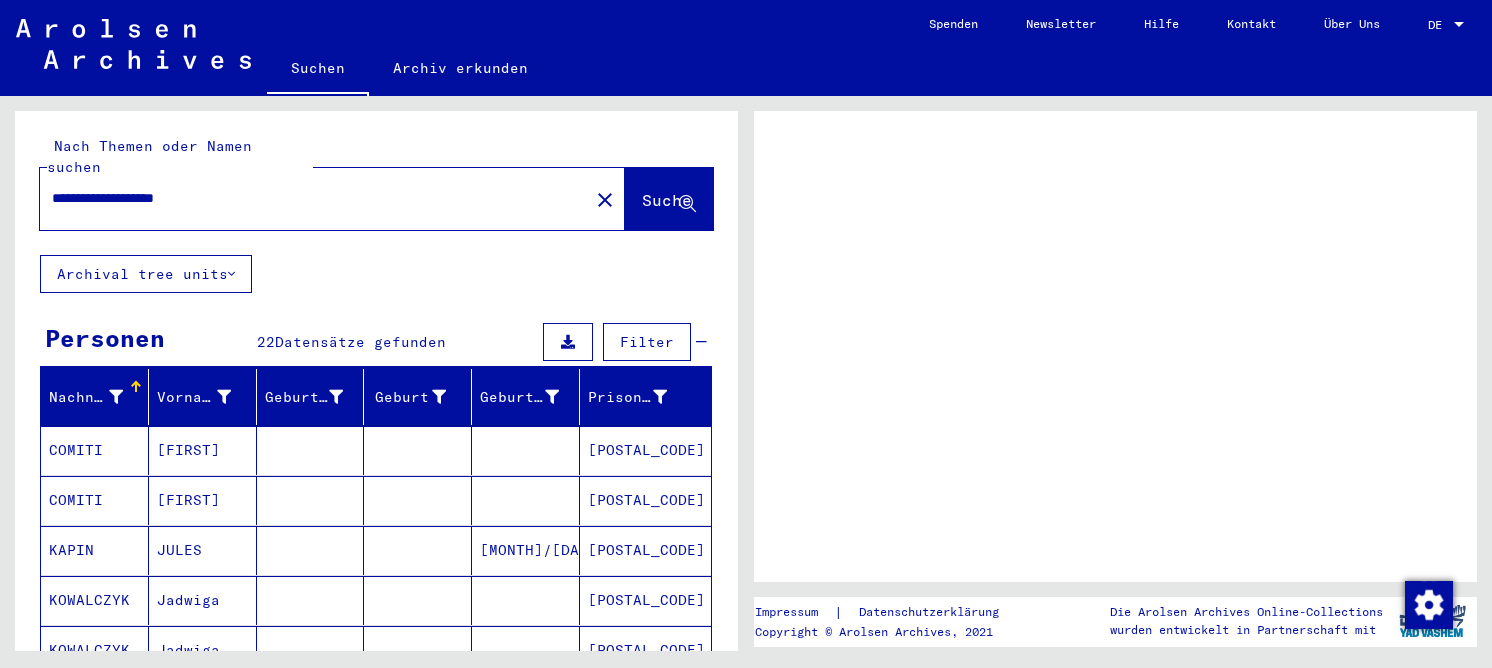 scroll, scrollTop: 0, scrollLeft: 0, axis: both 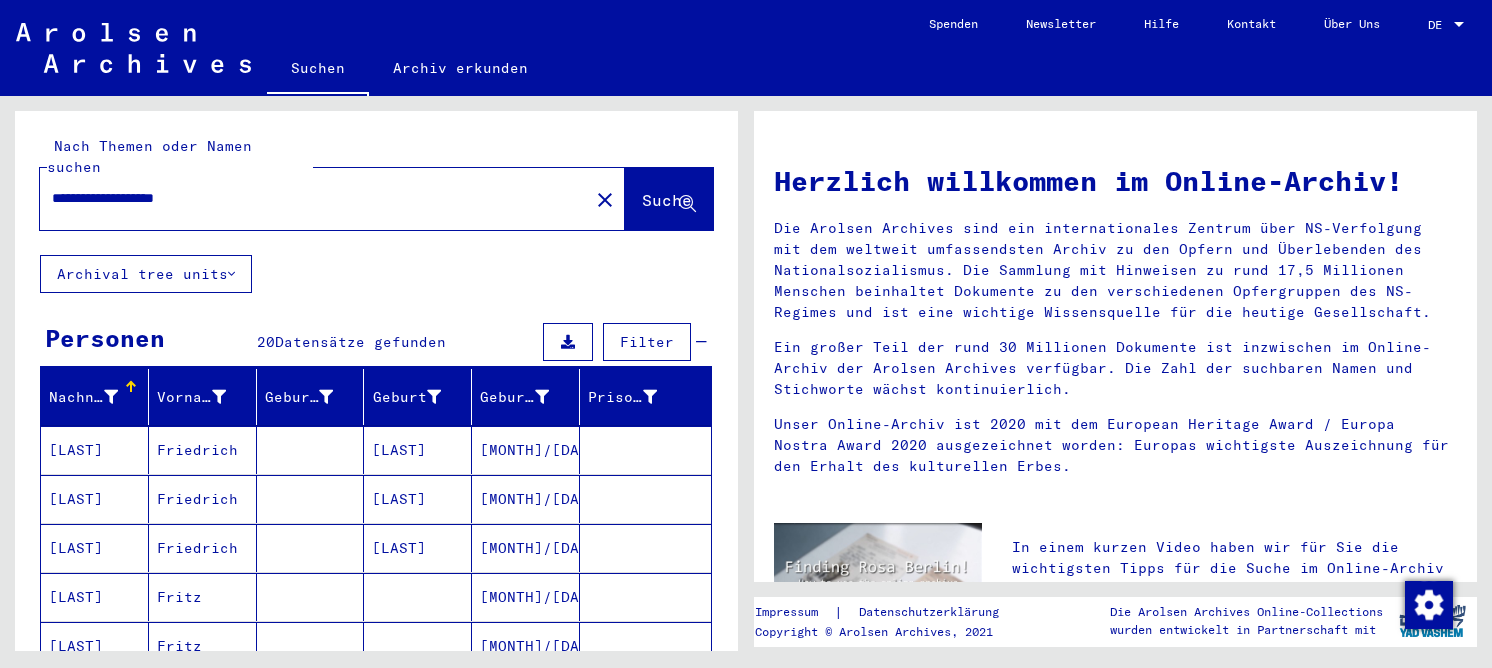 click on "Friedrich" at bounding box center [203, 499] 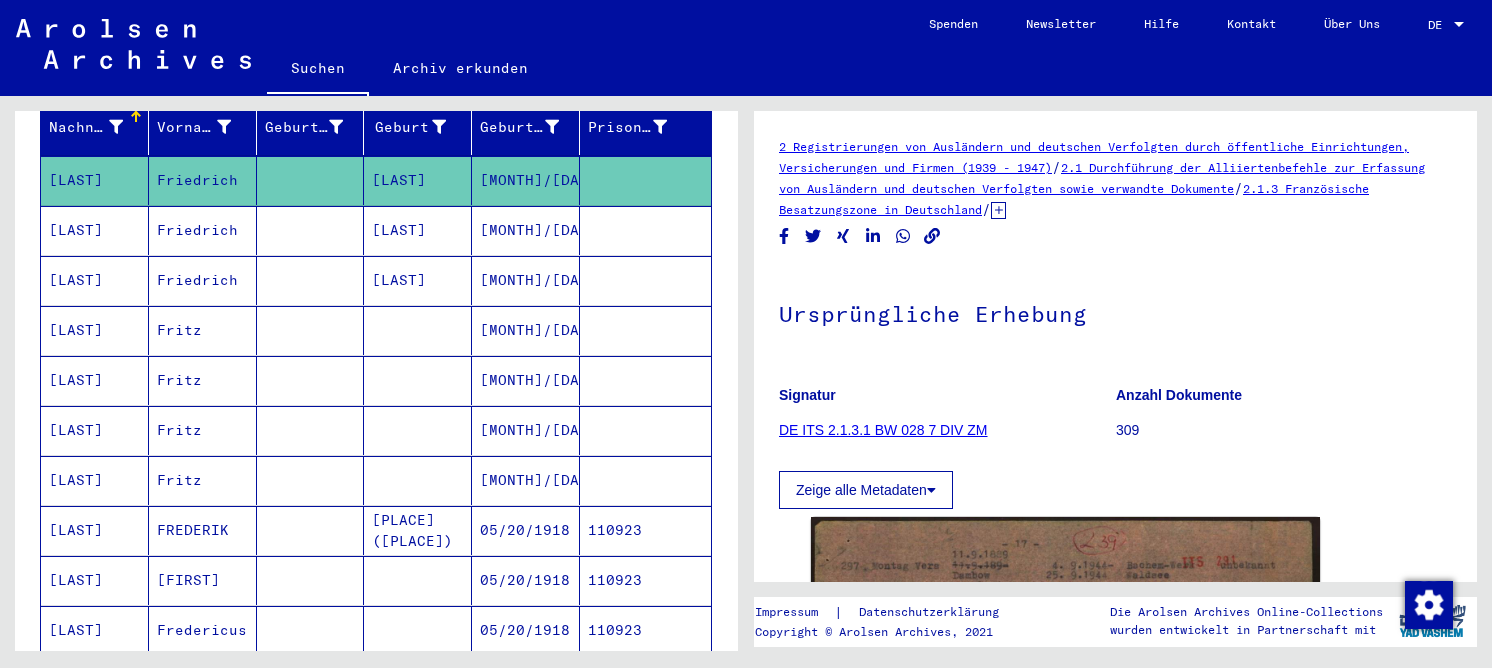 scroll, scrollTop: 500, scrollLeft: 0, axis: vertical 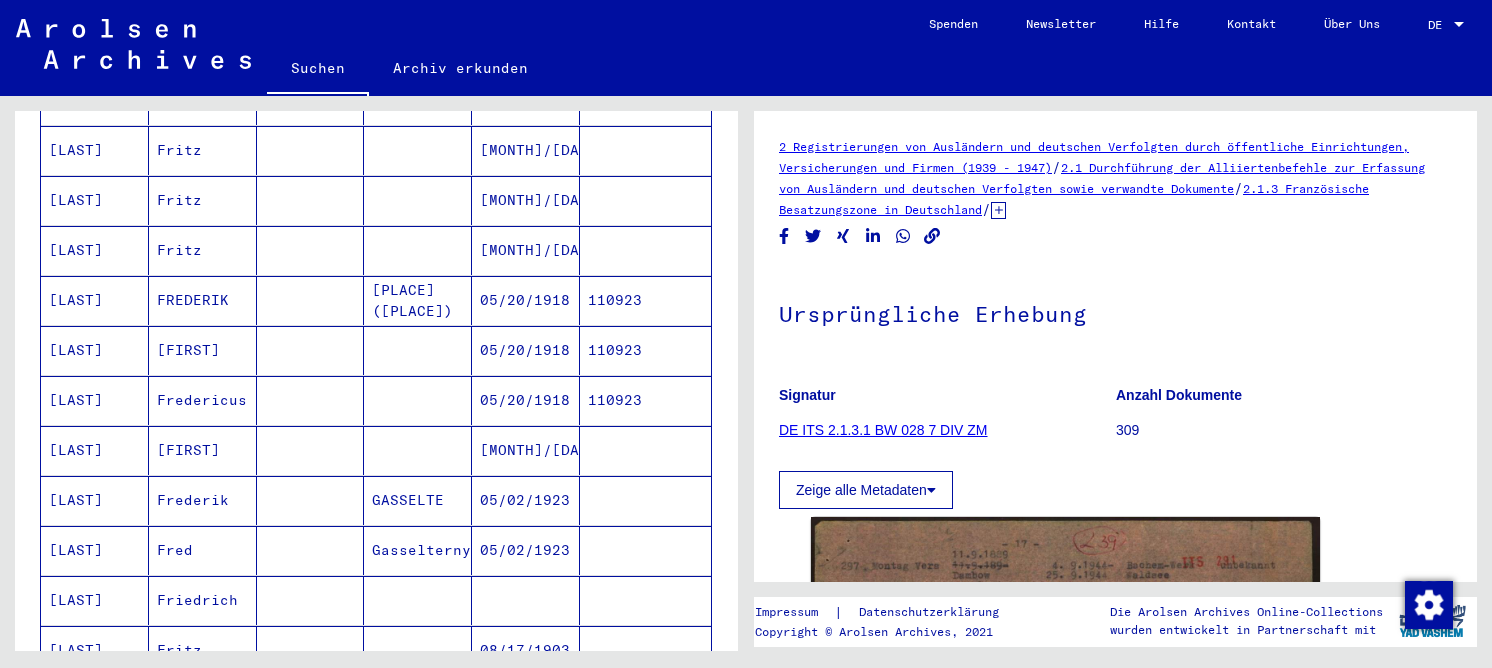 click on "05/20/1918" at bounding box center [526, 350] 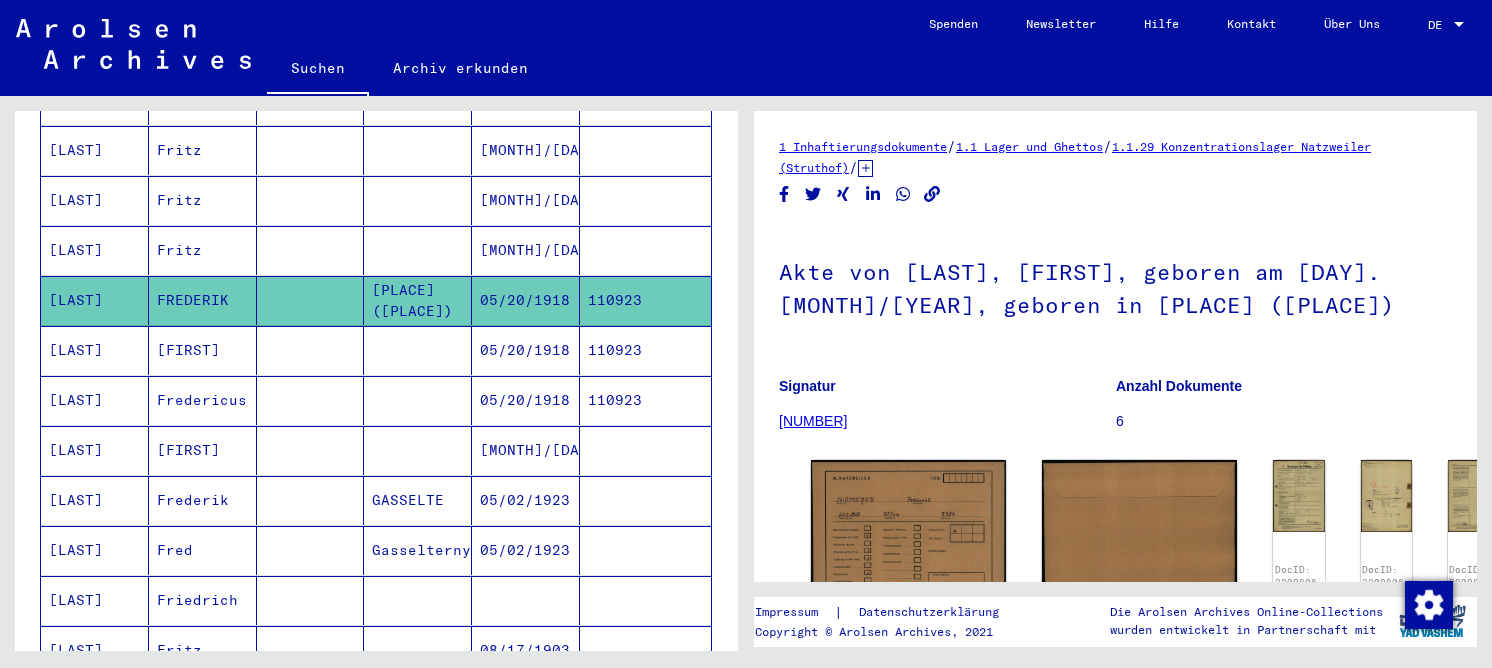 scroll, scrollTop: 0, scrollLeft: 0, axis: both 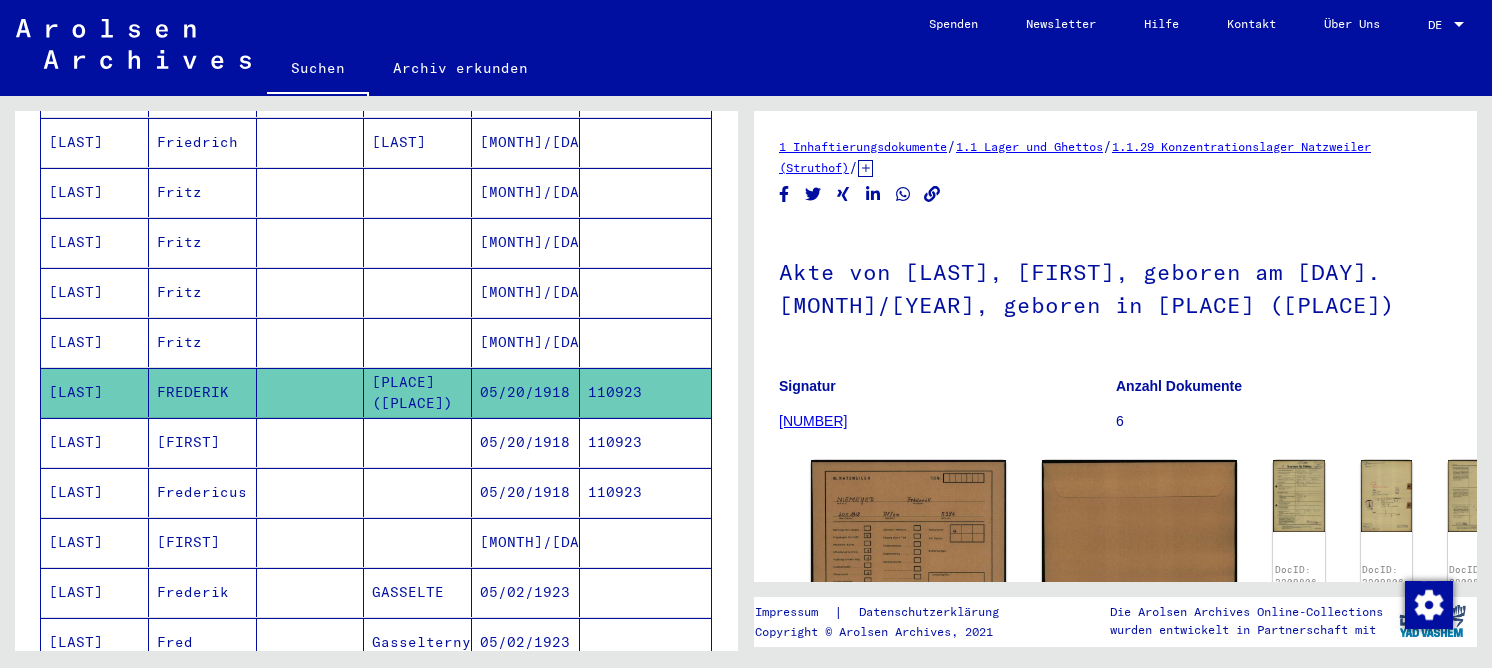 click at bounding box center (311, 492) 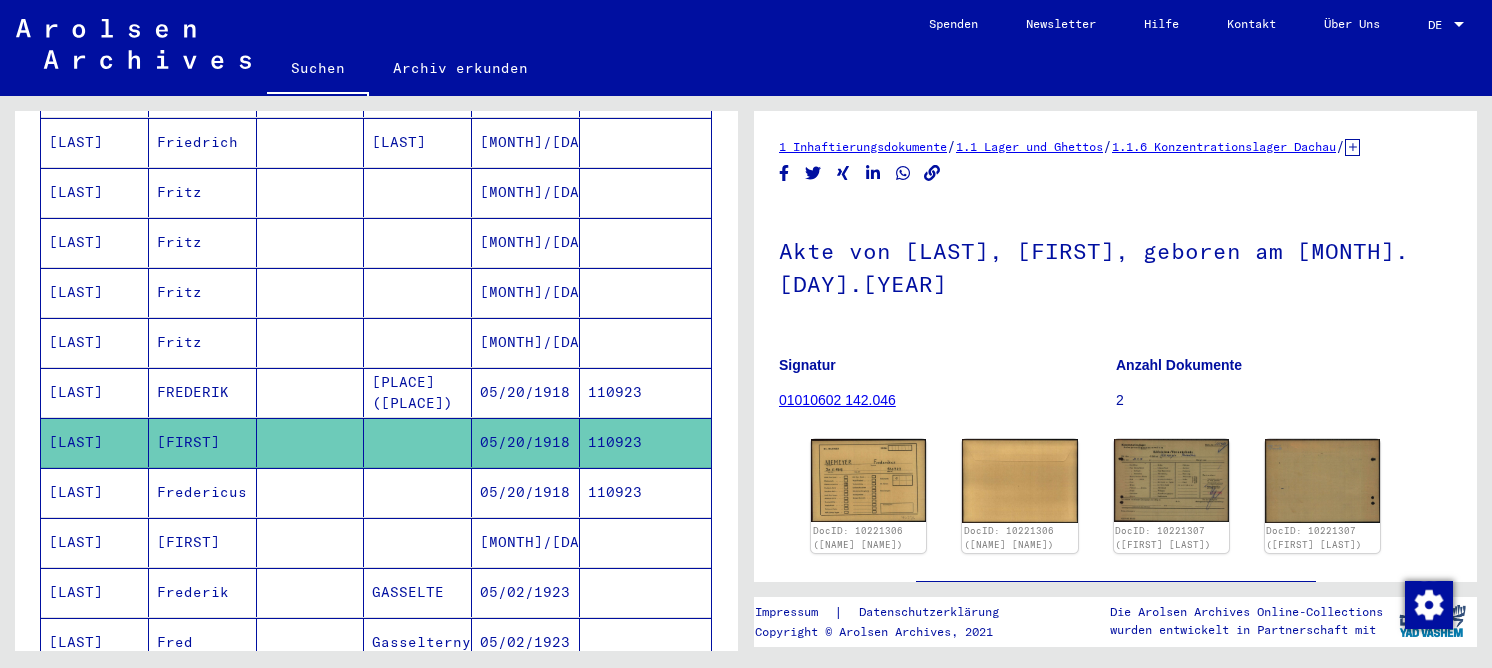 scroll, scrollTop: 0, scrollLeft: 0, axis: both 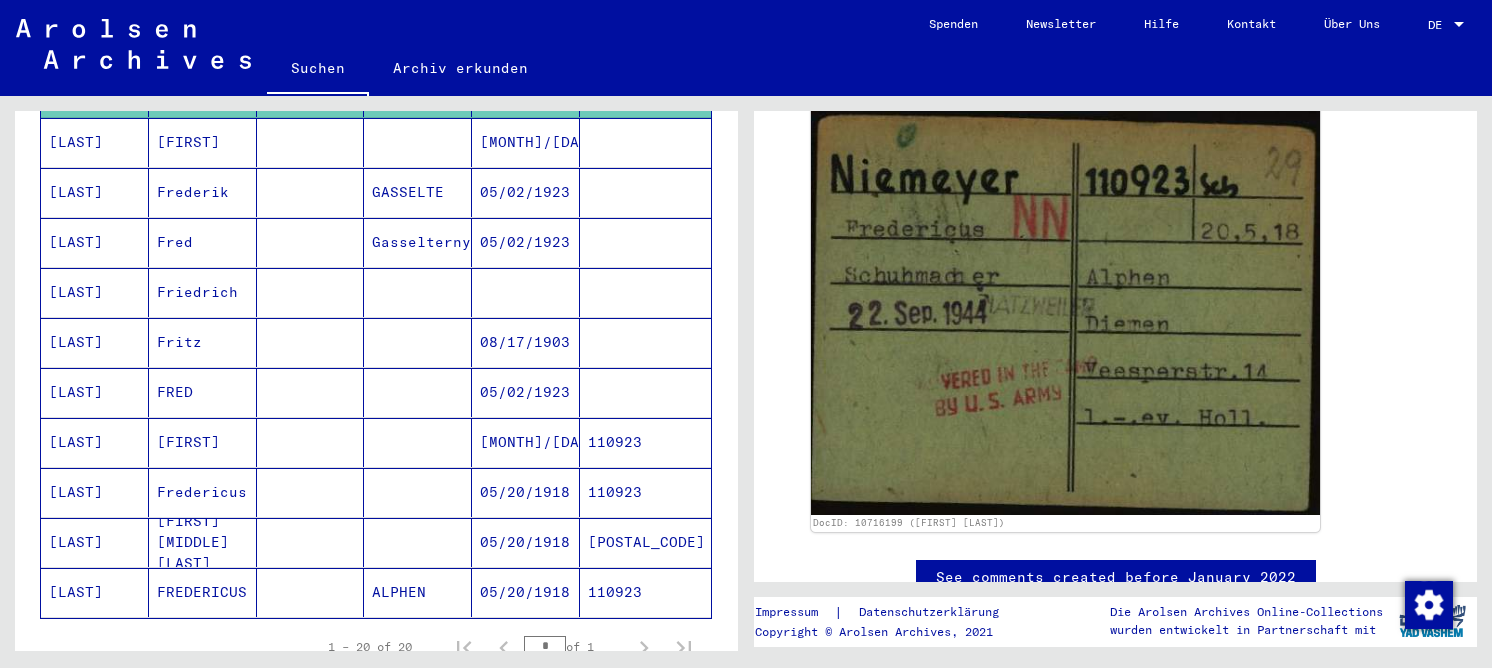 click on "[MONTH]/[DAY]/[YEAR]" at bounding box center [526, 492] 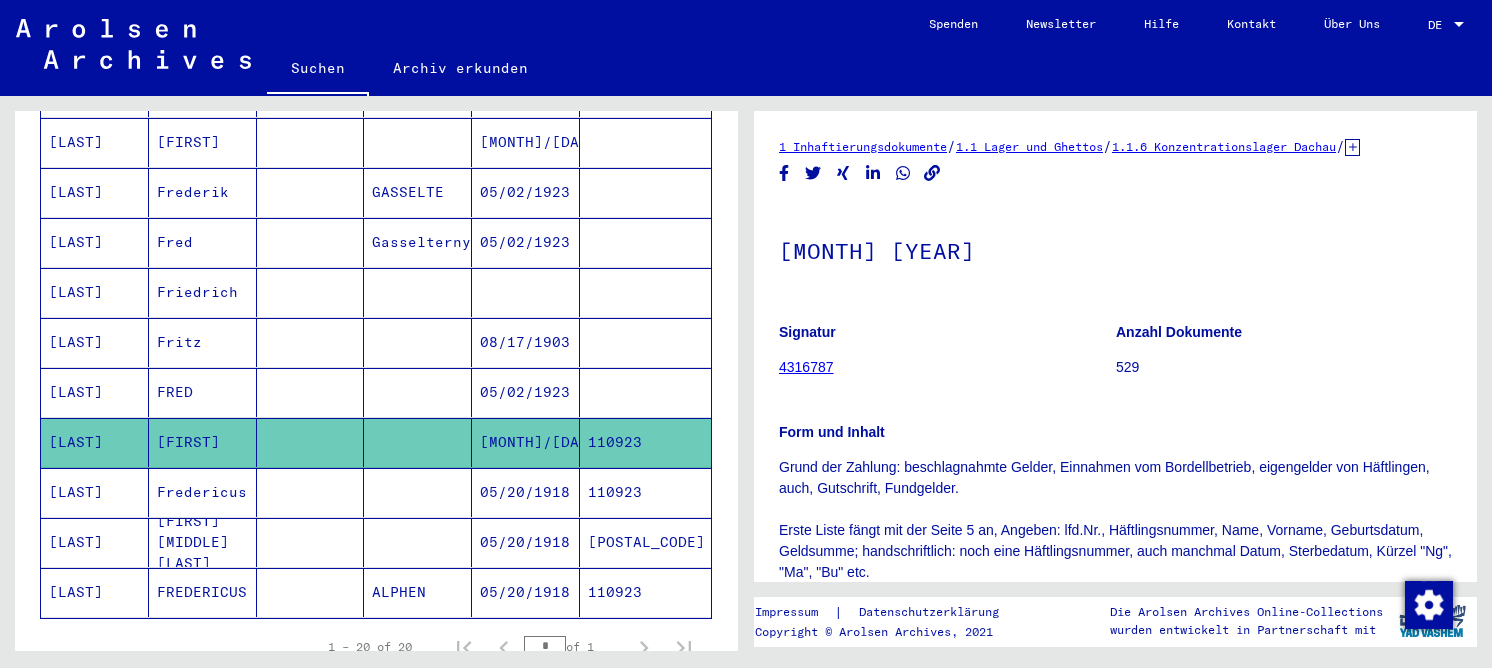 scroll, scrollTop: 0, scrollLeft: 0, axis: both 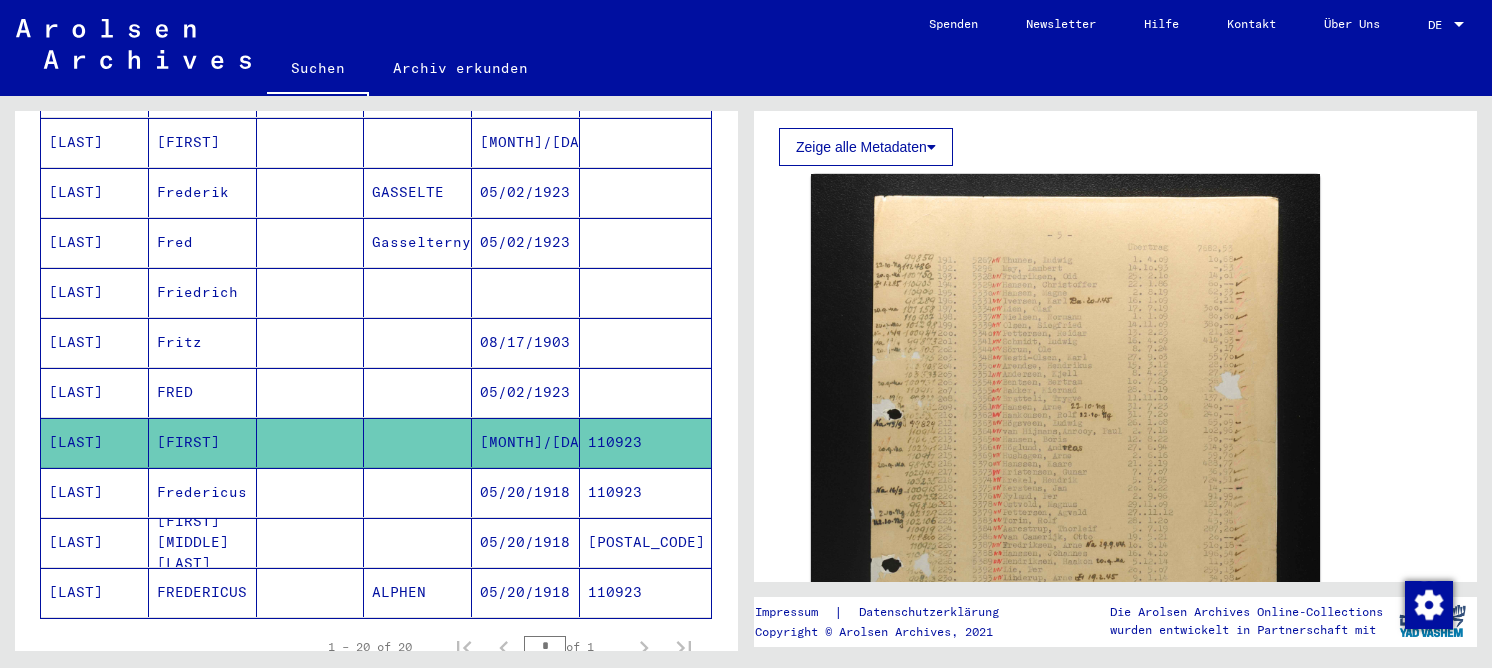 click at bounding box center (418, 542) 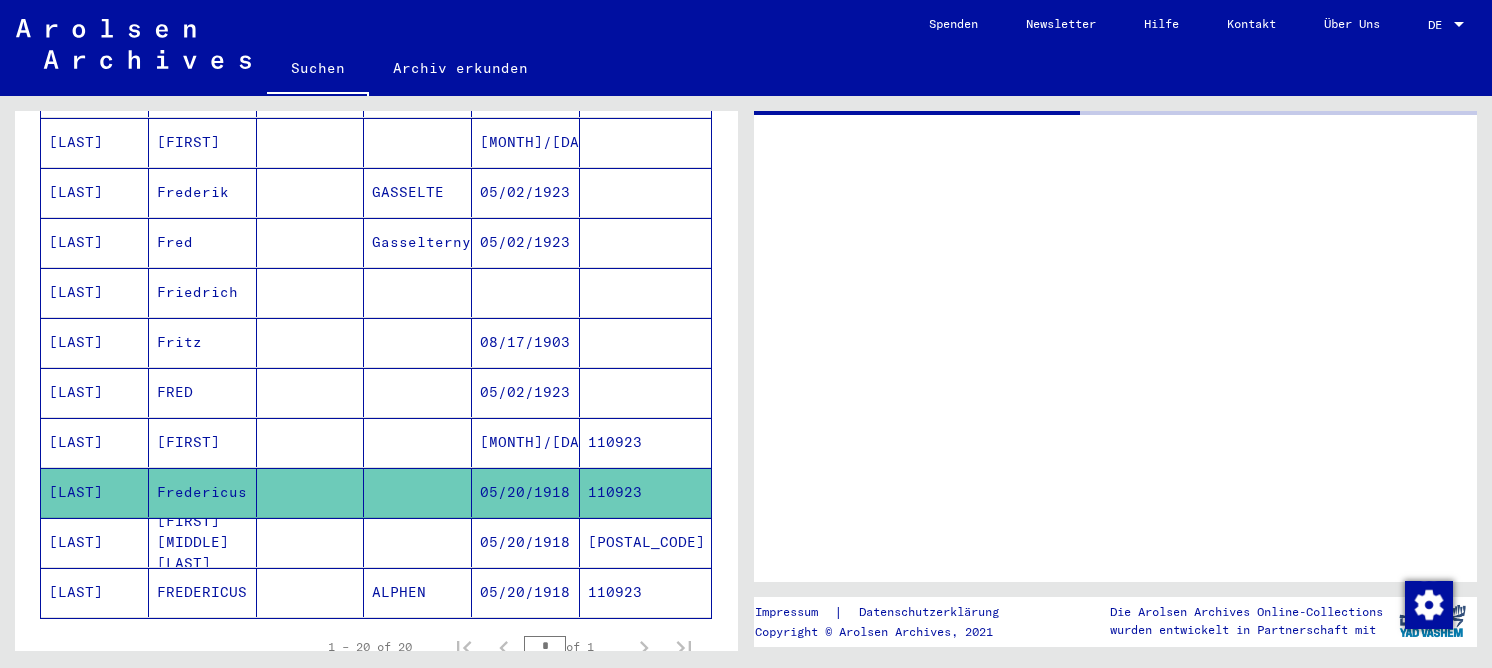 scroll, scrollTop: 0, scrollLeft: 0, axis: both 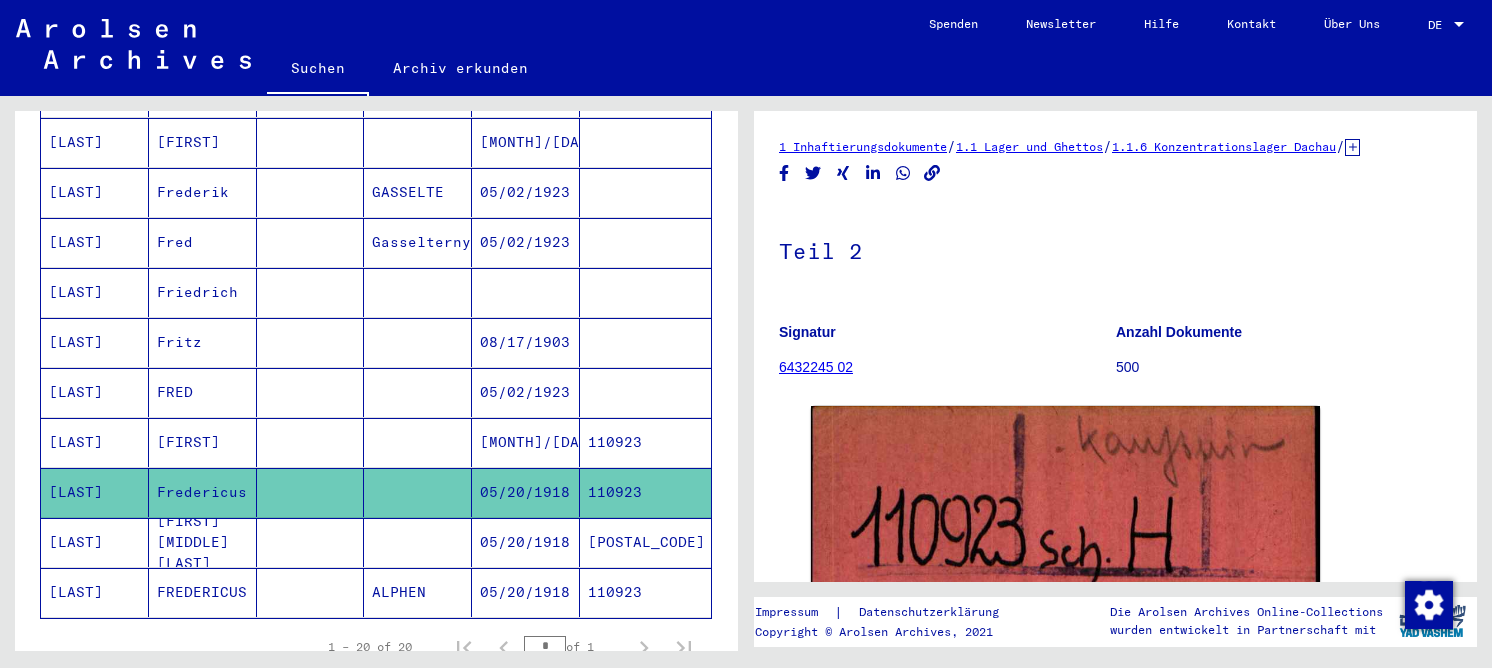 click 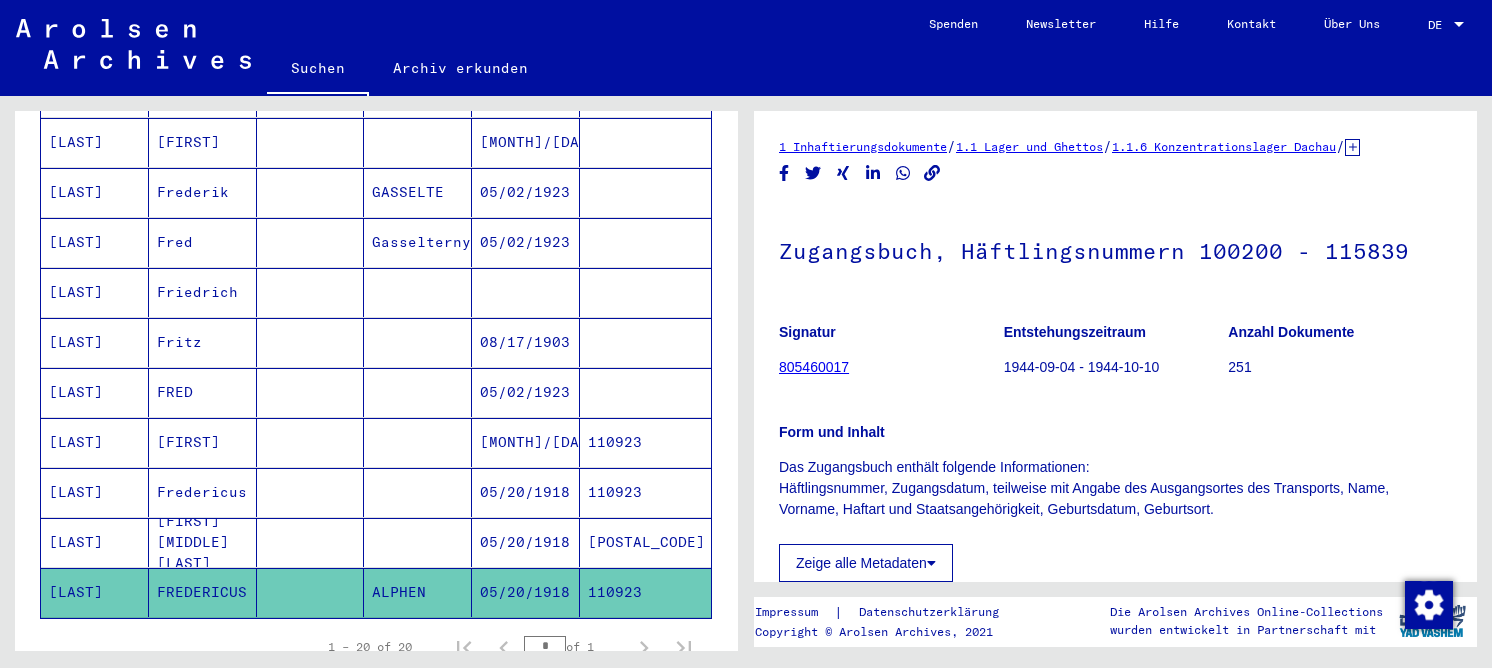 scroll, scrollTop: 0, scrollLeft: 0, axis: both 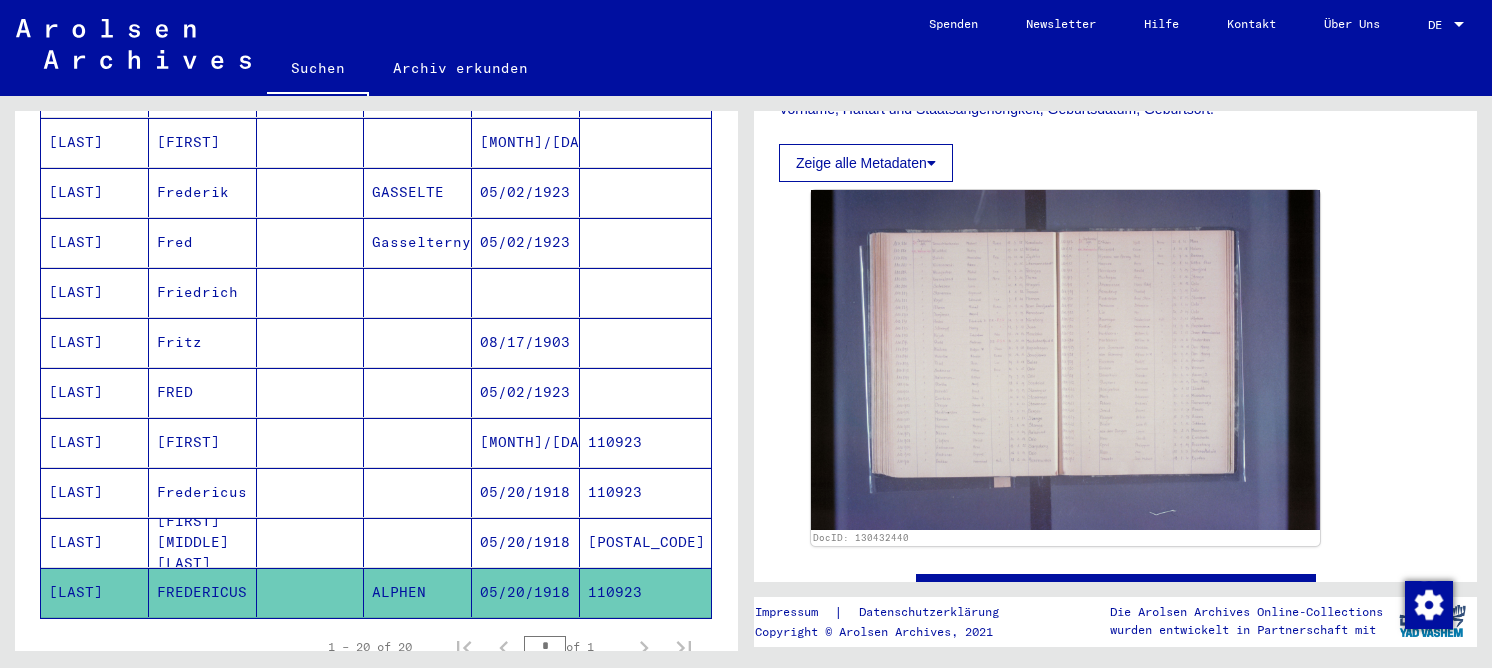 click on "05/20/1918" at bounding box center (526, 542) 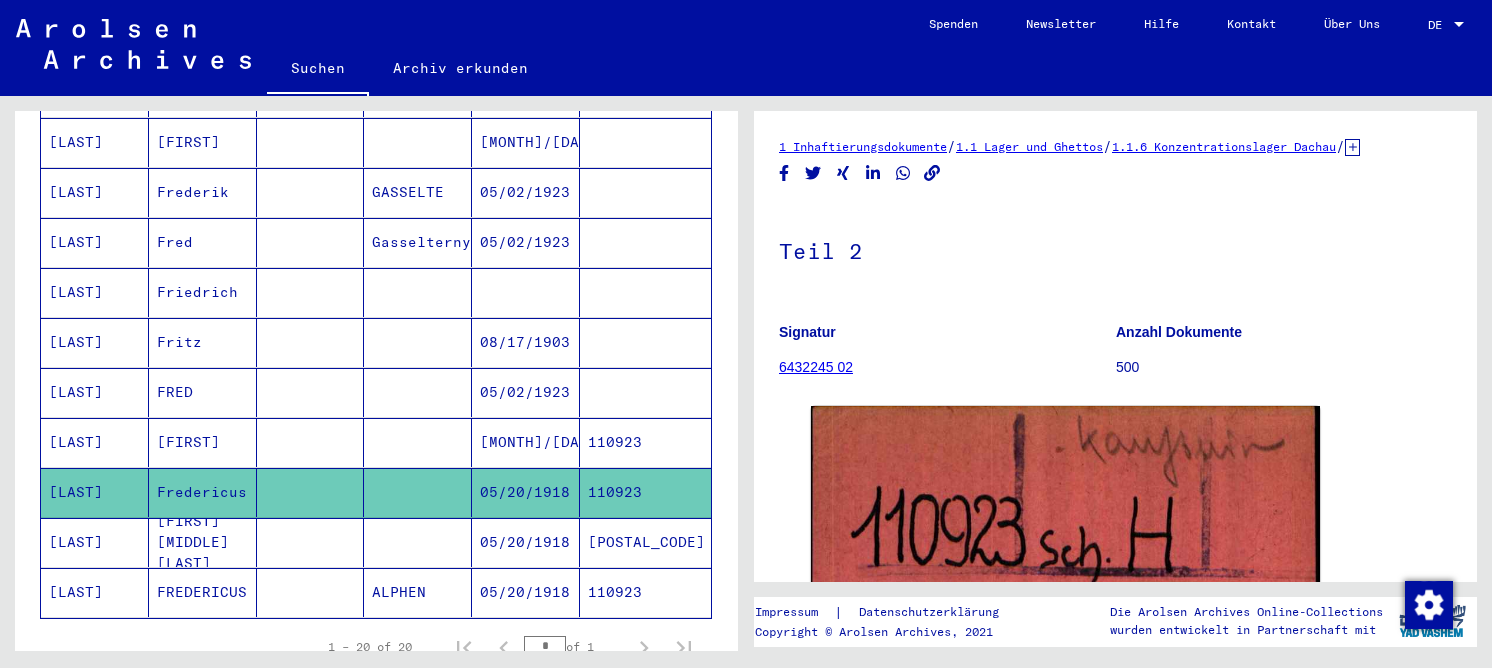 scroll, scrollTop: 0, scrollLeft: 0, axis: both 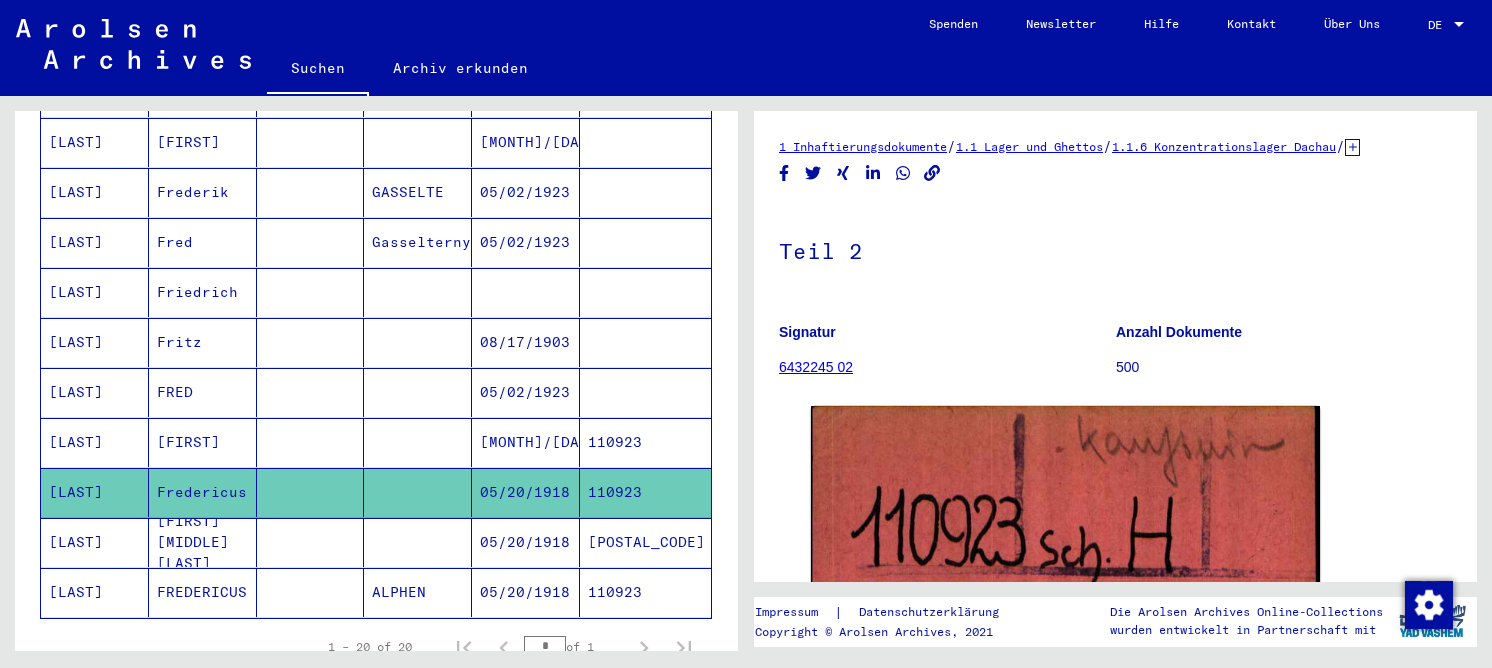 click on "ALPHEN" 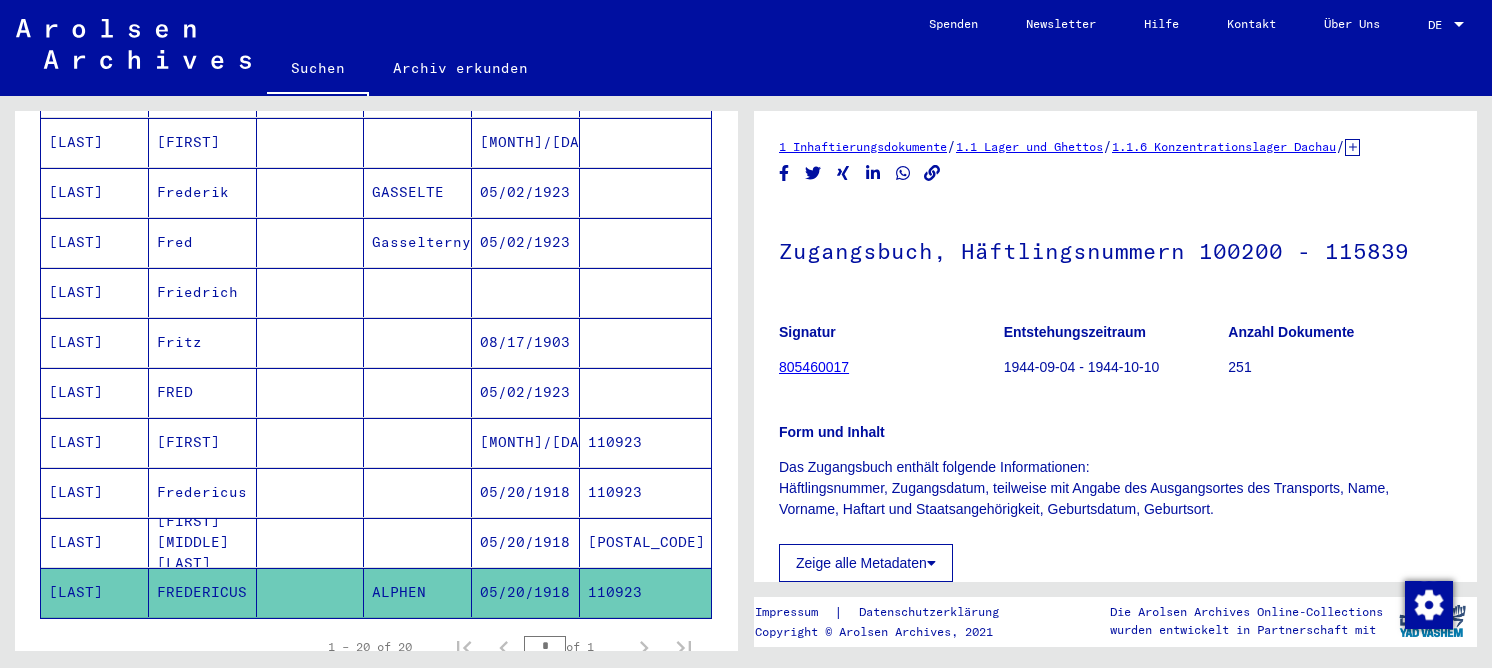 scroll, scrollTop: 0, scrollLeft: 0, axis: both 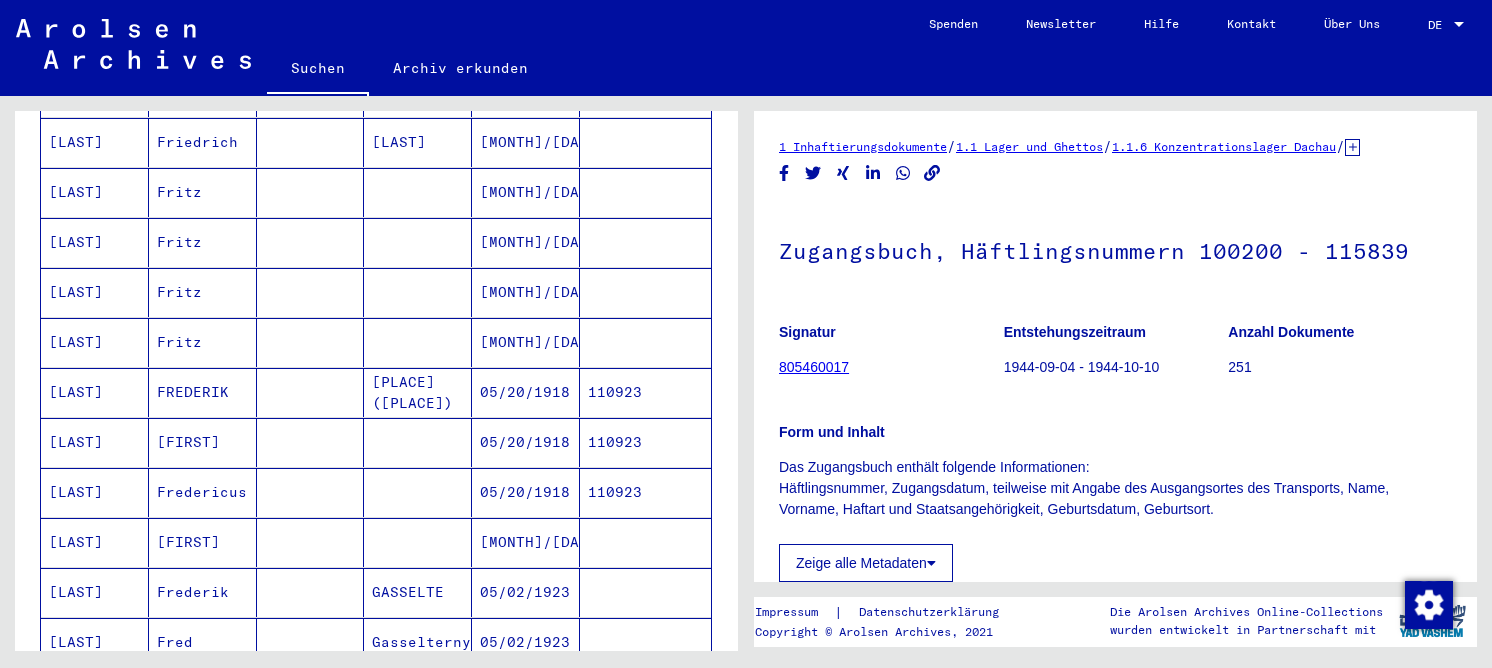 click on "[PLACE] ([PLACE])" at bounding box center (418, 442) 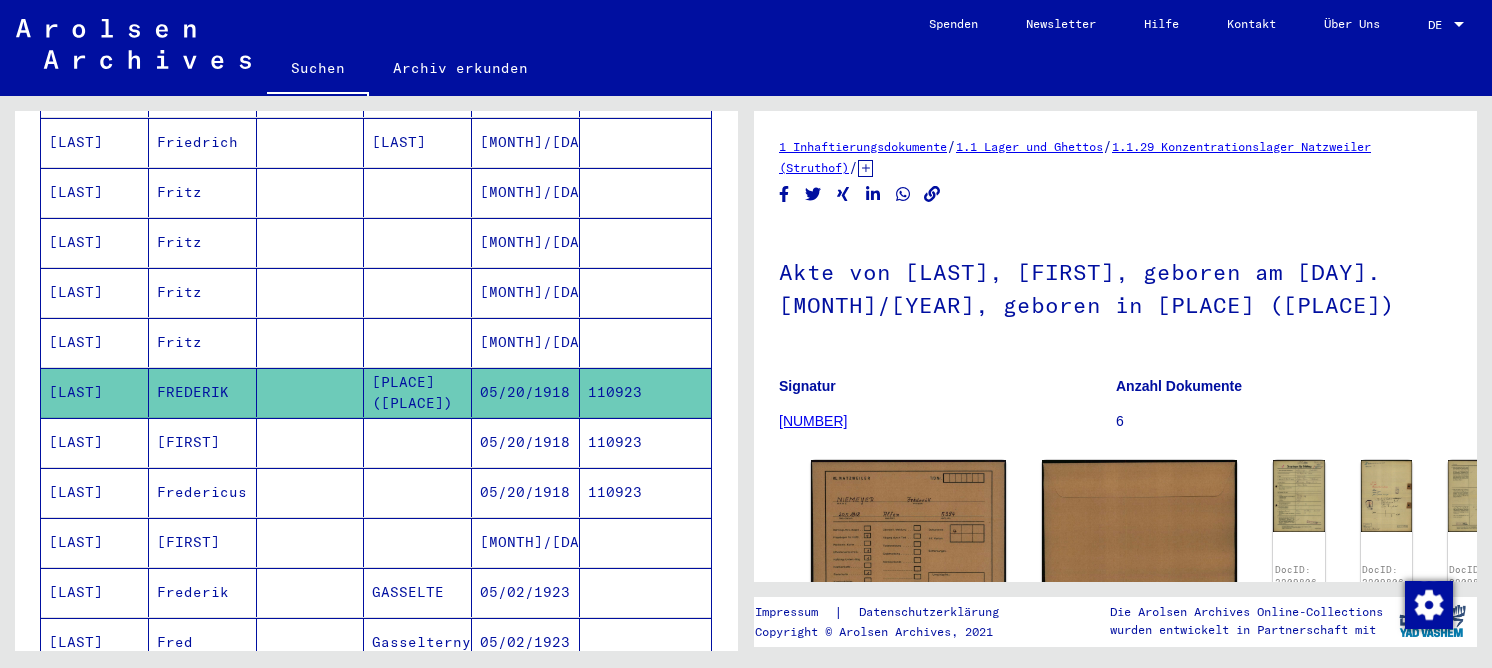 scroll, scrollTop: 198, scrollLeft: 0, axis: vertical 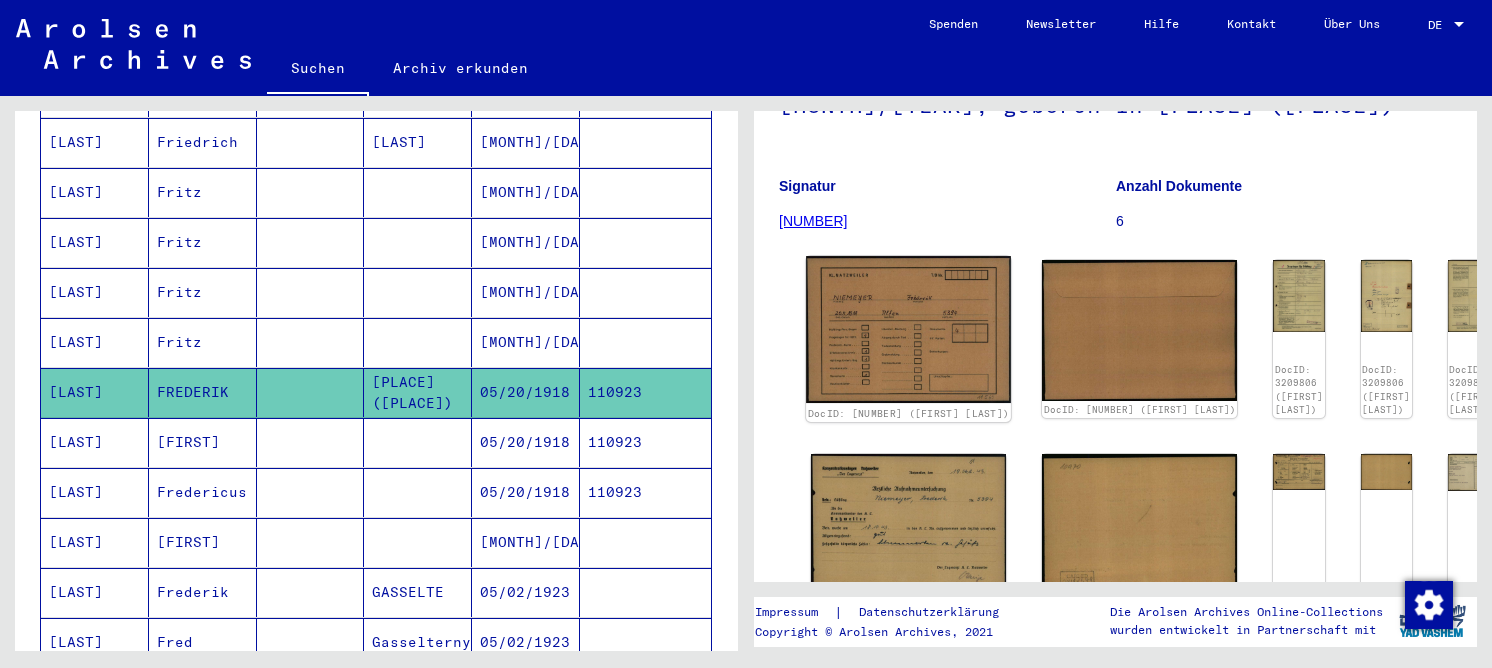 click 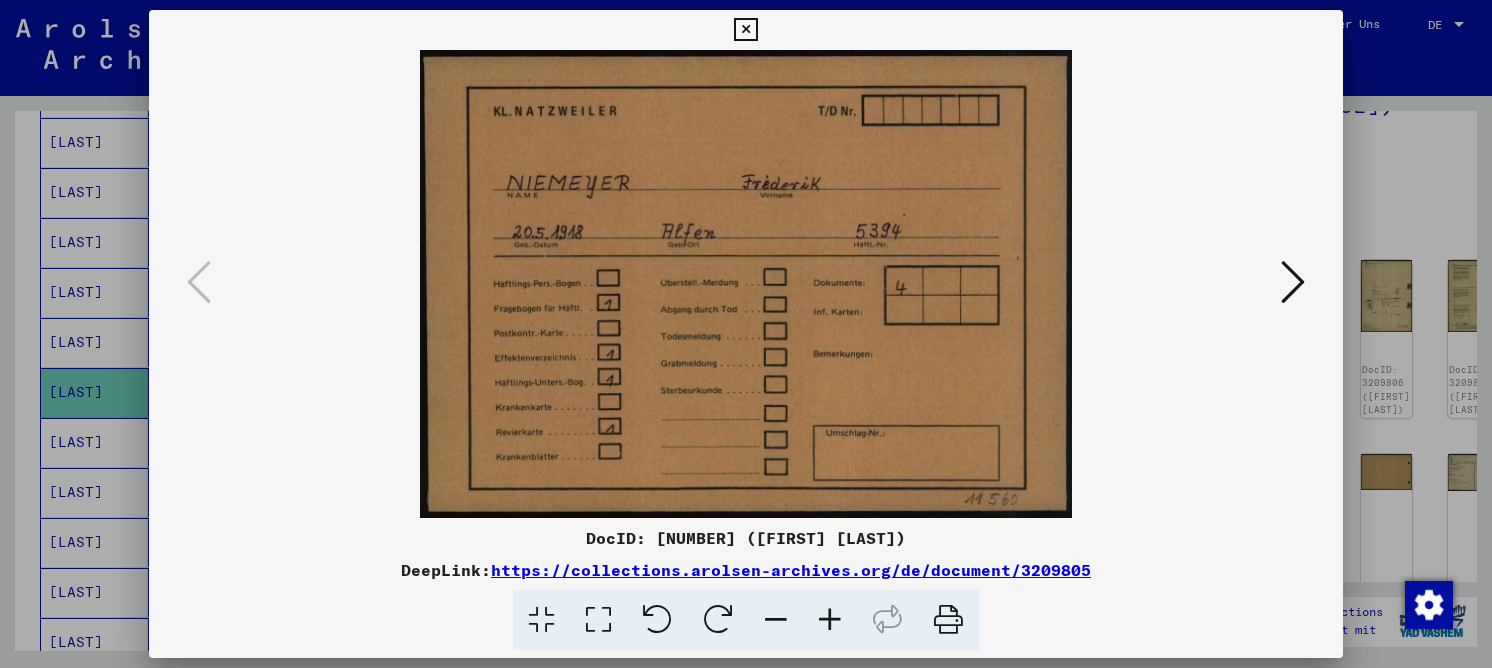 click at bounding box center (1293, 282) 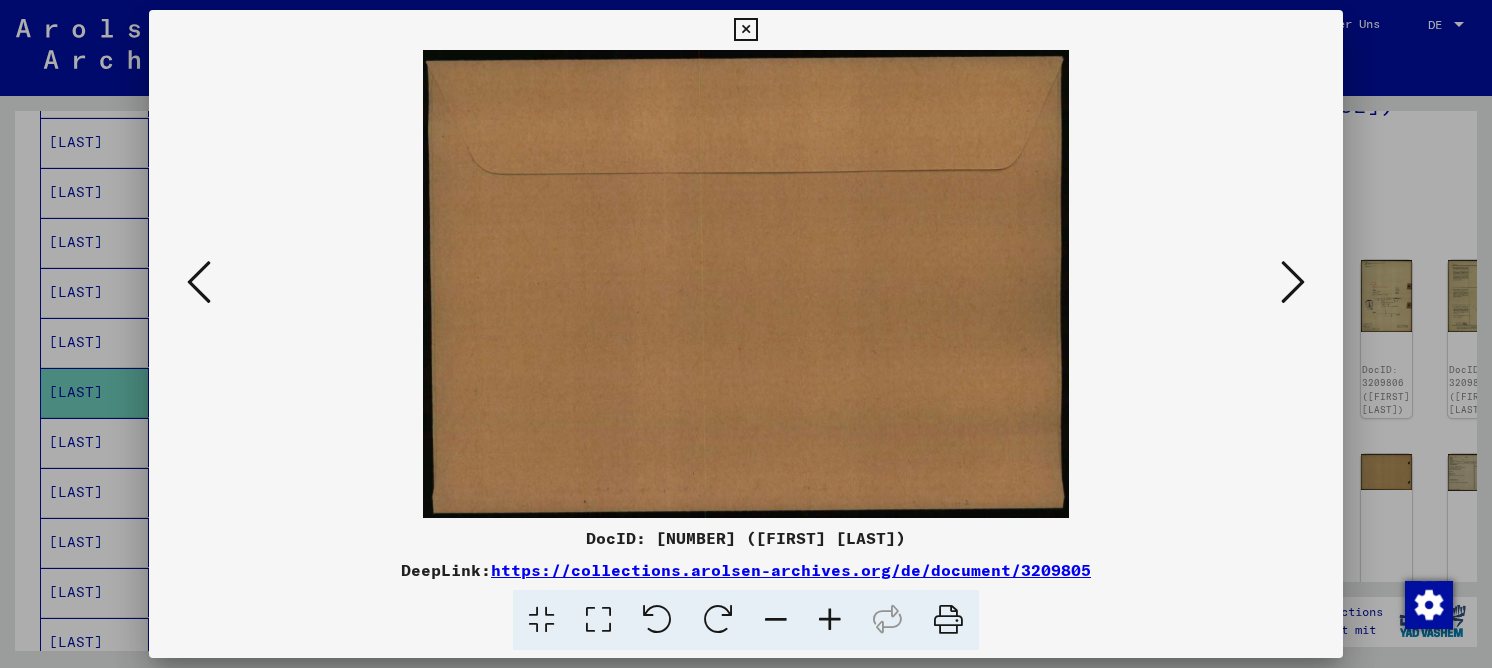 click at bounding box center (1293, 282) 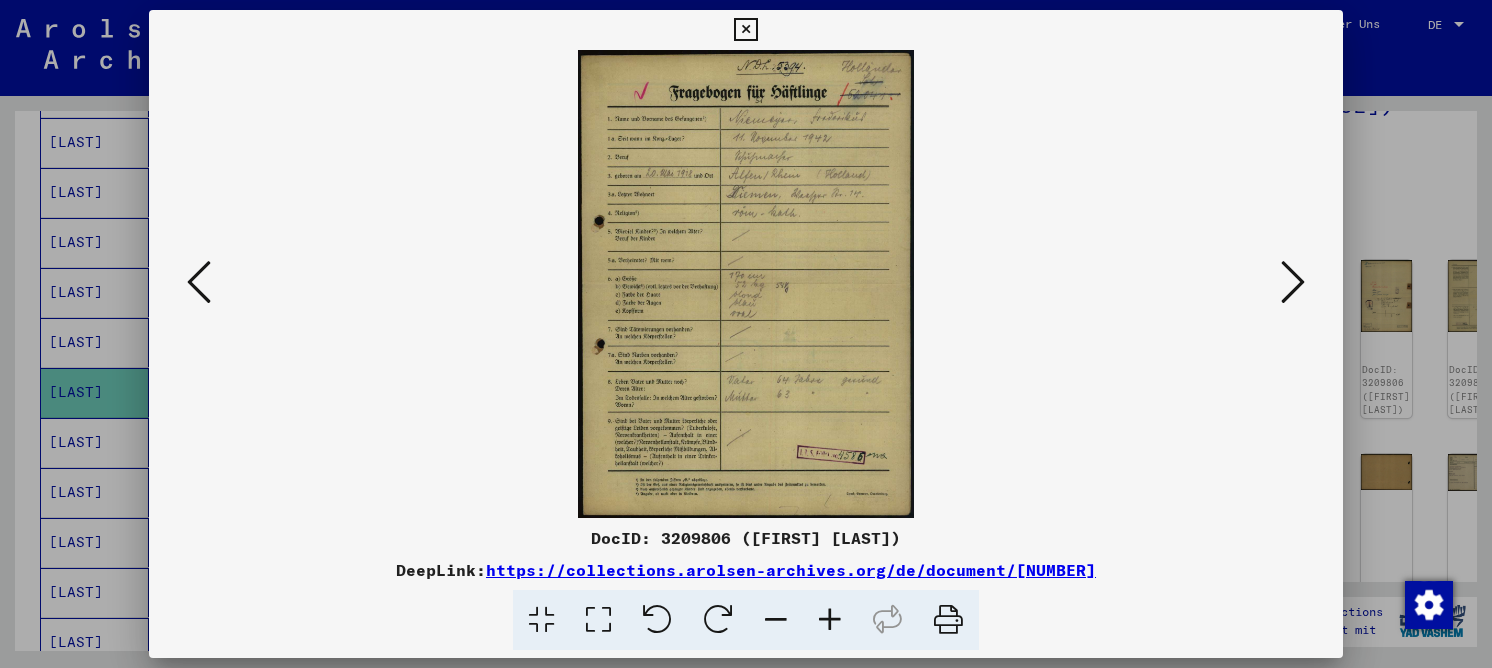 click at bounding box center (598, 620) 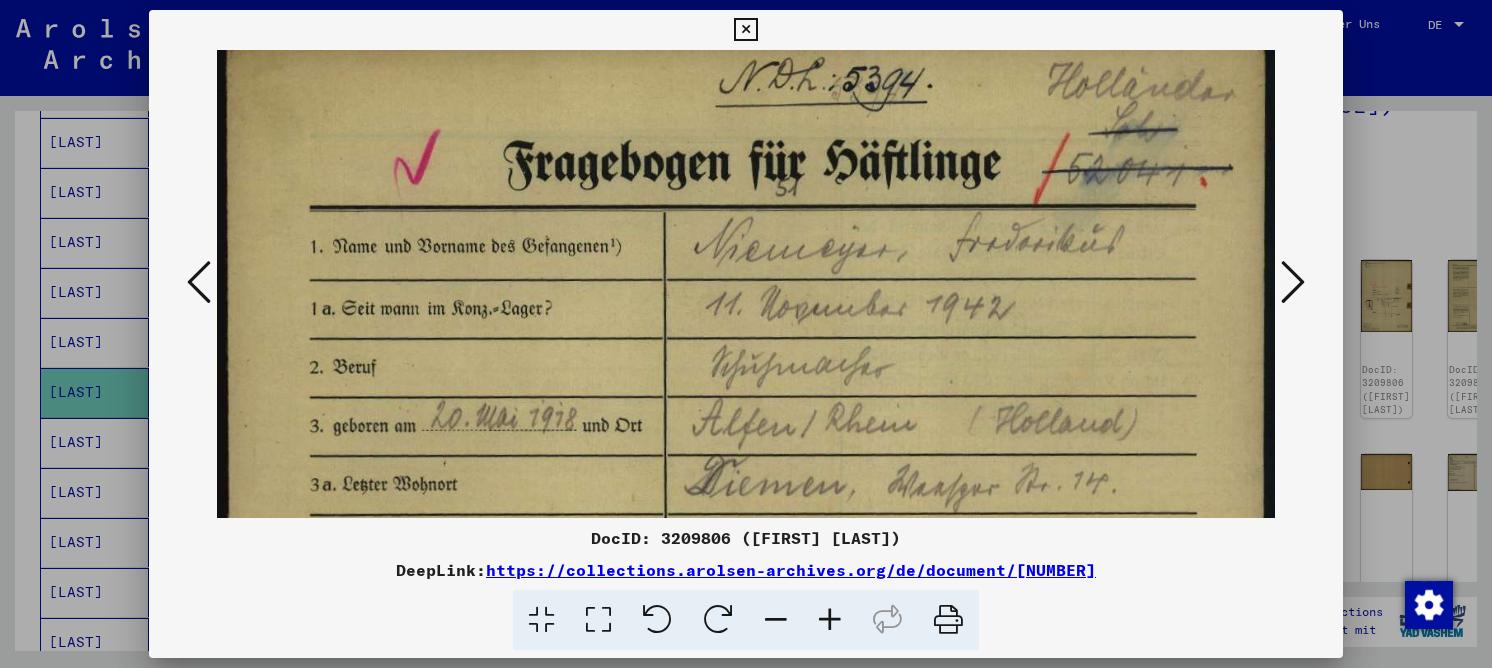 scroll, scrollTop: 0, scrollLeft: 0, axis: both 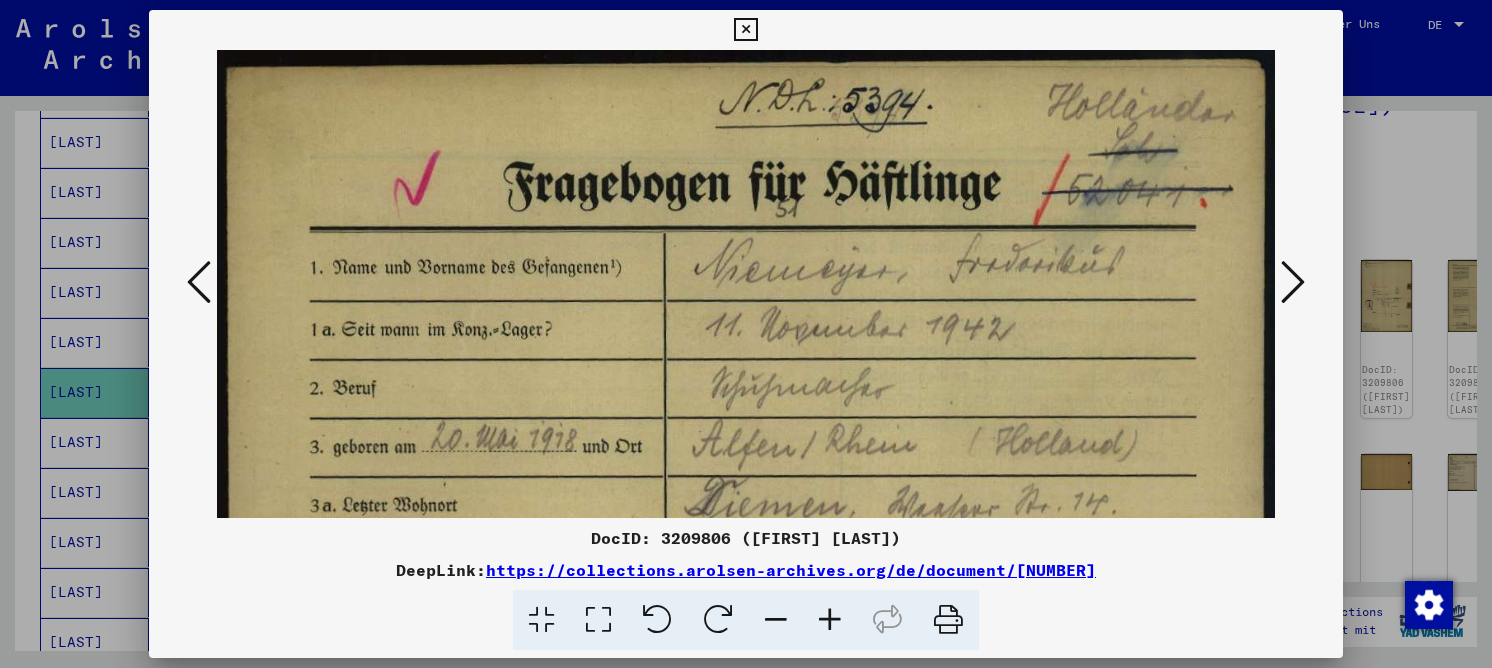 drag, startPoint x: 843, startPoint y: 259, endPoint x: 815, endPoint y: 328, distance: 74.46476 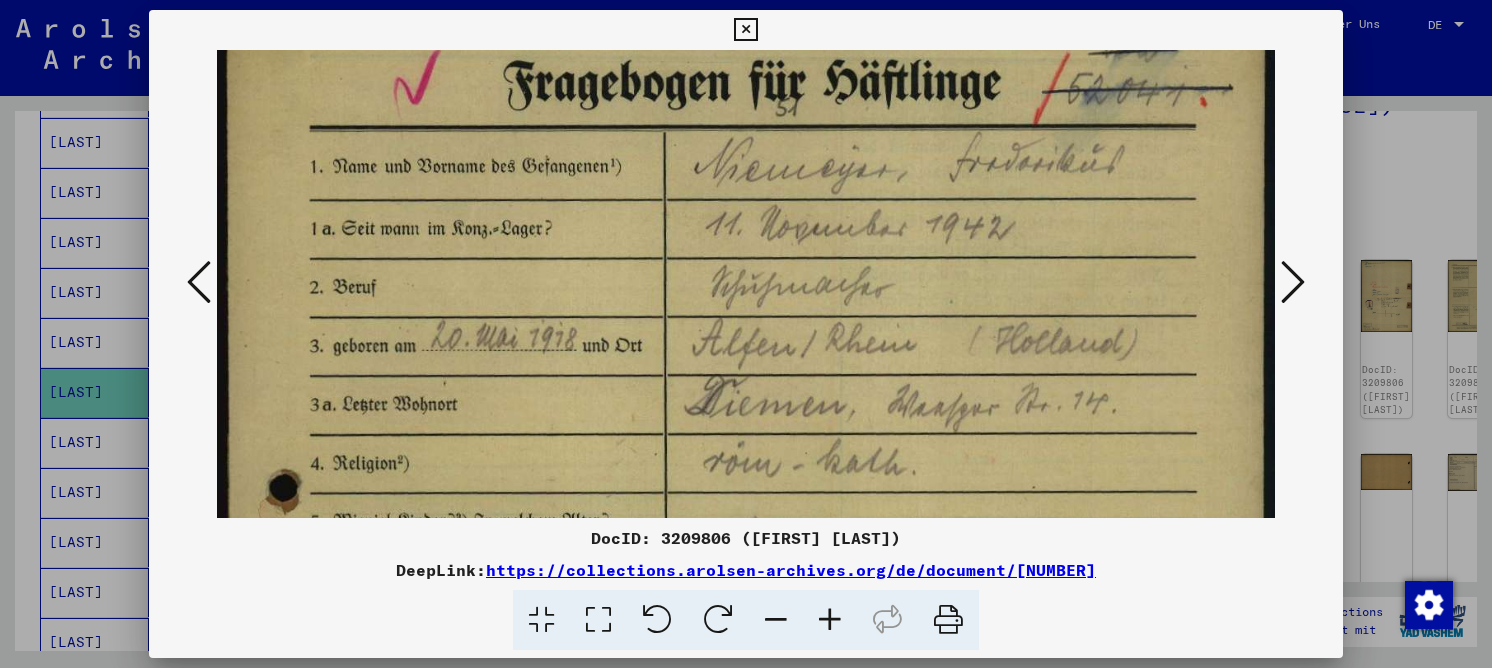 scroll, scrollTop: 108, scrollLeft: 0, axis: vertical 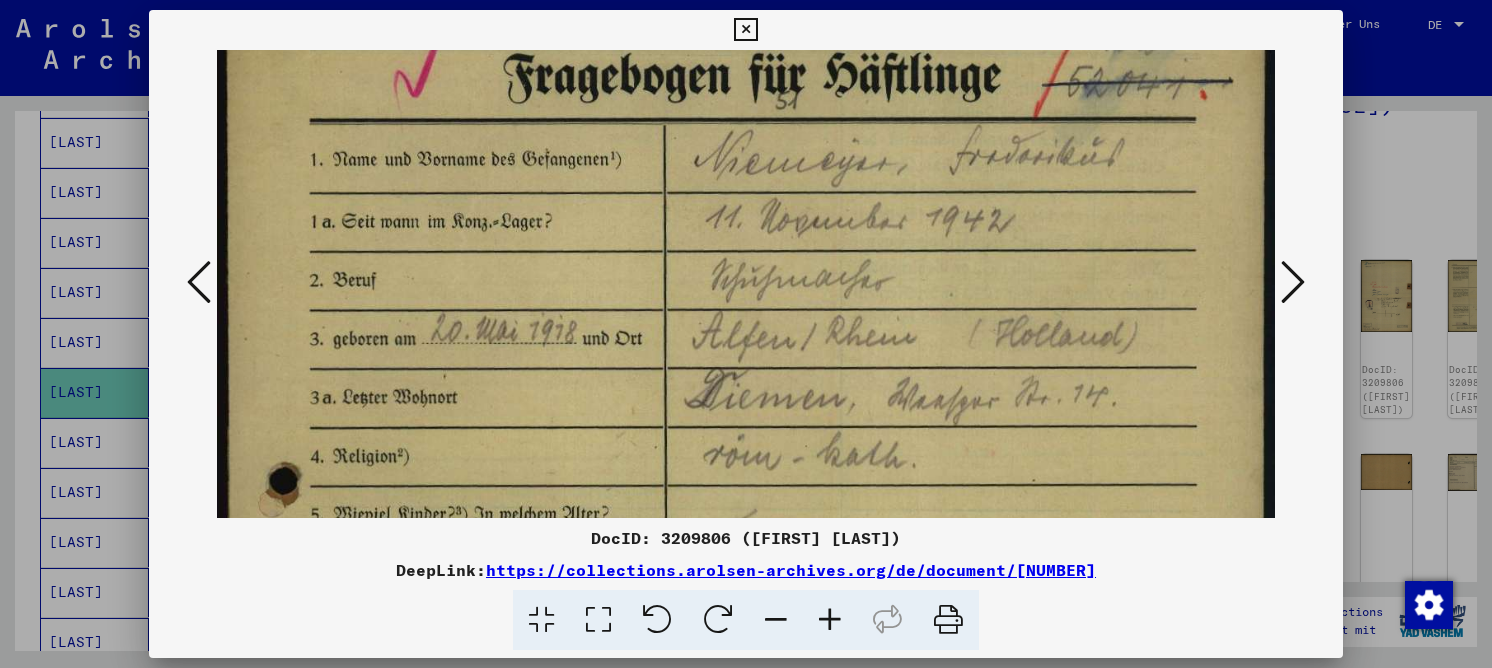 drag, startPoint x: 823, startPoint y: 401, endPoint x: 848, endPoint y: 293, distance: 110.85576 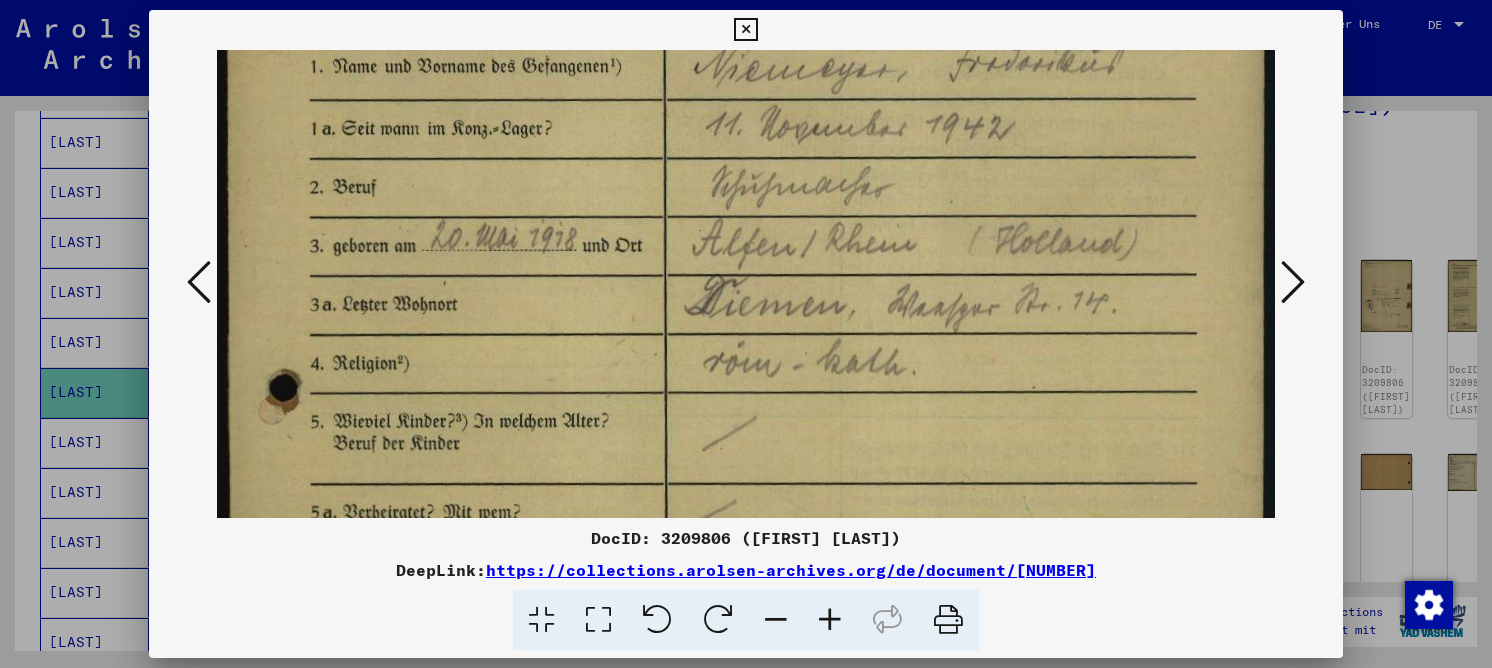 drag, startPoint x: 952, startPoint y: 361, endPoint x: 930, endPoint y: 268, distance: 95.566734 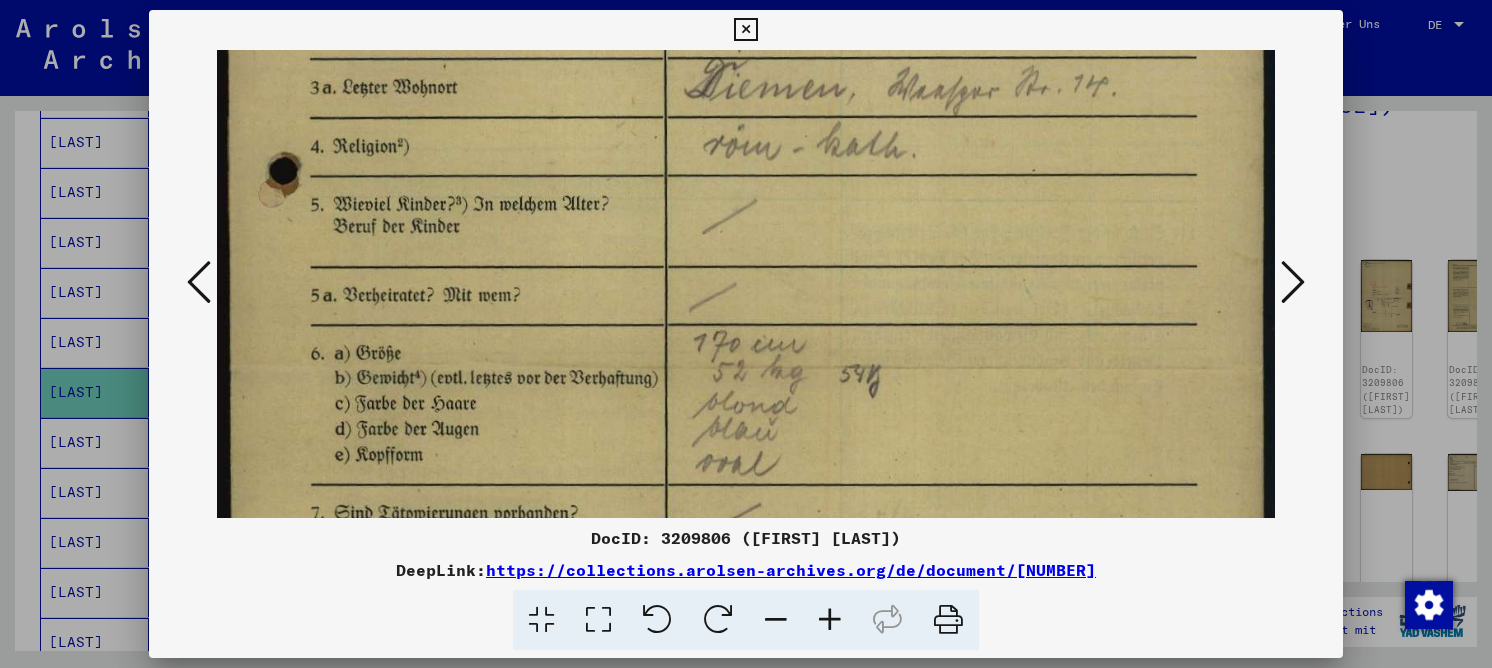 drag, startPoint x: 772, startPoint y: 339, endPoint x: 797, endPoint y: 123, distance: 217.44194 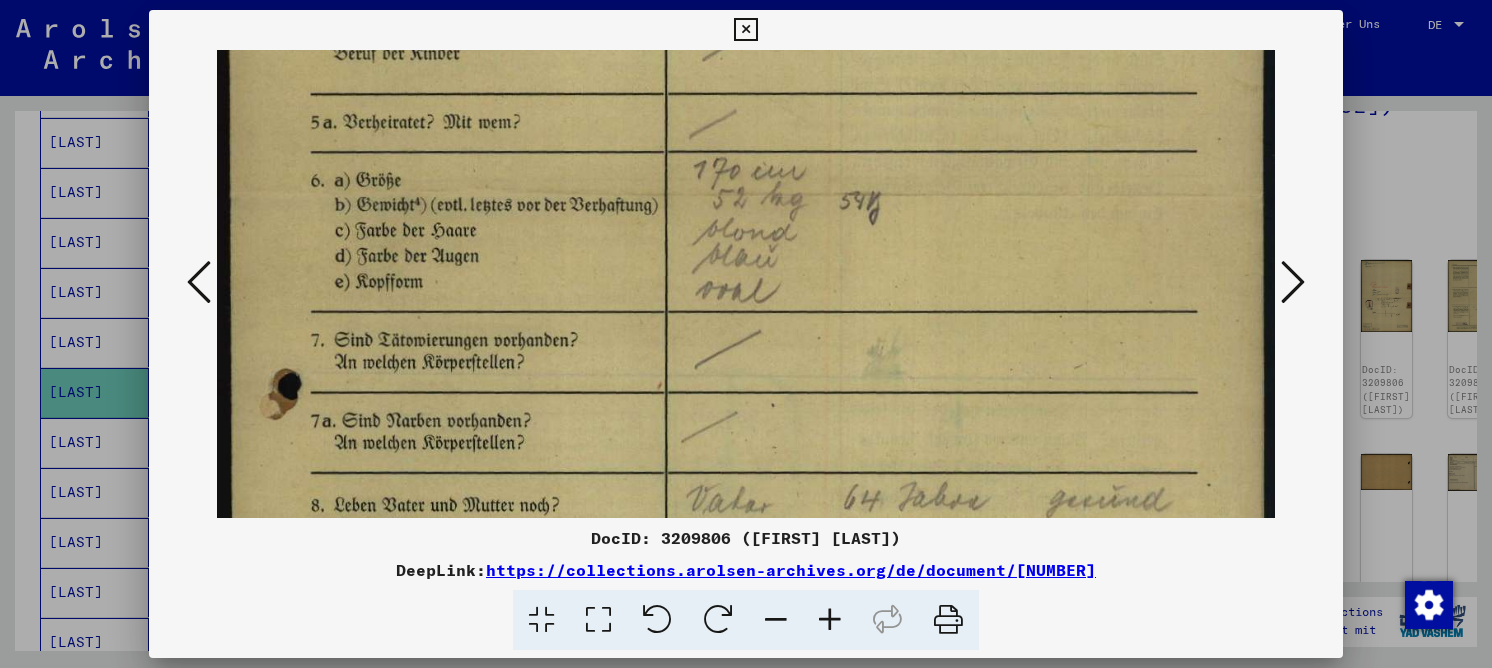 drag, startPoint x: 793, startPoint y: 310, endPoint x: 814, endPoint y: 137, distance: 174.26991 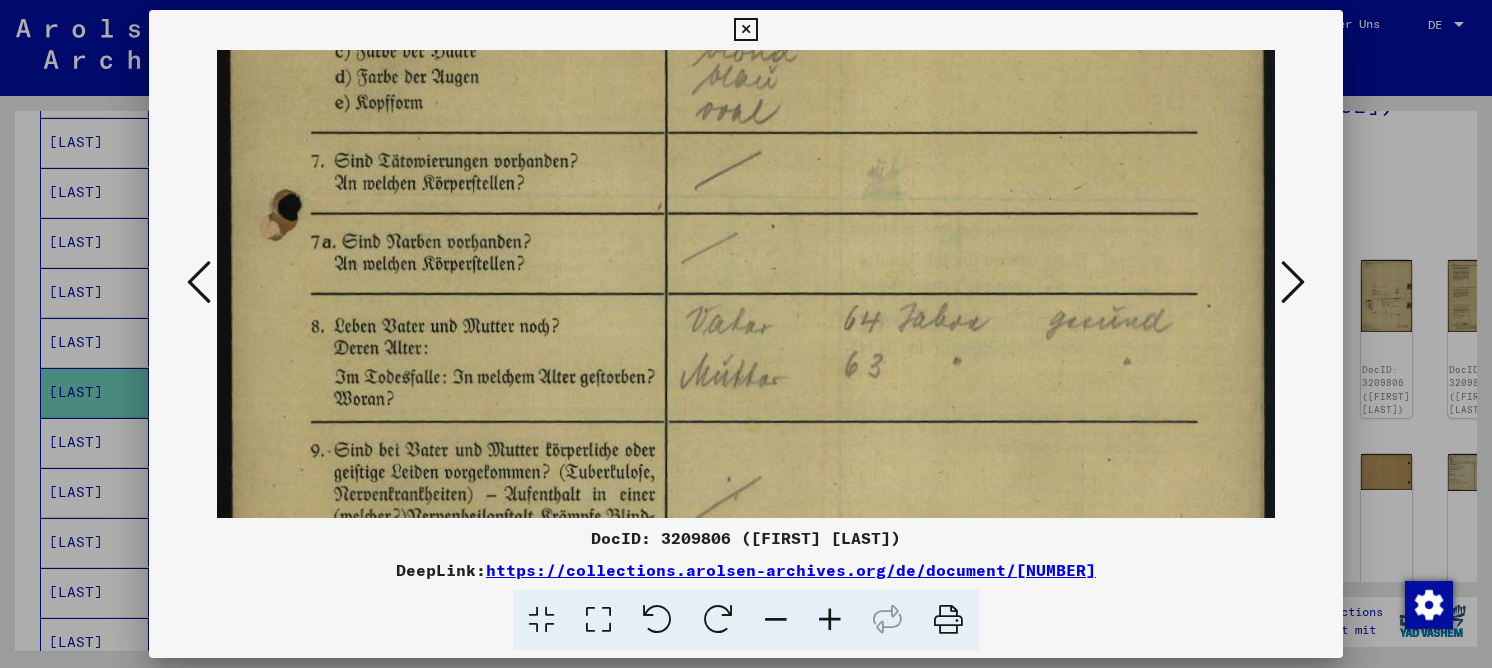 drag, startPoint x: 845, startPoint y: 206, endPoint x: 873, endPoint y: 132, distance: 79.12016 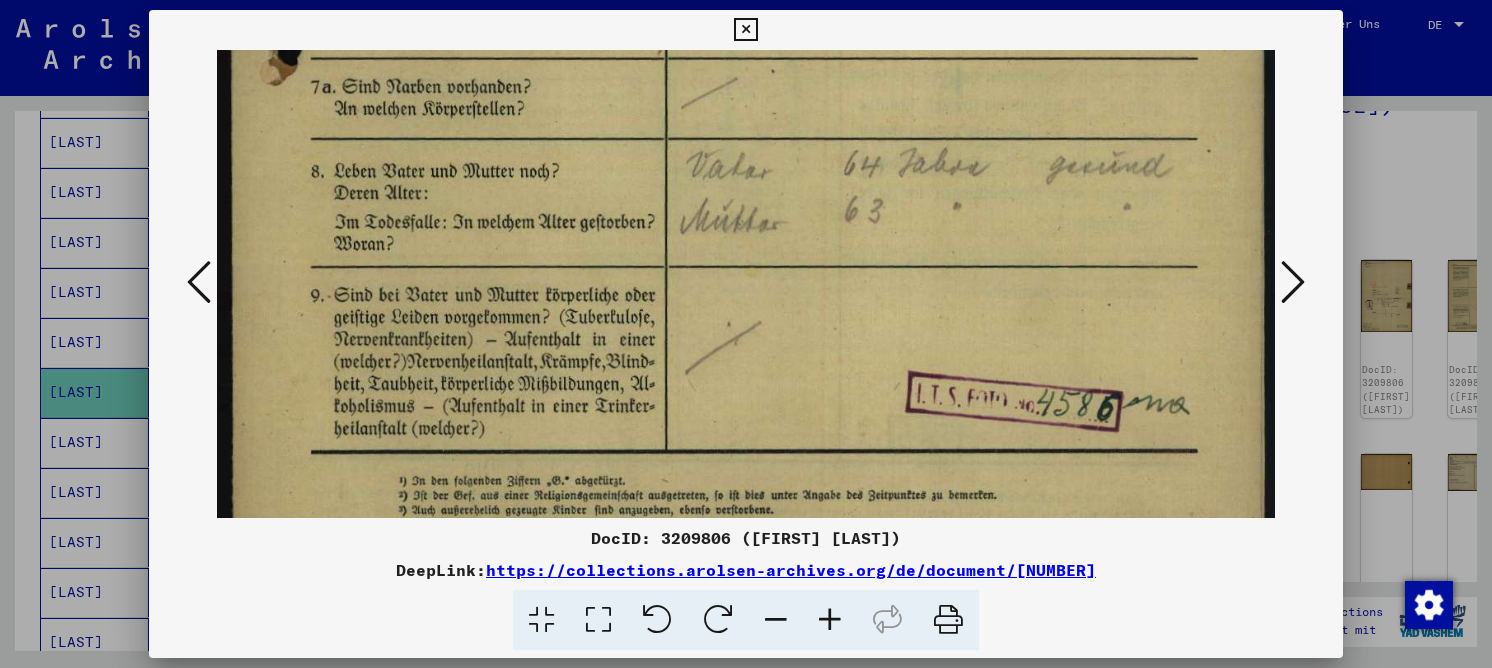 drag, startPoint x: 1104, startPoint y: 363, endPoint x: 1184, endPoint y: 222, distance: 162.11415 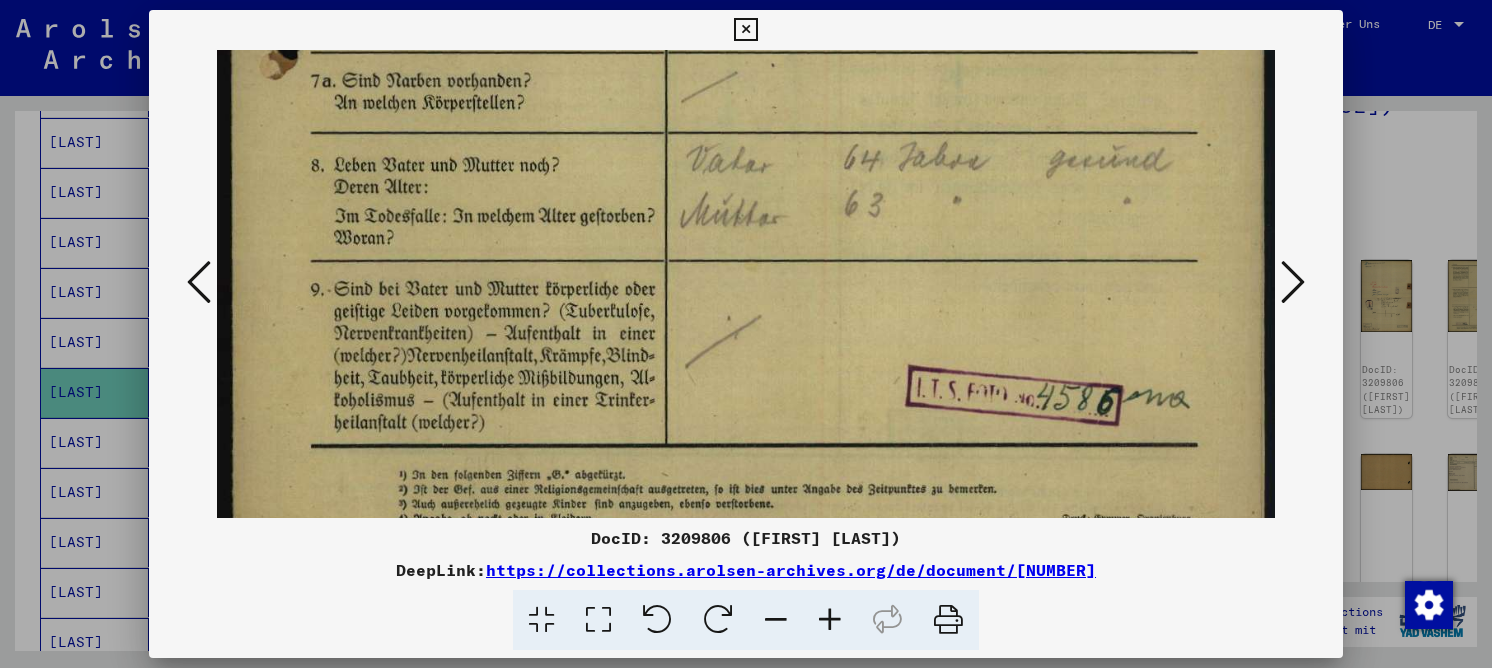 scroll, scrollTop: 1008, scrollLeft: 0, axis: vertical 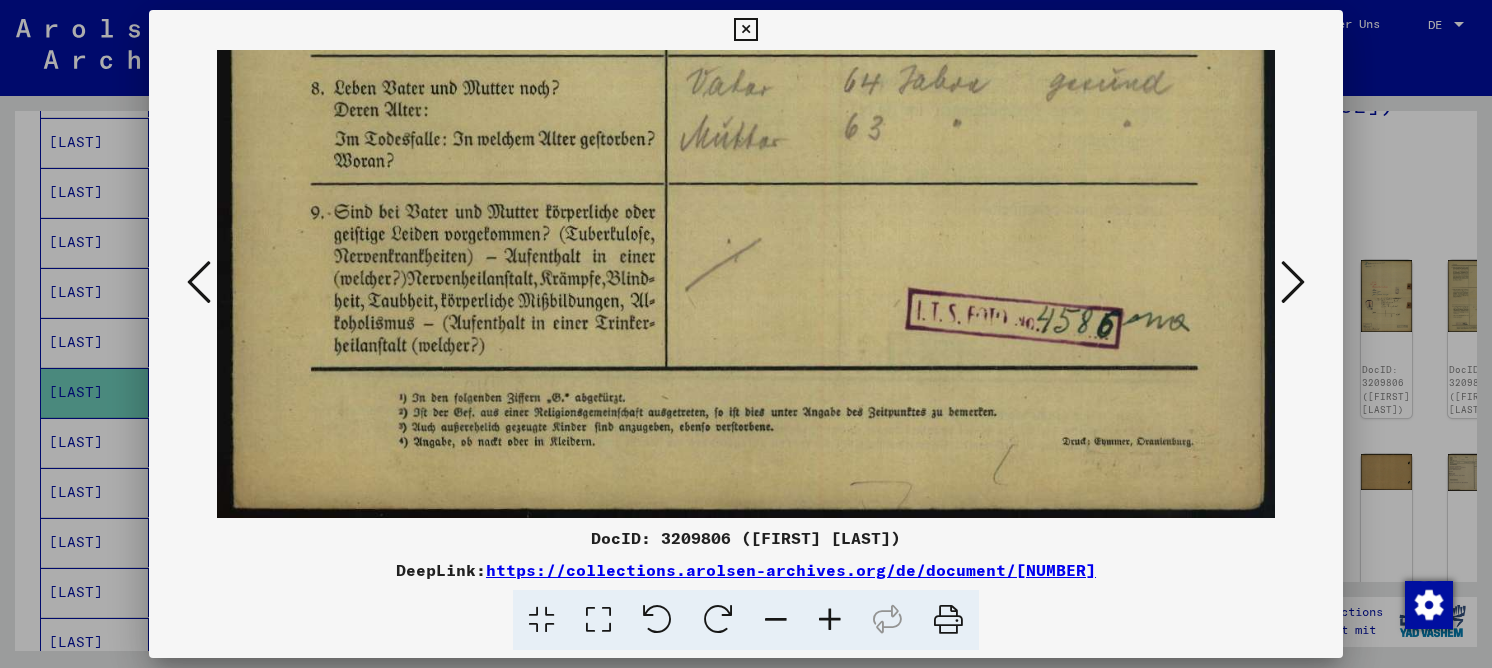 drag, startPoint x: 1121, startPoint y: 290, endPoint x: 1143, endPoint y: 193, distance: 99.46356 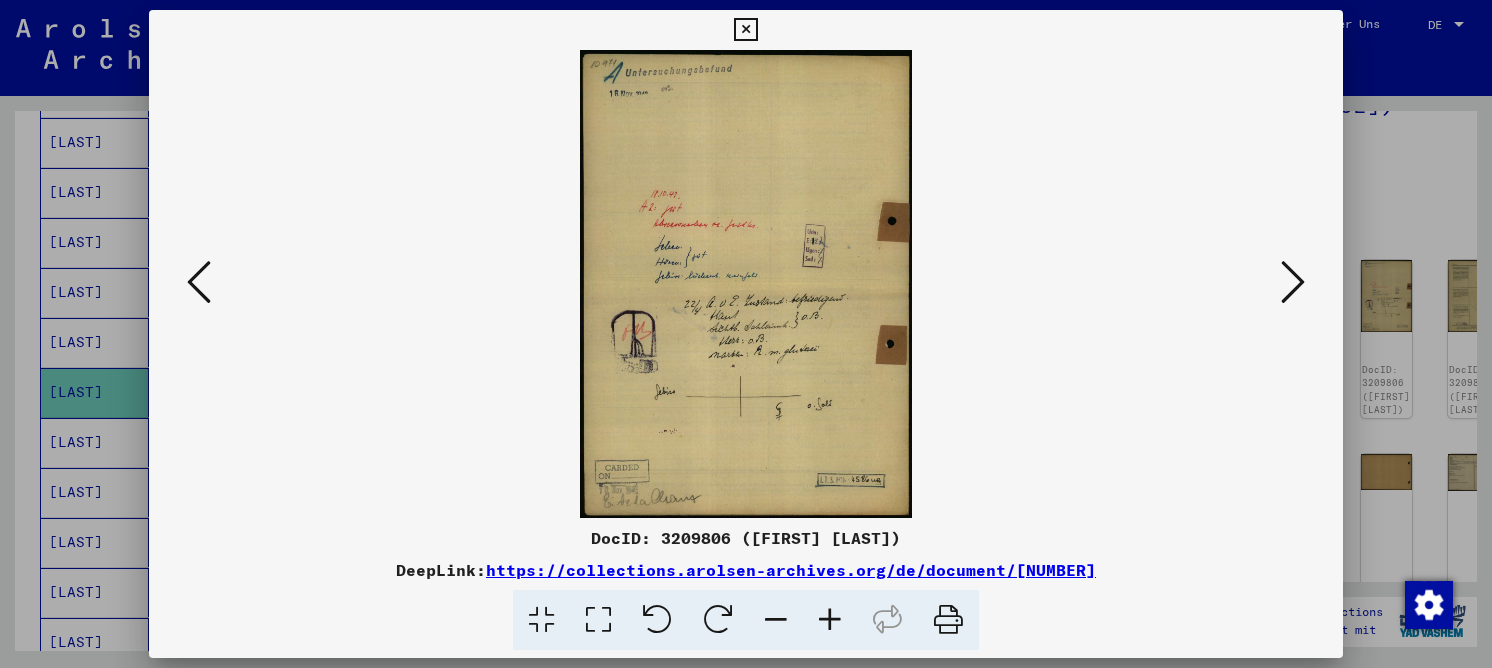 click at bounding box center (1293, 282) 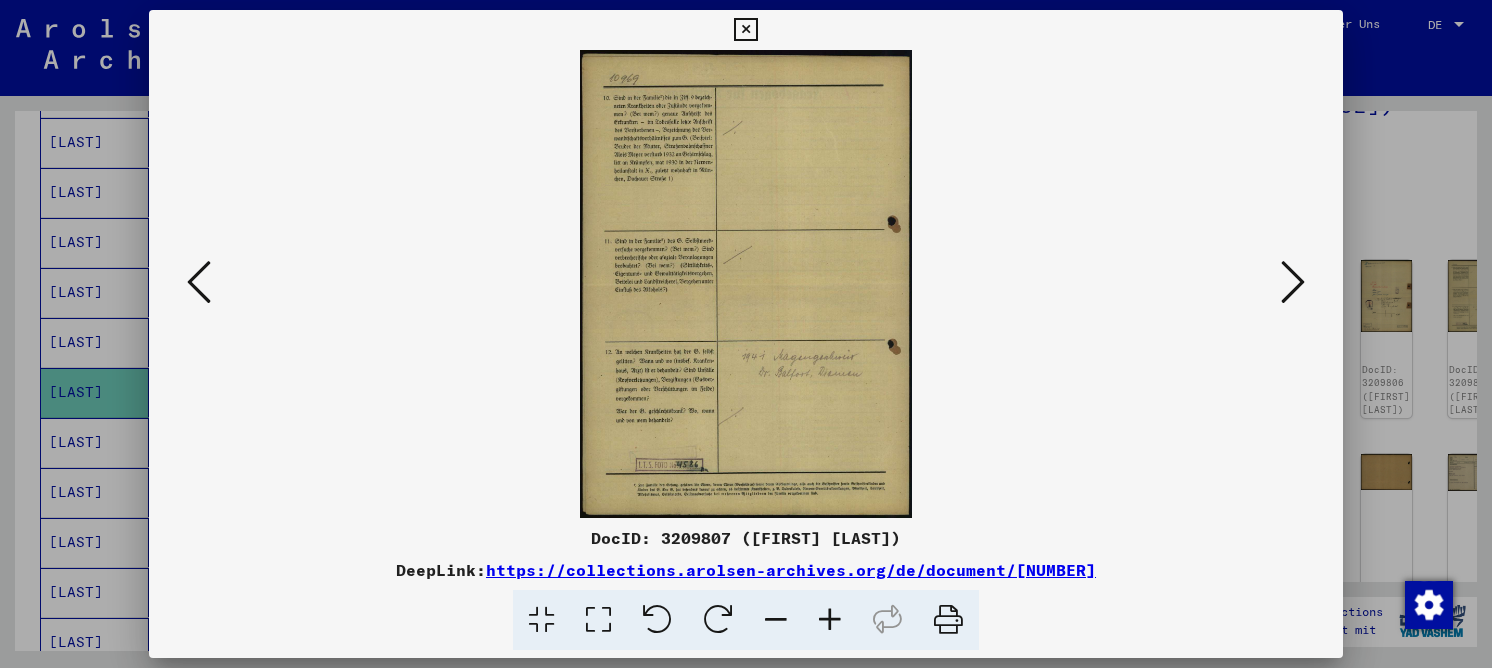 drag, startPoint x: 611, startPoint y: 623, endPoint x: 692, endPoint y: 505, distance: 143.12582 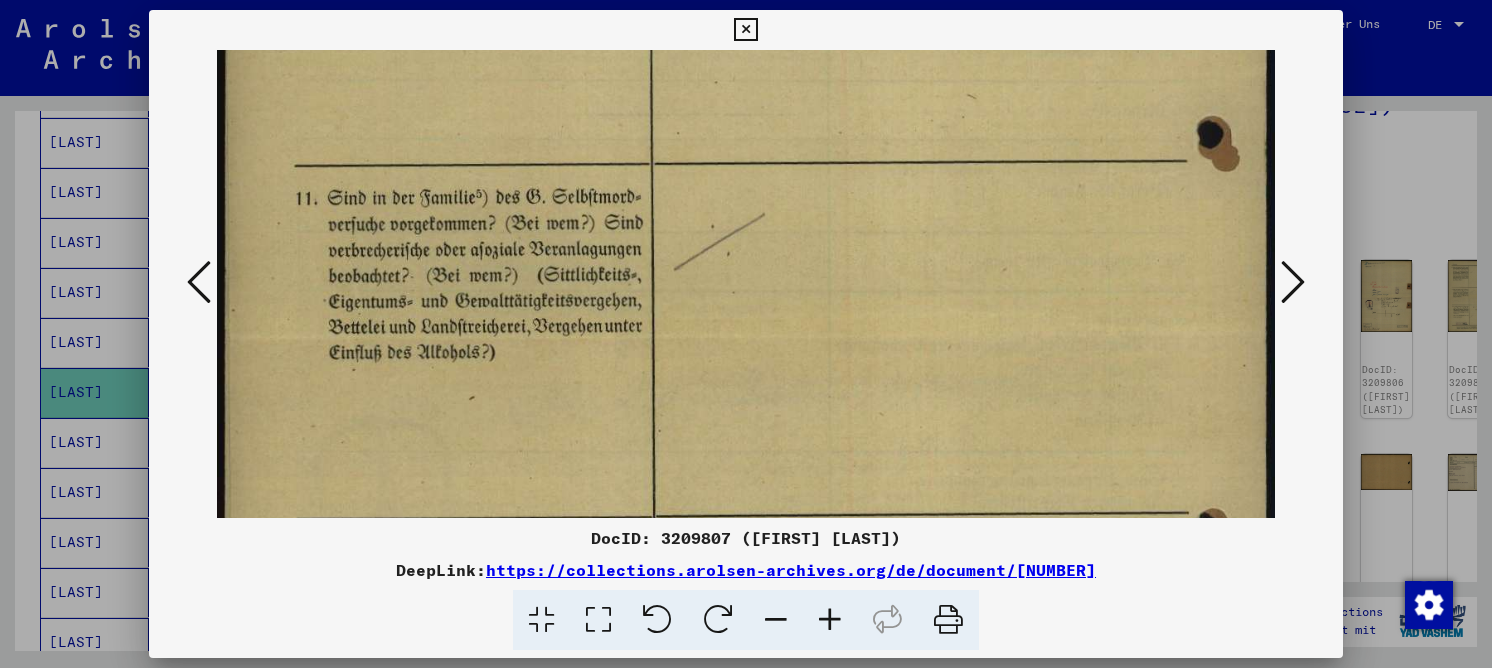drag, startPoint x: 714, startPoint y: 244, endPoint x: 735, endPoint y: 19, distance: 225.97787 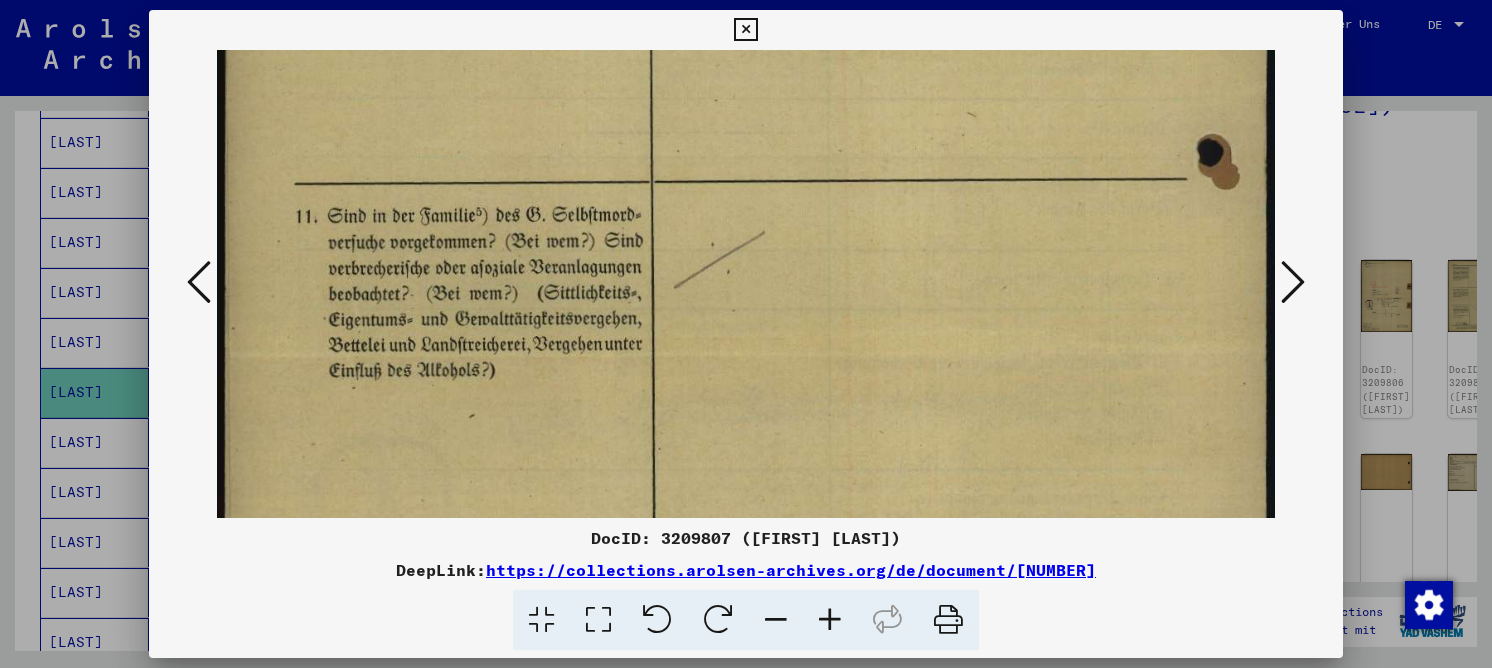 scroll, scrollTop: 746, scrollLeft: 0, axis: vertical 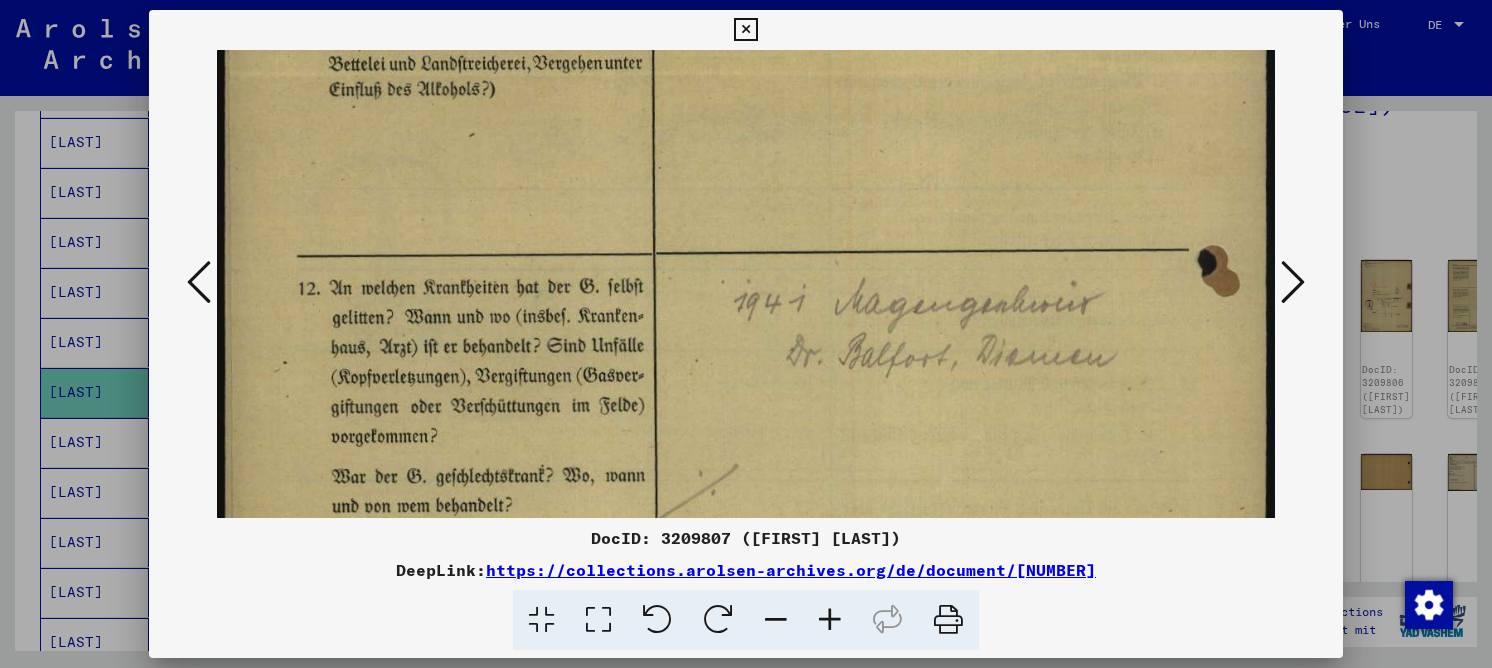 drag, startPoint x: 736, startPoint y: 281, endPoint x: 771, endPoint y: 39, distance: 244.5179 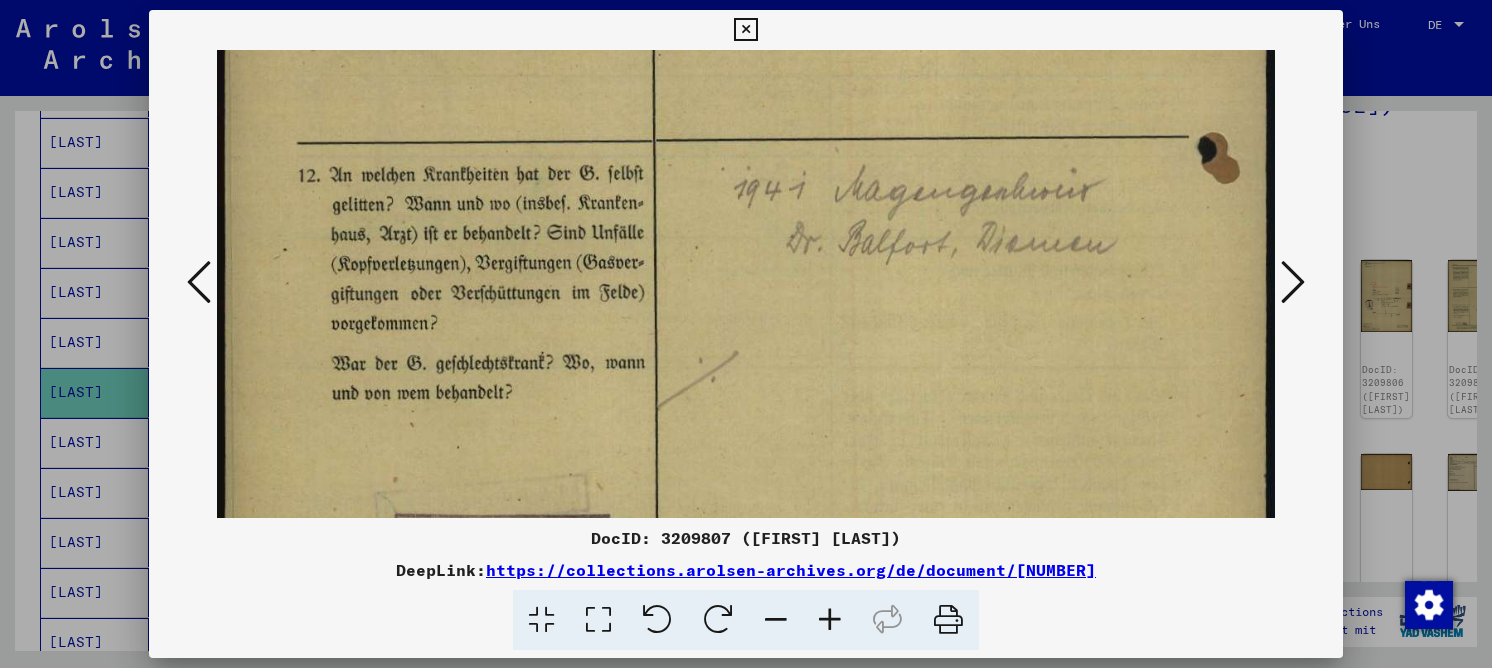 scroll, scrollTop: 854, scrollLeft: 0, axis: vertical 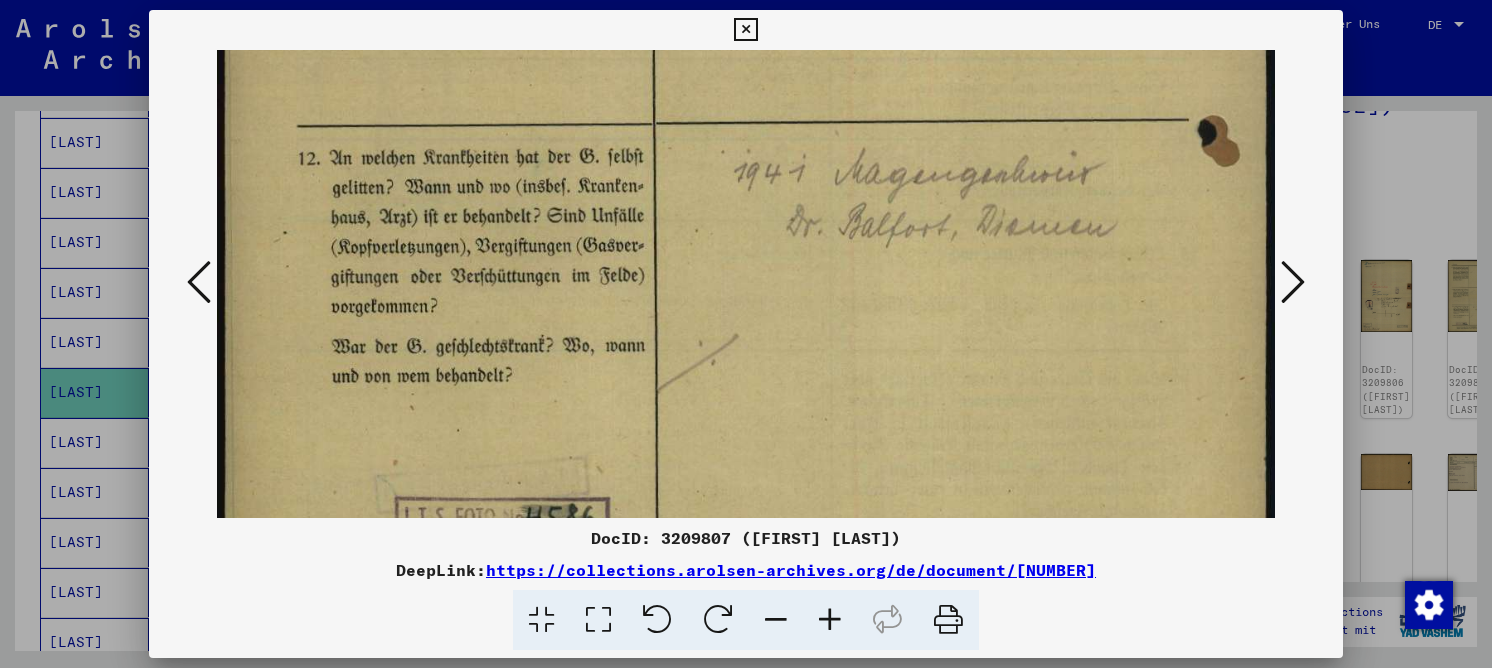 drag, startPoint x: 1057, startPoint y: 376, endPoint x: 1105, endPoint y: 273, distance: 113.63538 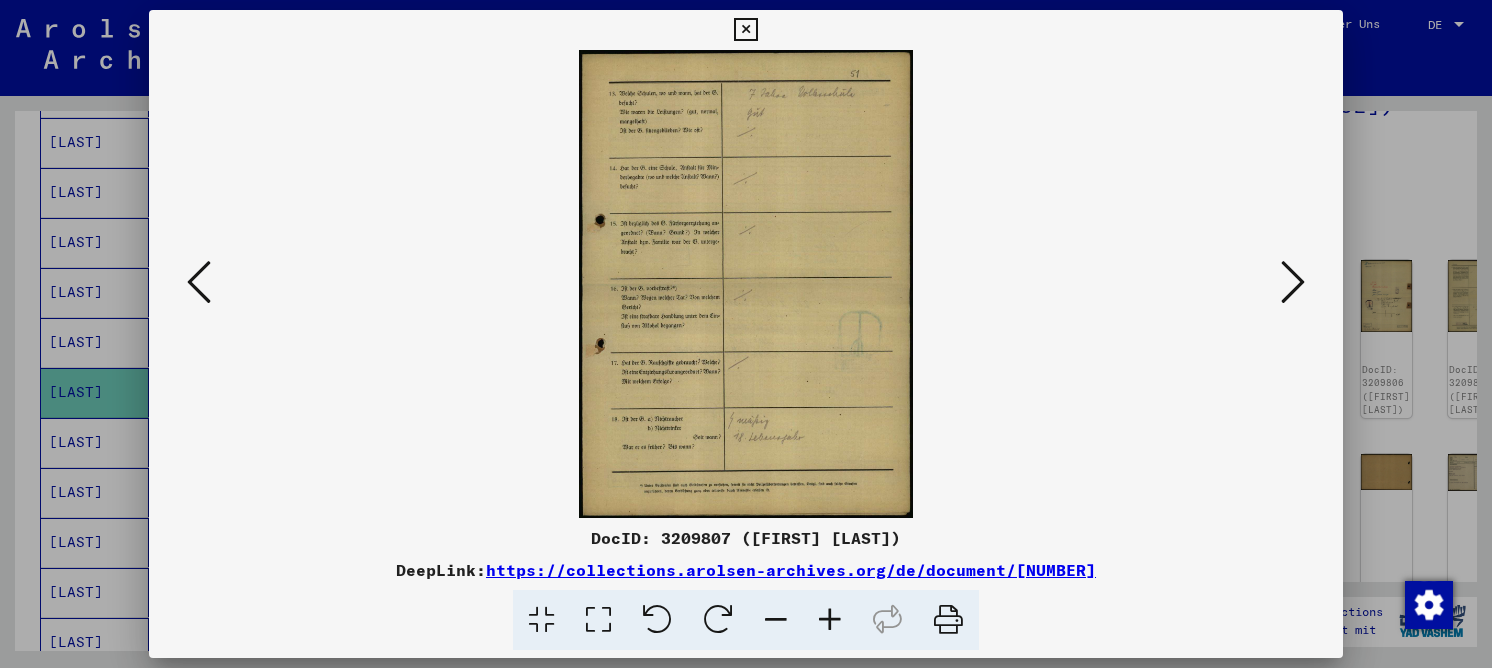 click at bounding box center [598, 620] 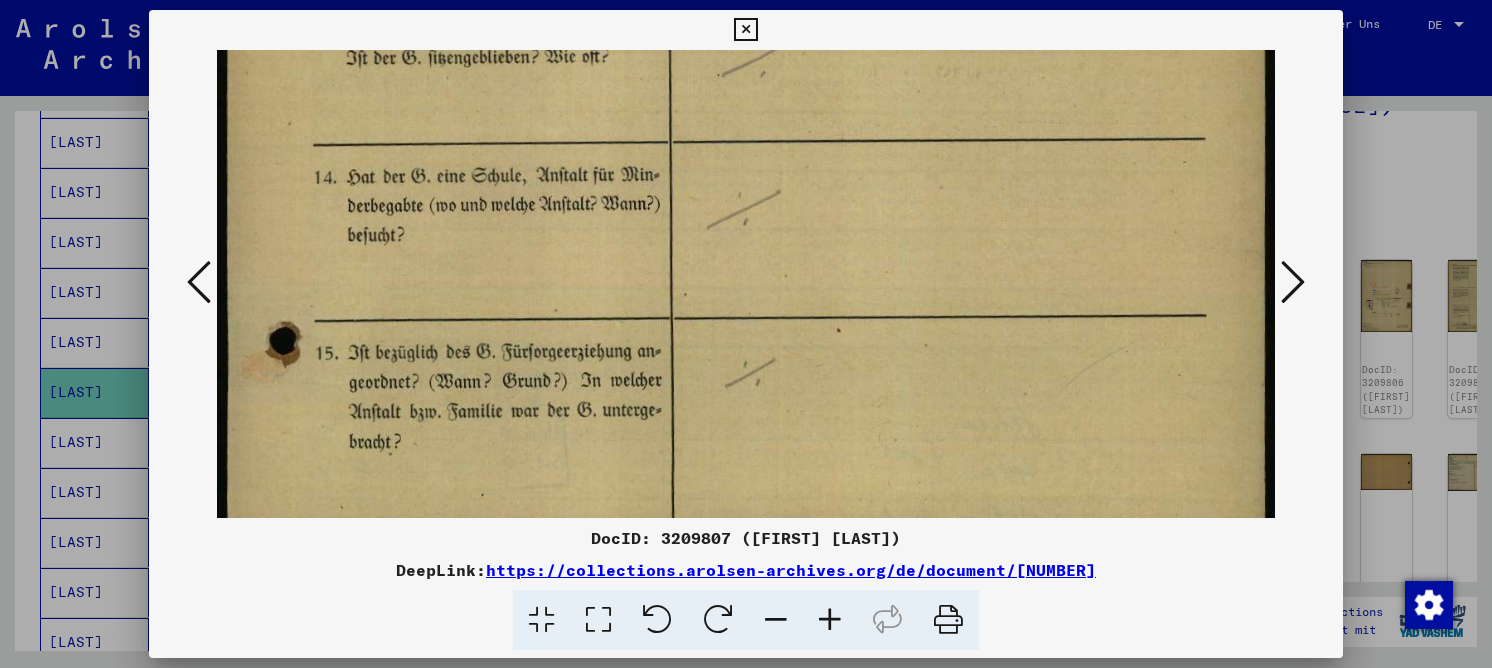 drag, startPoint x: 730, startPoint y: 464, endPoint x: 798, endPoint y: 92, distance: 378.16397 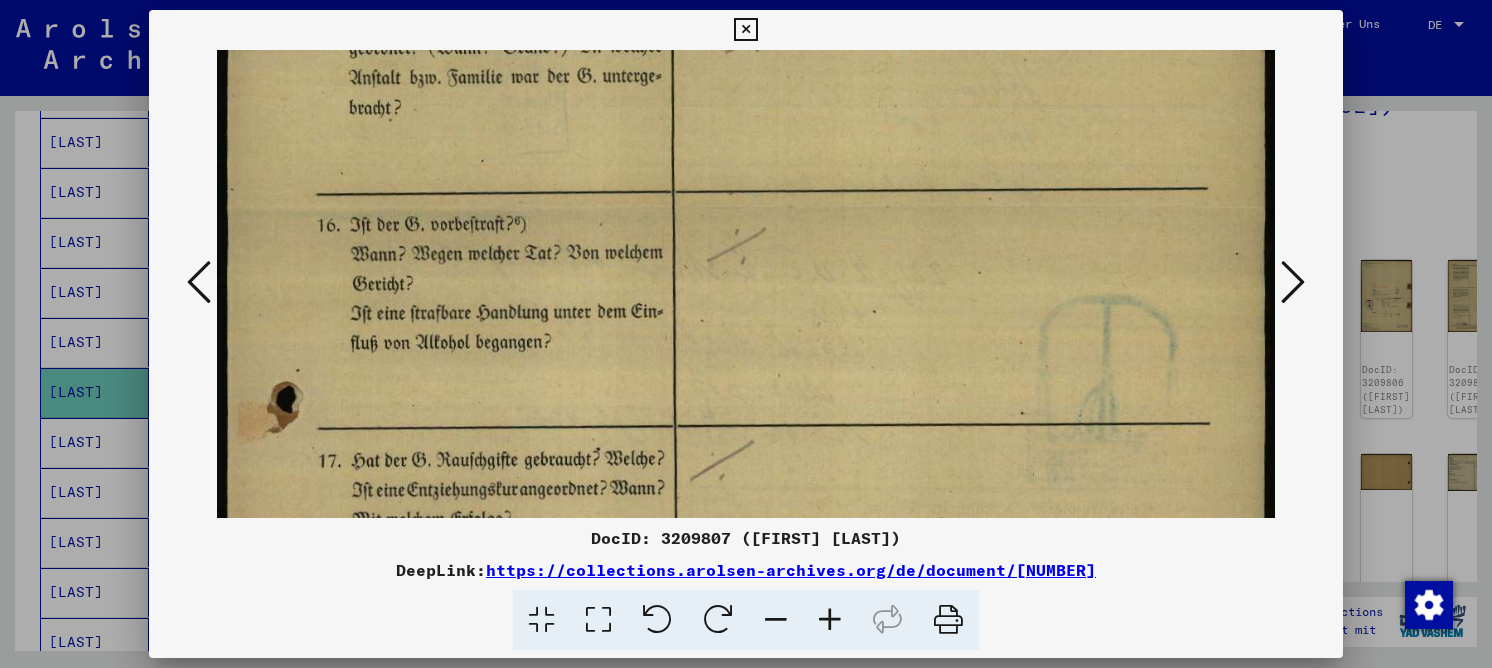 drag, startPoint x: 820, startPoint y: 371, endPoint x: 915, endPoint y: -21, distance: 403.34726 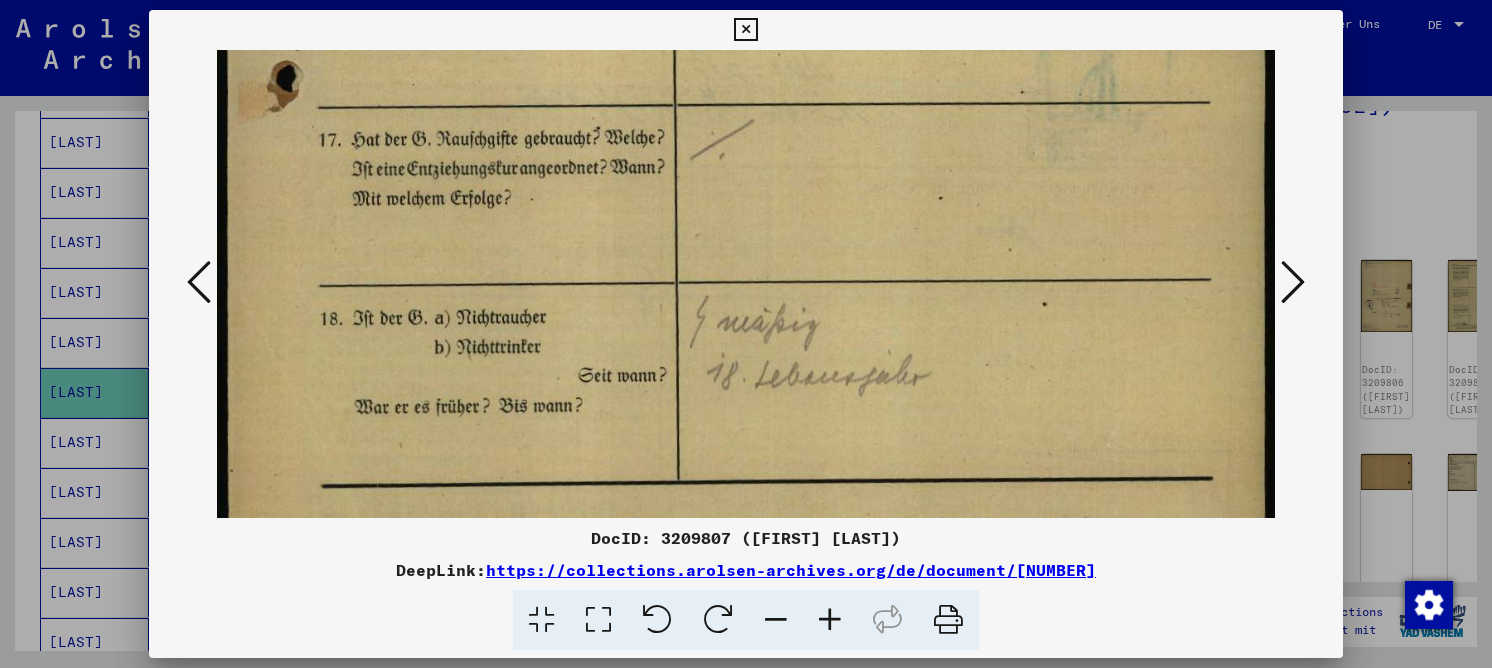 drag, startPoint x: 987, startPoint y: 266, endPoint x: 1123, endPoint y: 139, distance: 186.07794 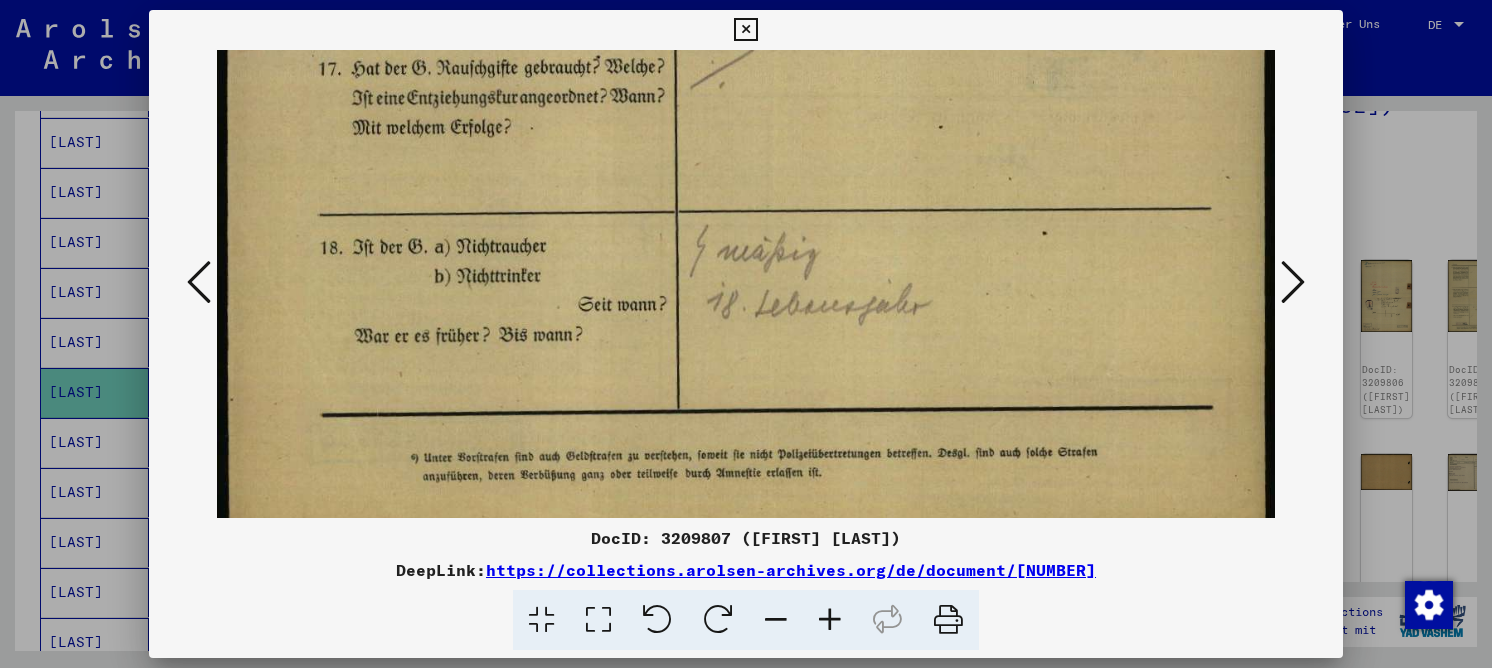 click at bounding box center (1293, 282) 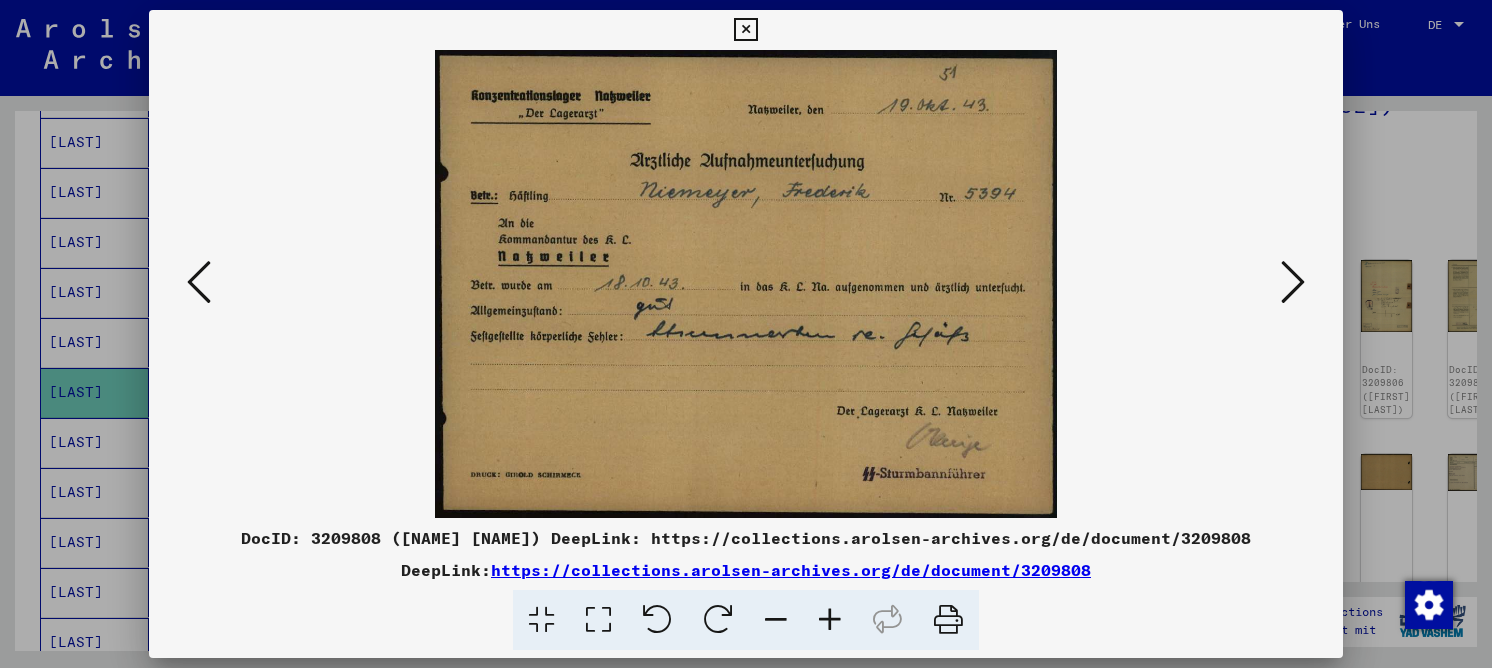click at bounding box center [1293, 282] 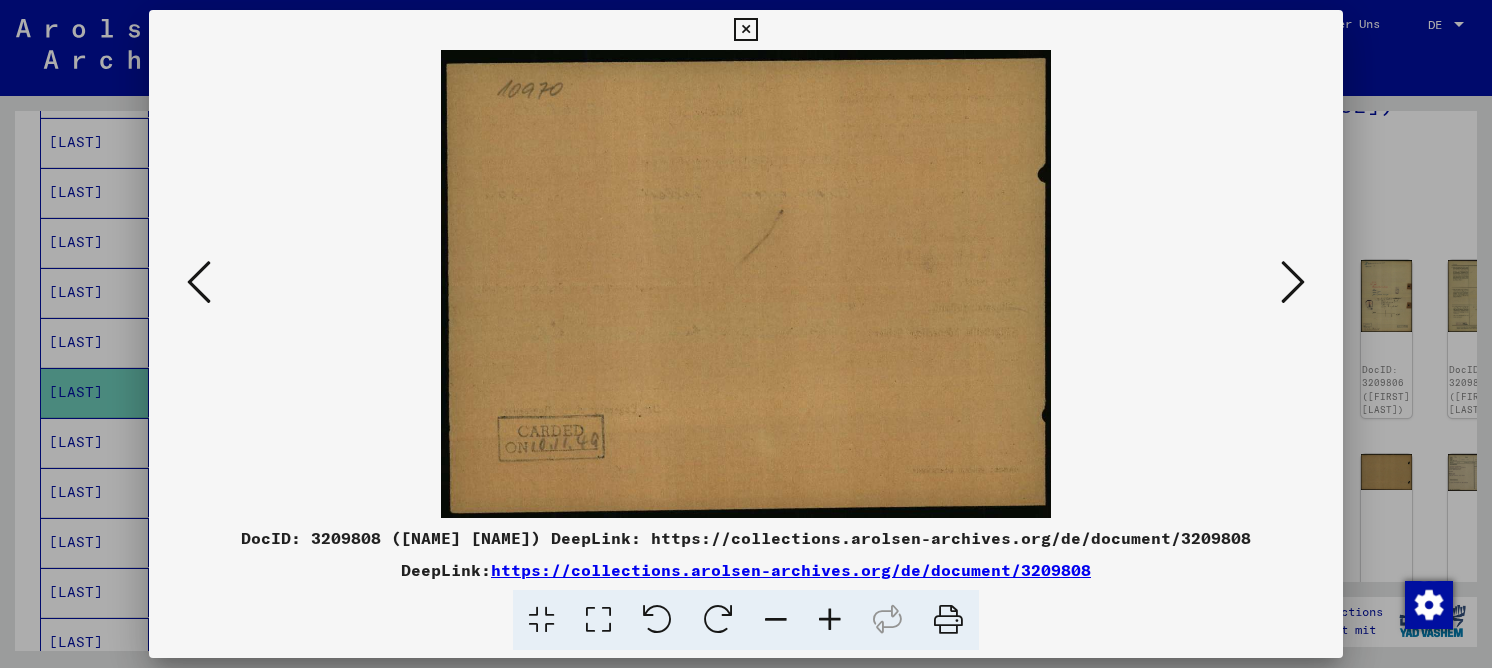 click at bounding box center (1293, 282) 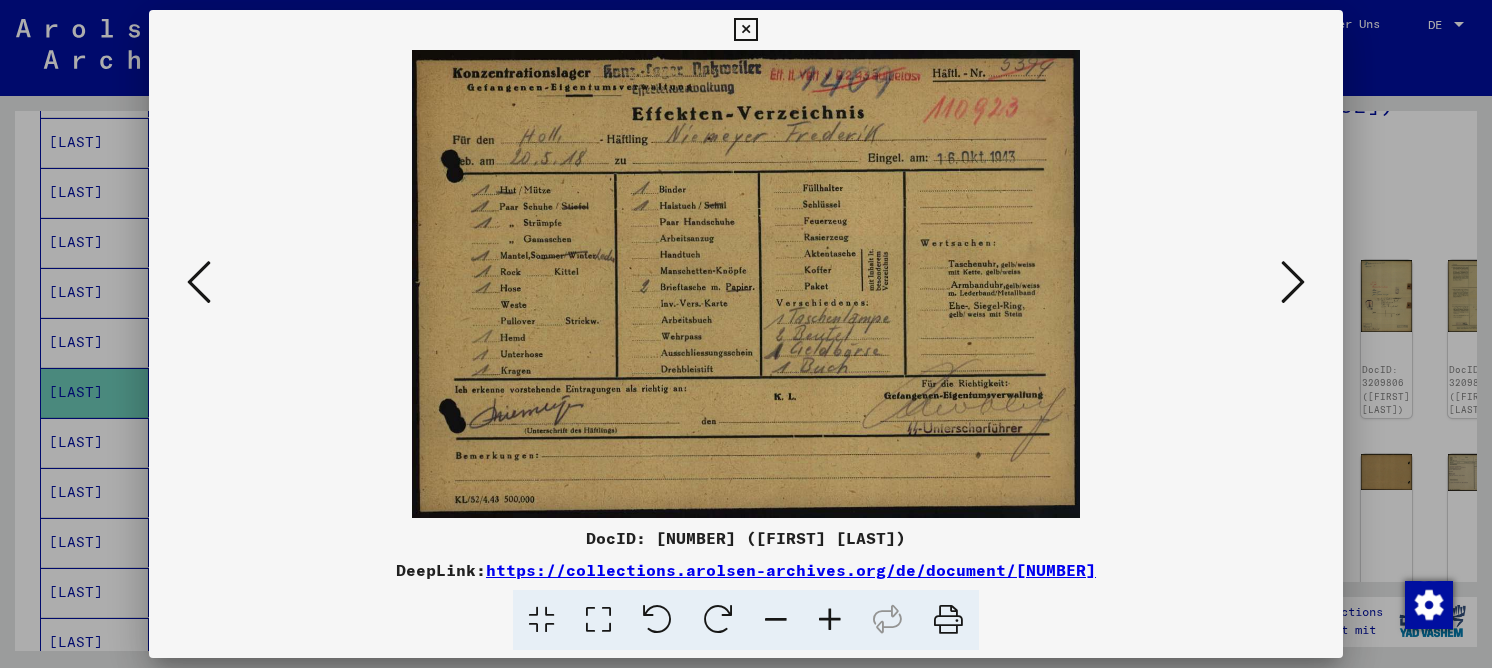 click at bounding box center (598, 620) 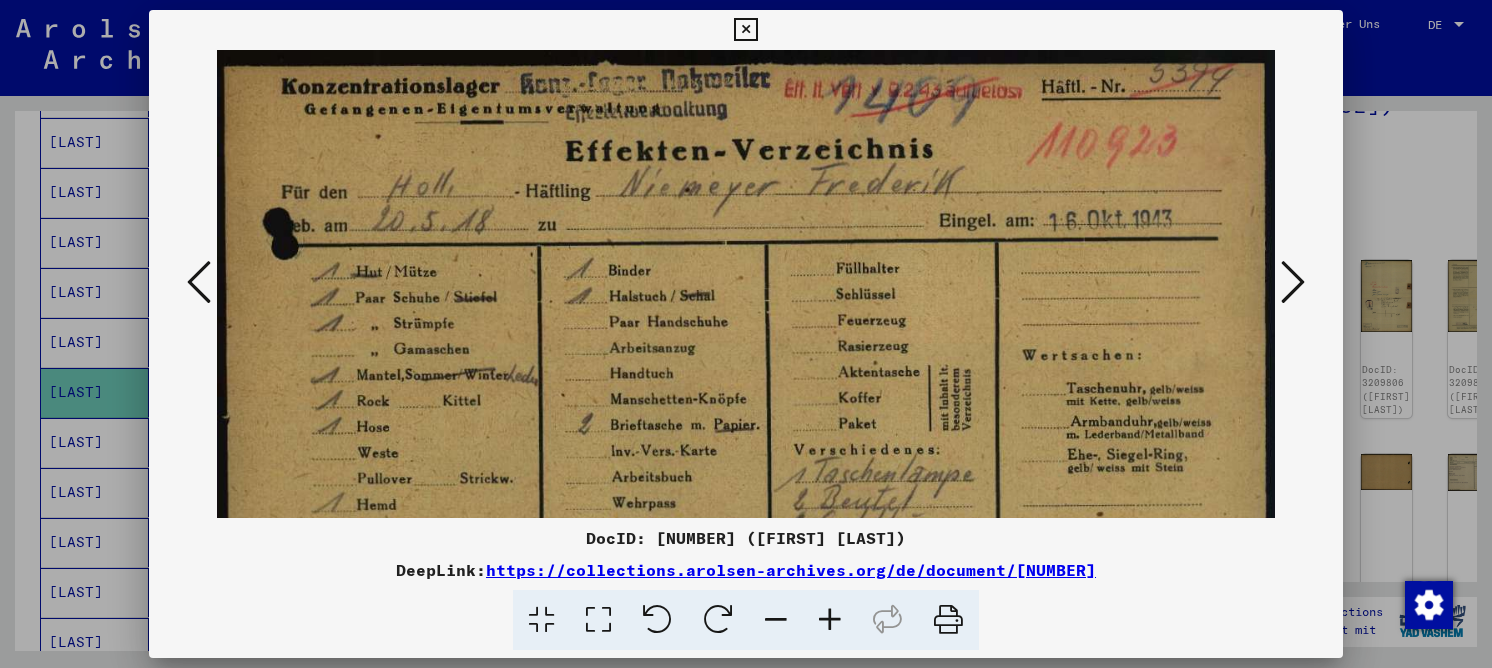 drag, startPoint x: 817, startPoint y: 250, endPoint x: 768, endPoint y: 357, distance: 117.68602 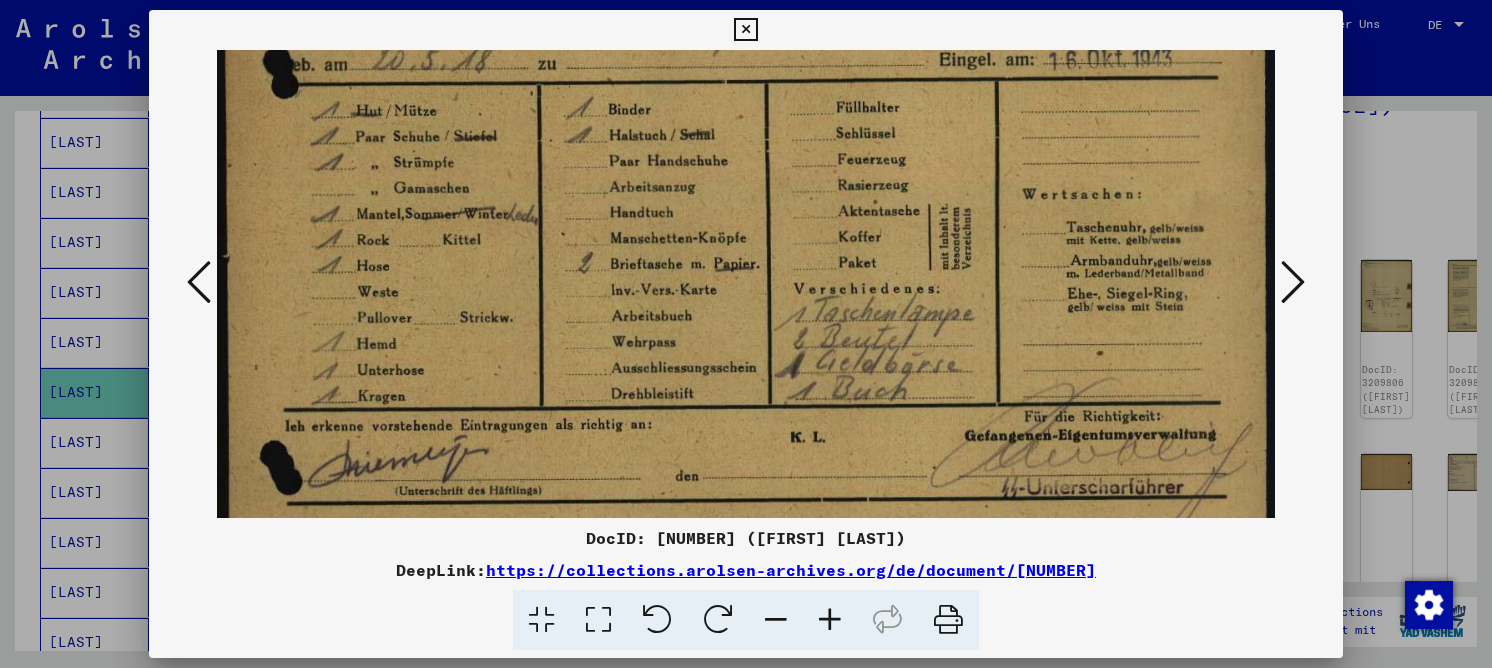 scroll, scrollTop: 273, scrollLeft: 0, axis: vertical 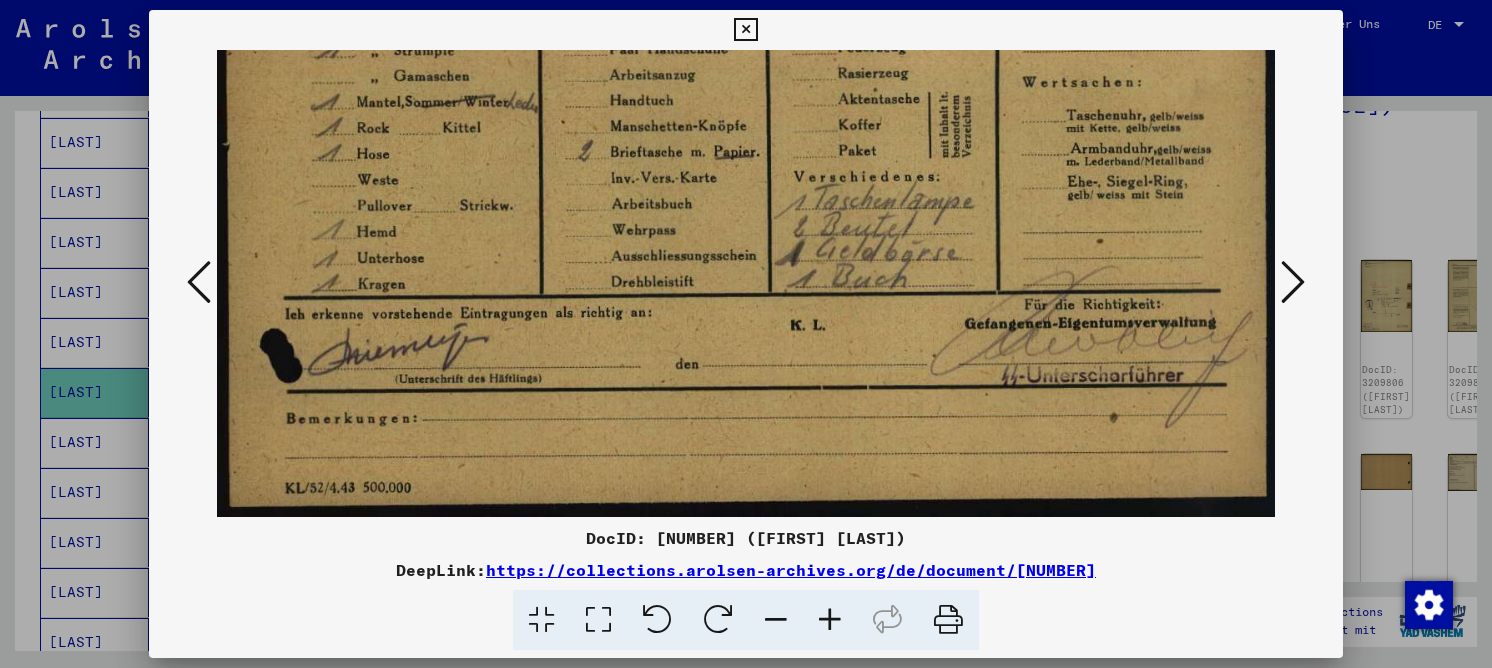 drag, startPoint x: 851, startPoint y: 225, endPoint x: 871, endPoint y: 115, distance: 111.8034 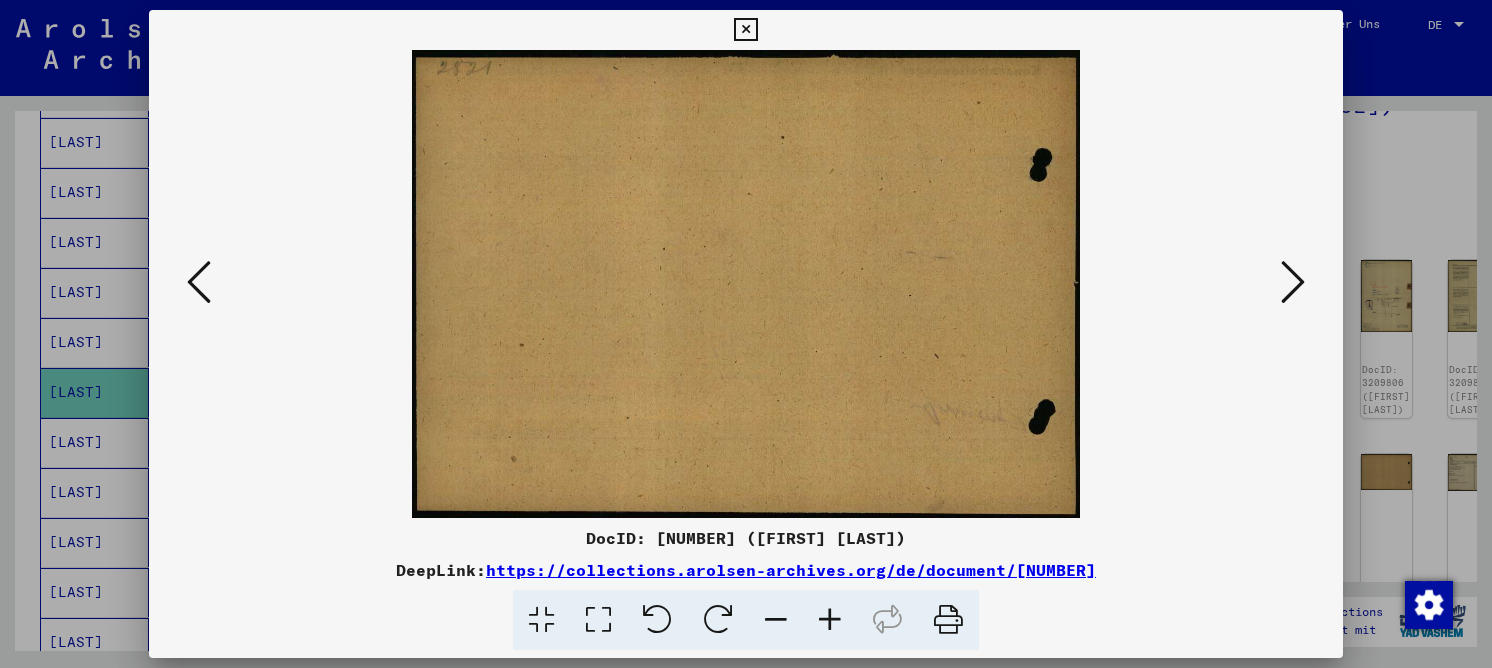 click at bounding box center [1293, 282] 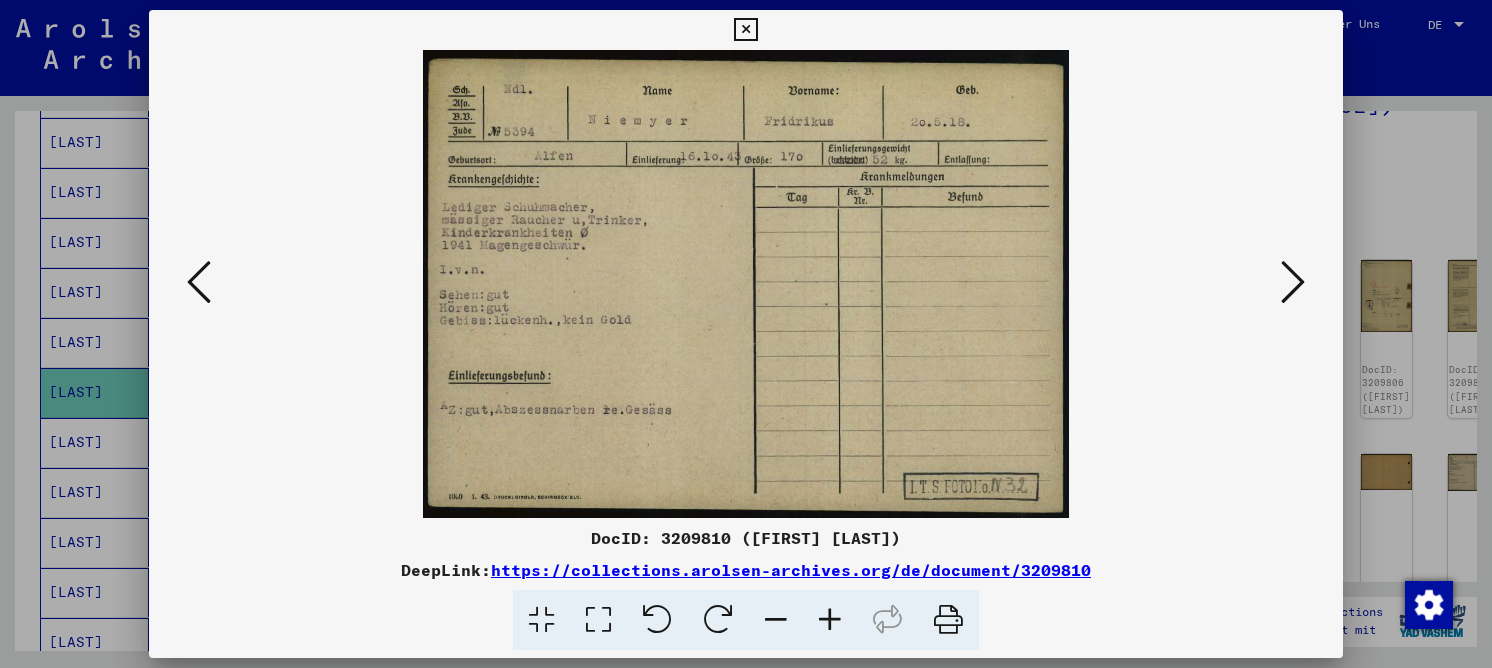 click at bounding box center (598, 620) 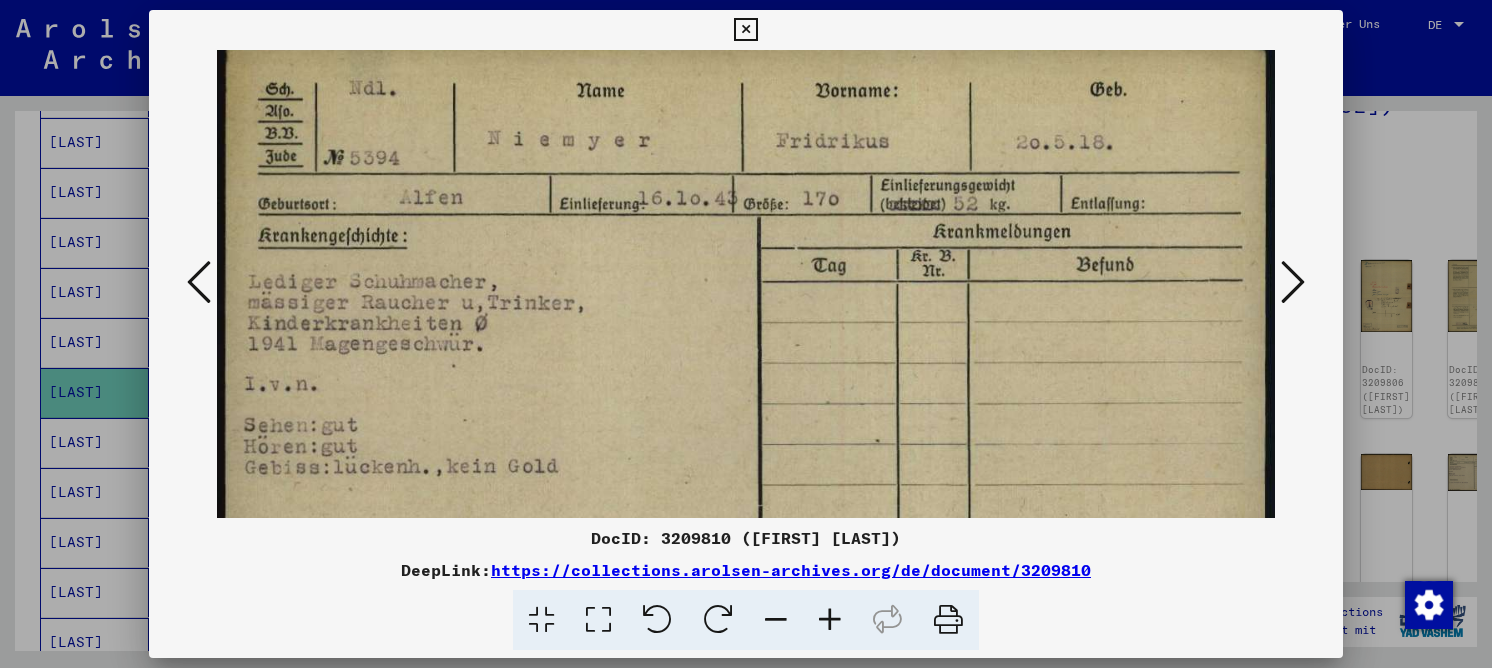 scroll, scrollTop: 0, scrollLeft: 0, axis: both 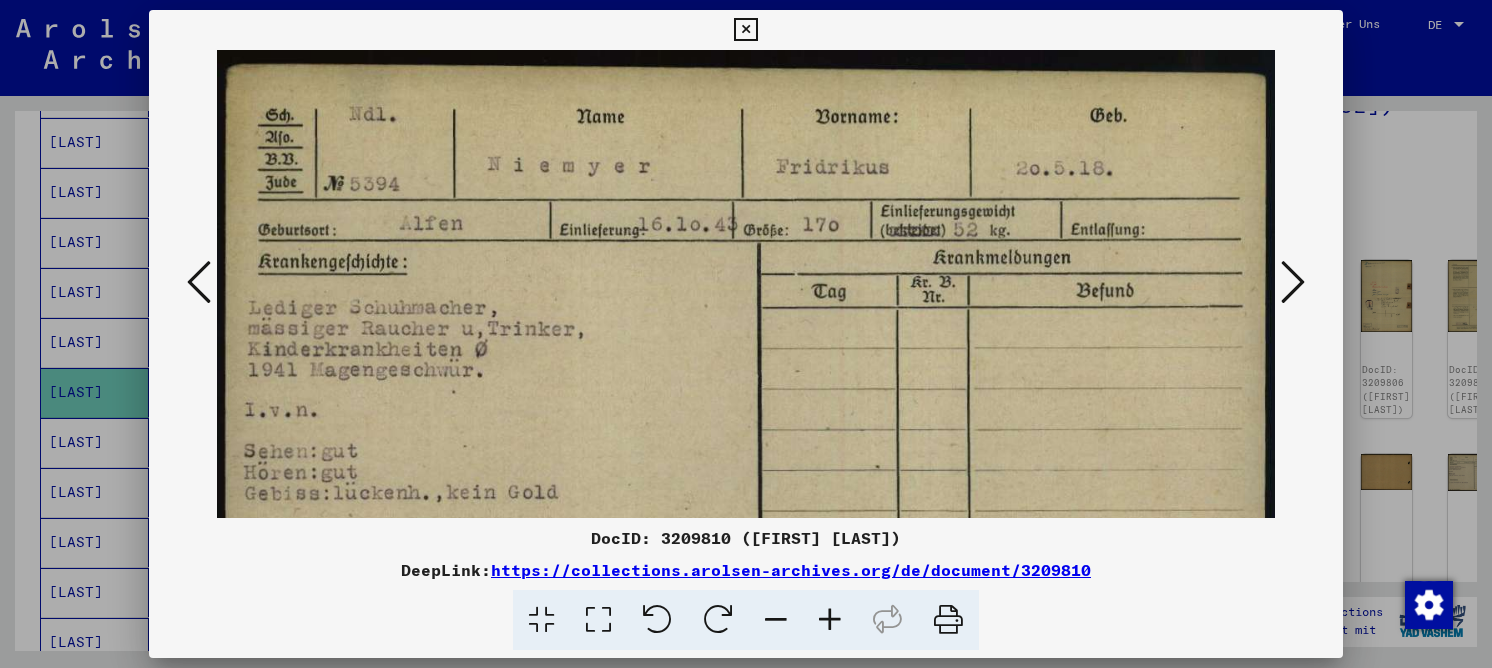 drag, startPoint x: 613, startPoint y: 418, endPoint x: 1124, endPoint y: 417, distance: 511.00098 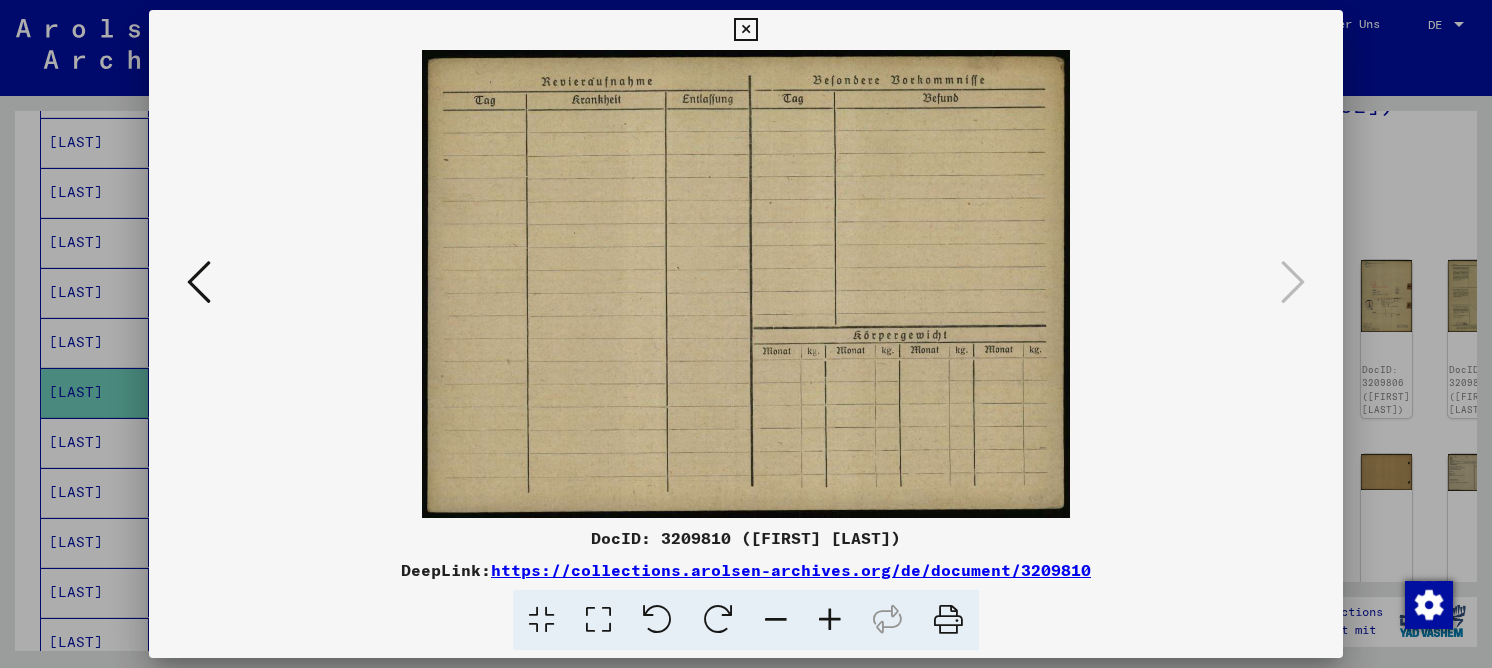 click at bounding box center [745, 30] 